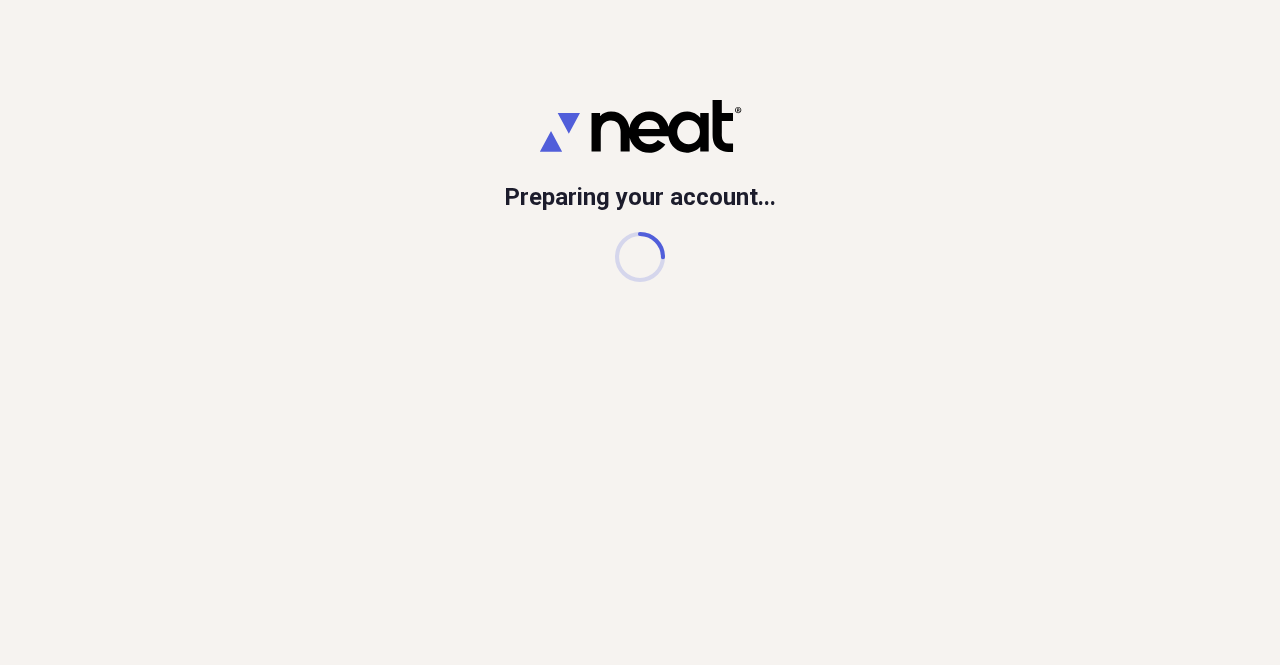 scroll, scrollTop: 0, scrollLeft: 0, axis: both 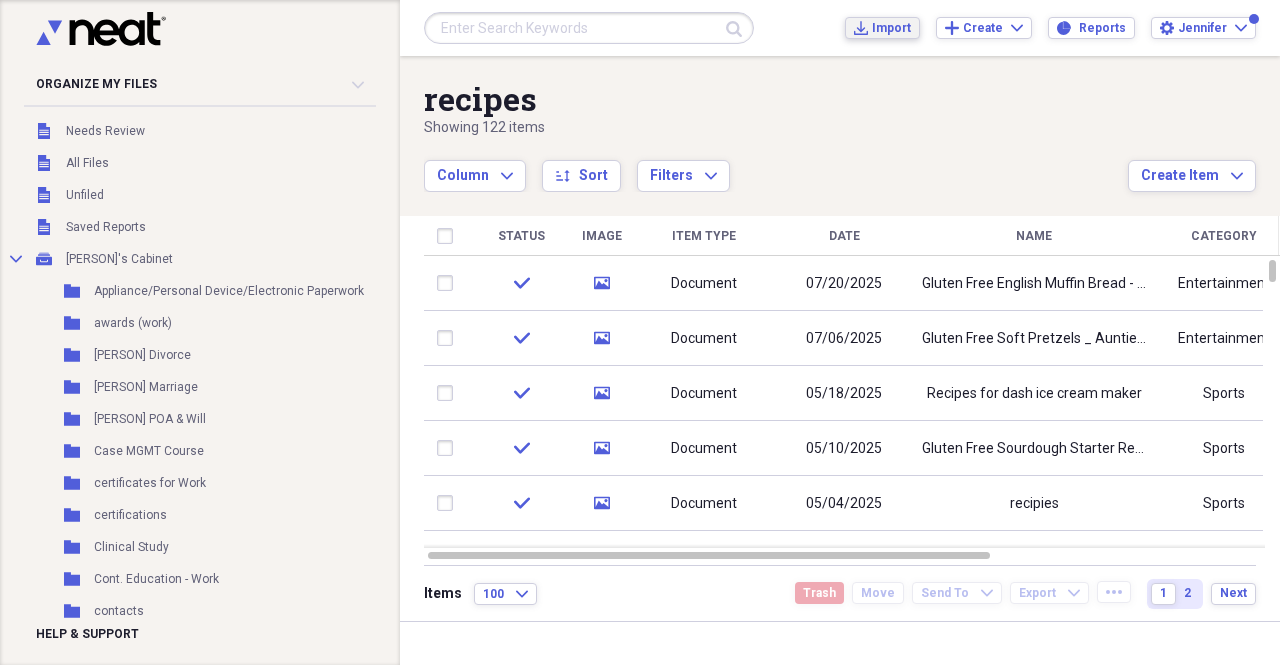 click on "Import" 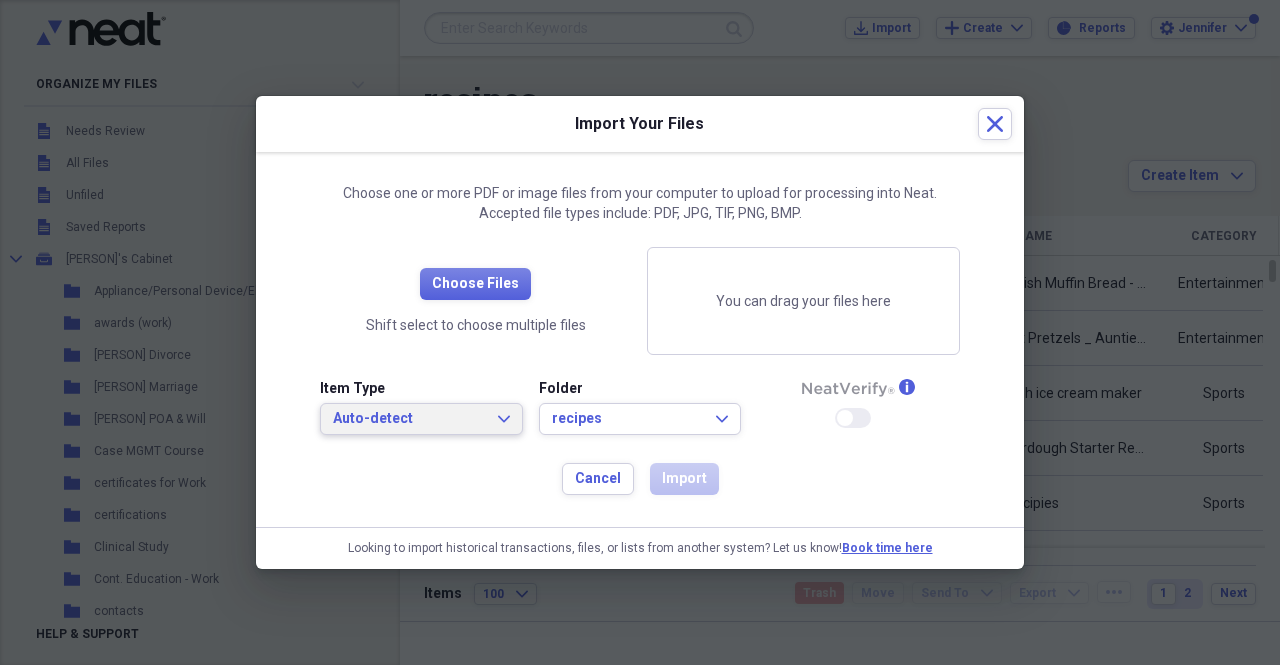 click on "Auto-detect" at bounding box center [409, 419] 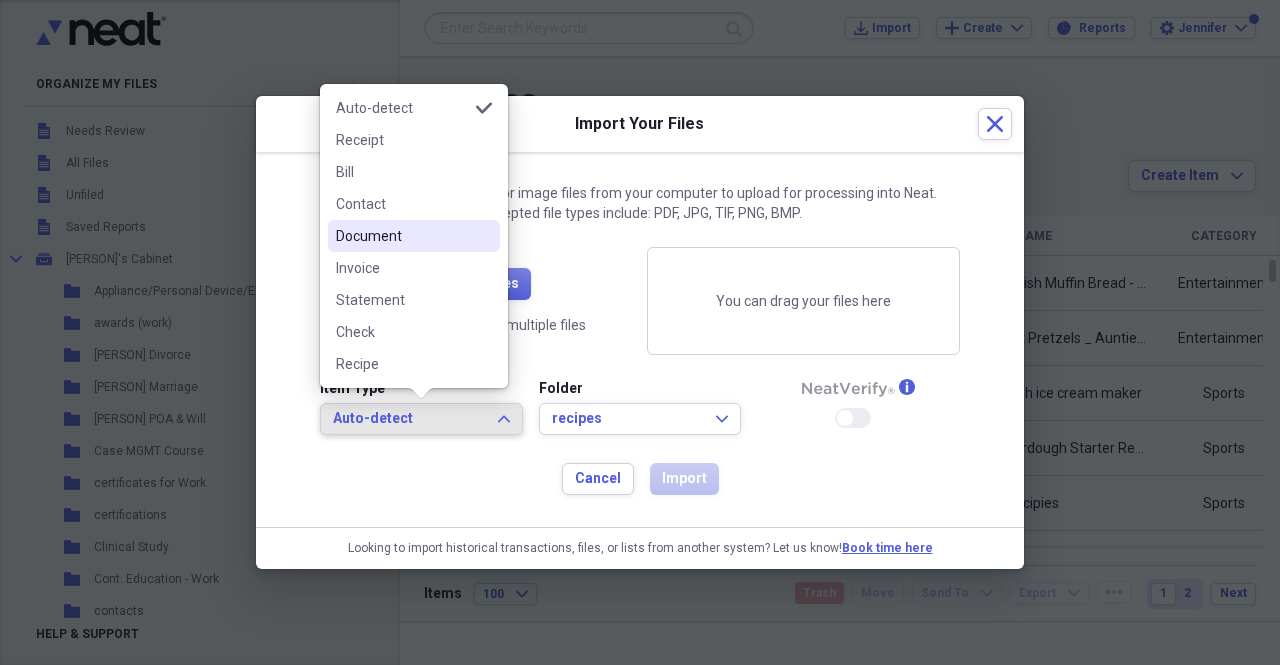 click on "Document" at bounding box center (402, 236) 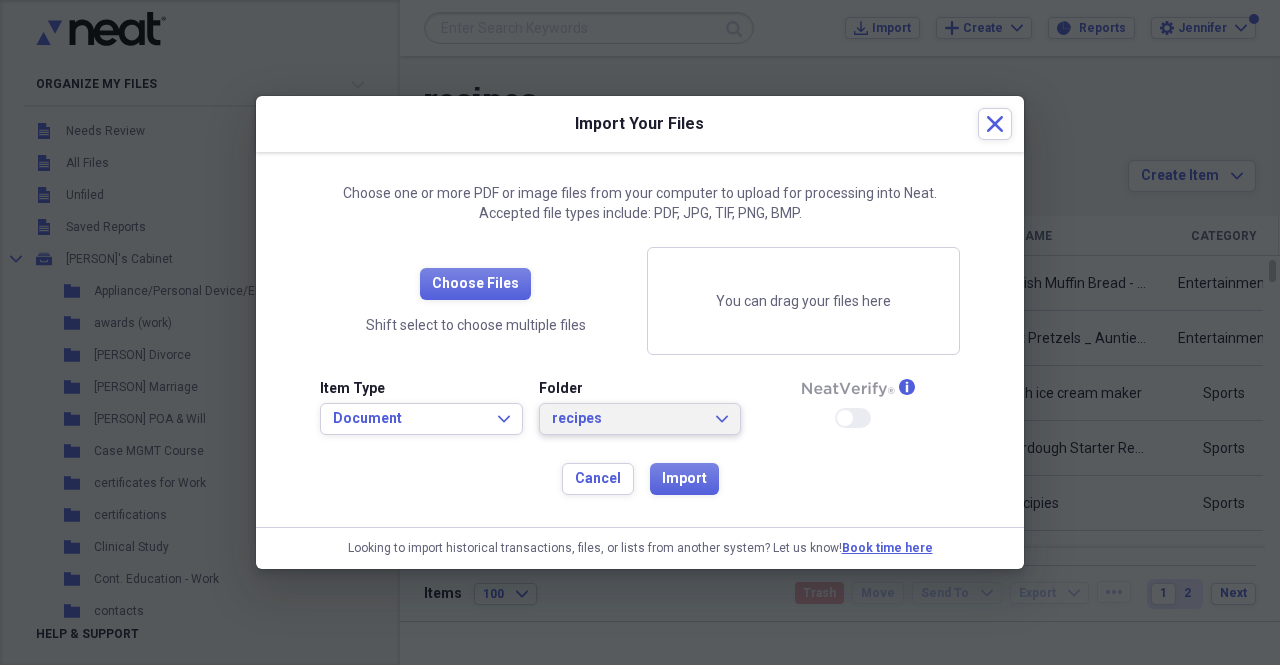 click on "recipes" at bounding box center [628, 419] 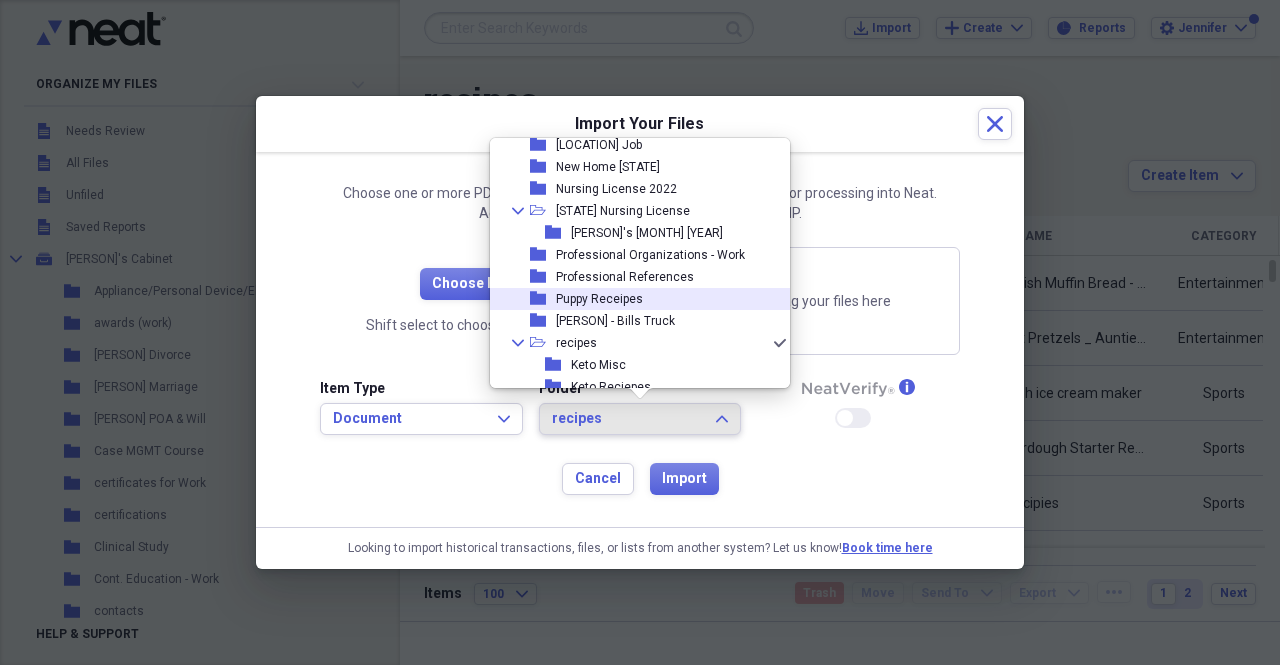 scroll, scrollTop: 1121, scrollLeft: 0, axis: vertical 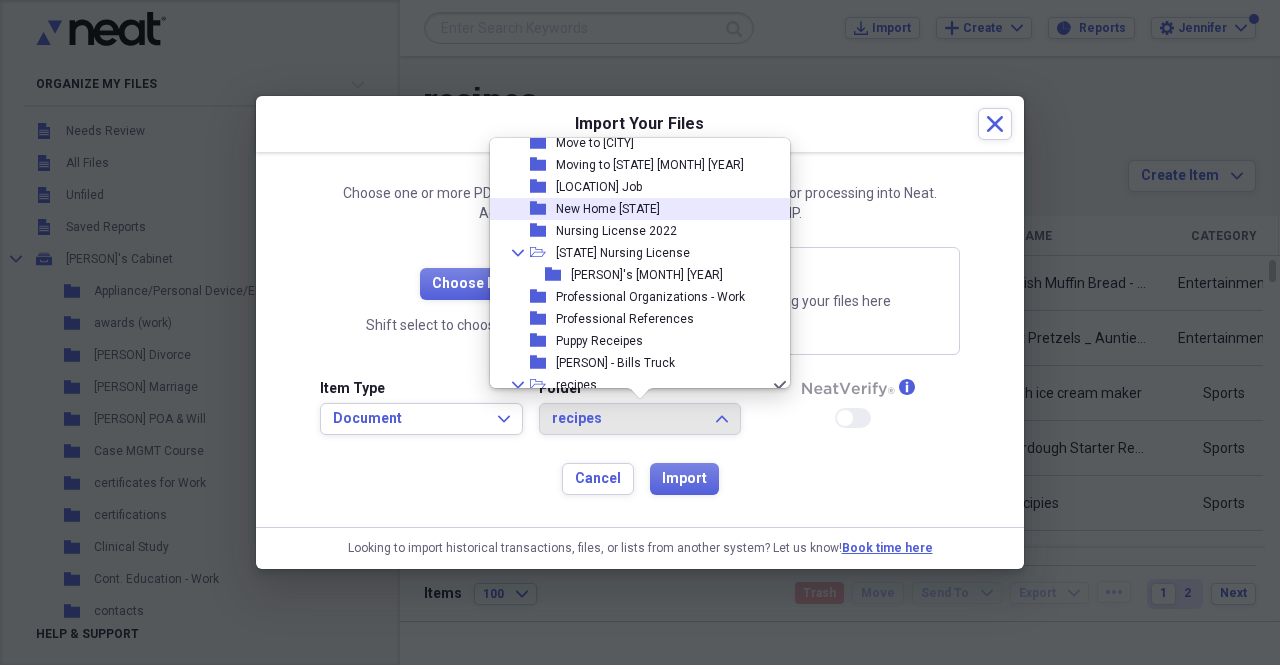 click on "New Home Pennsylvania" at bounding box center (608, 209) 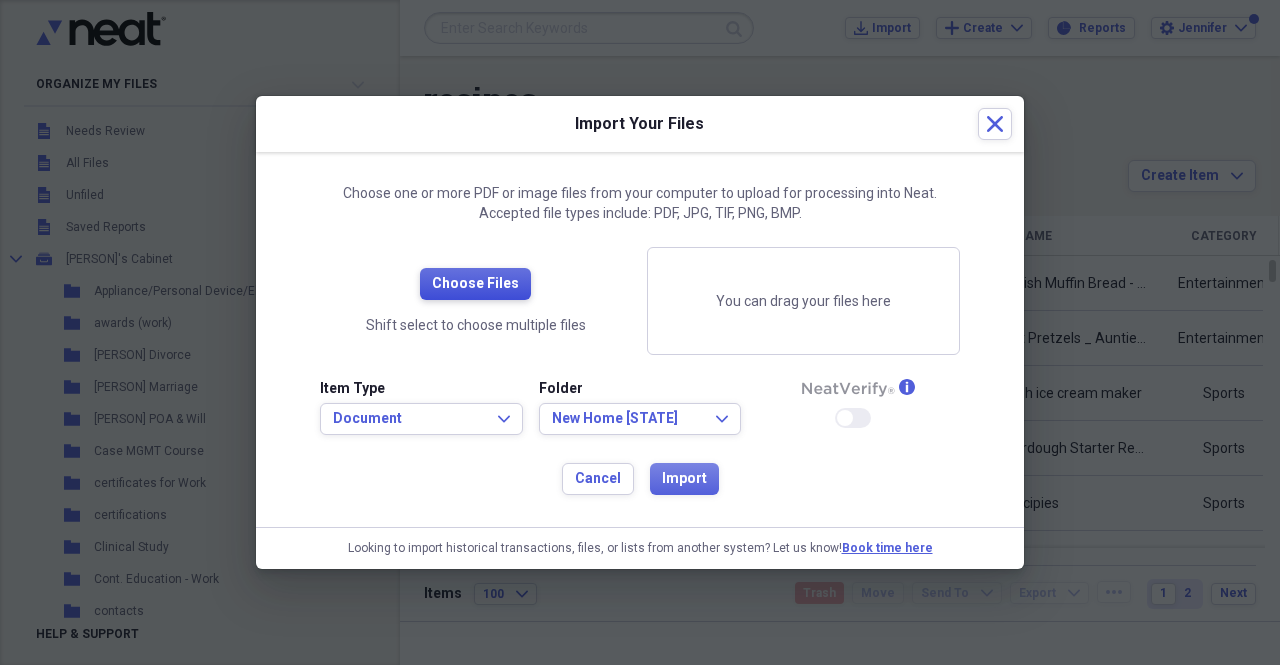 click on "Choose Files" at bounding box center [475, 284] 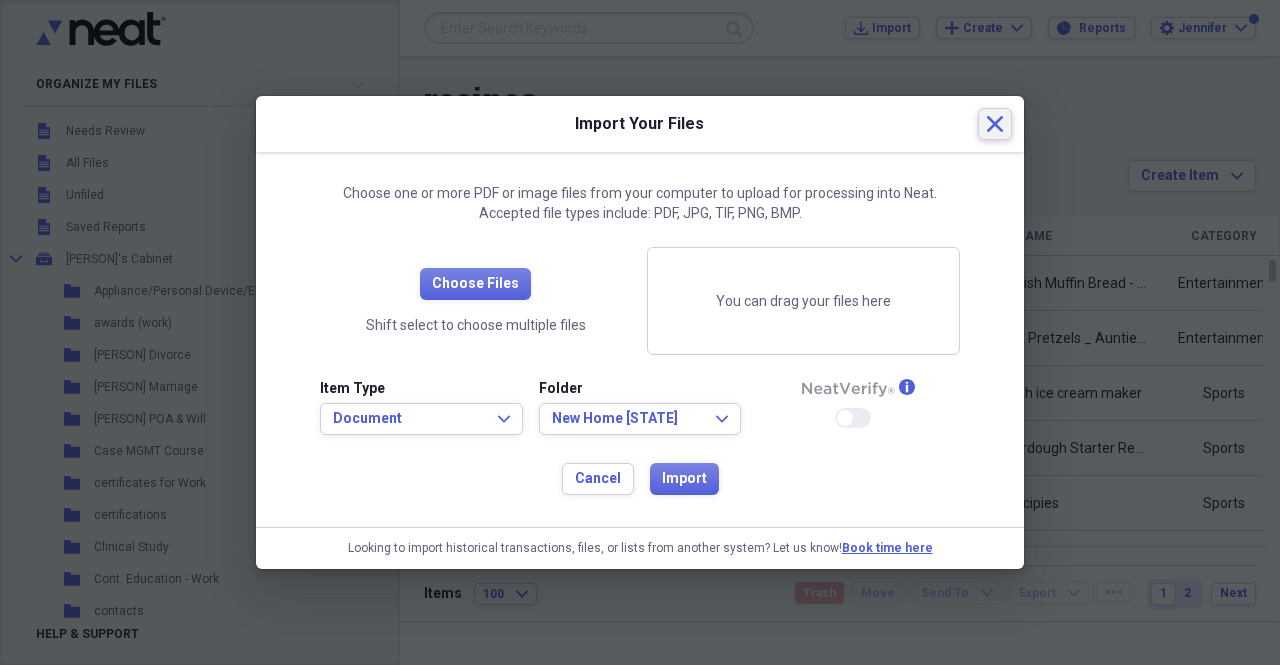 click on "Close" 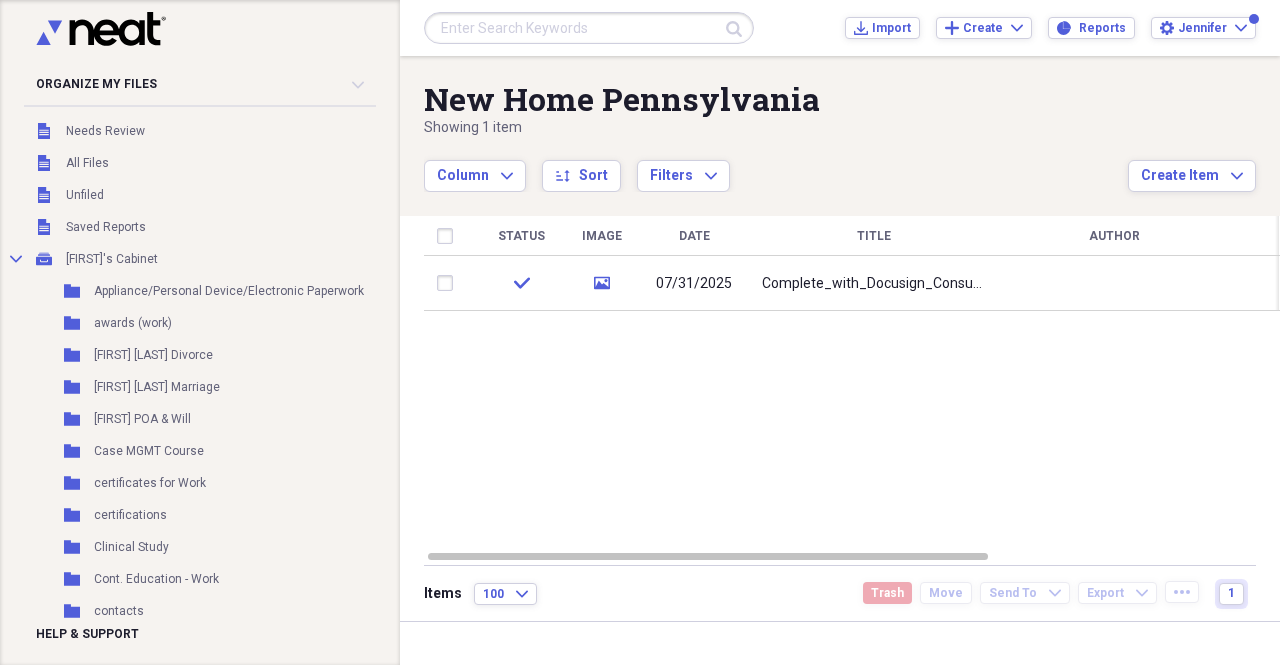 scroll, scrollTop: 0, scrollLeft: 0, axis: both 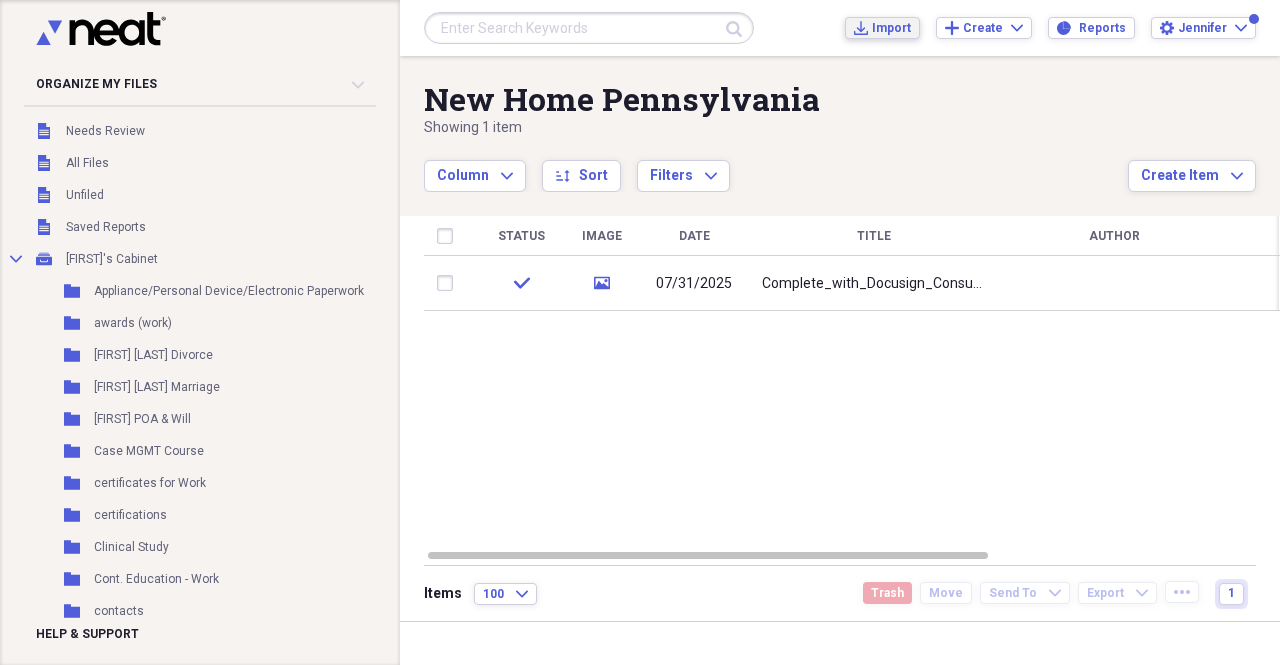 click on "Import Import" at bounding box center (882, 28) 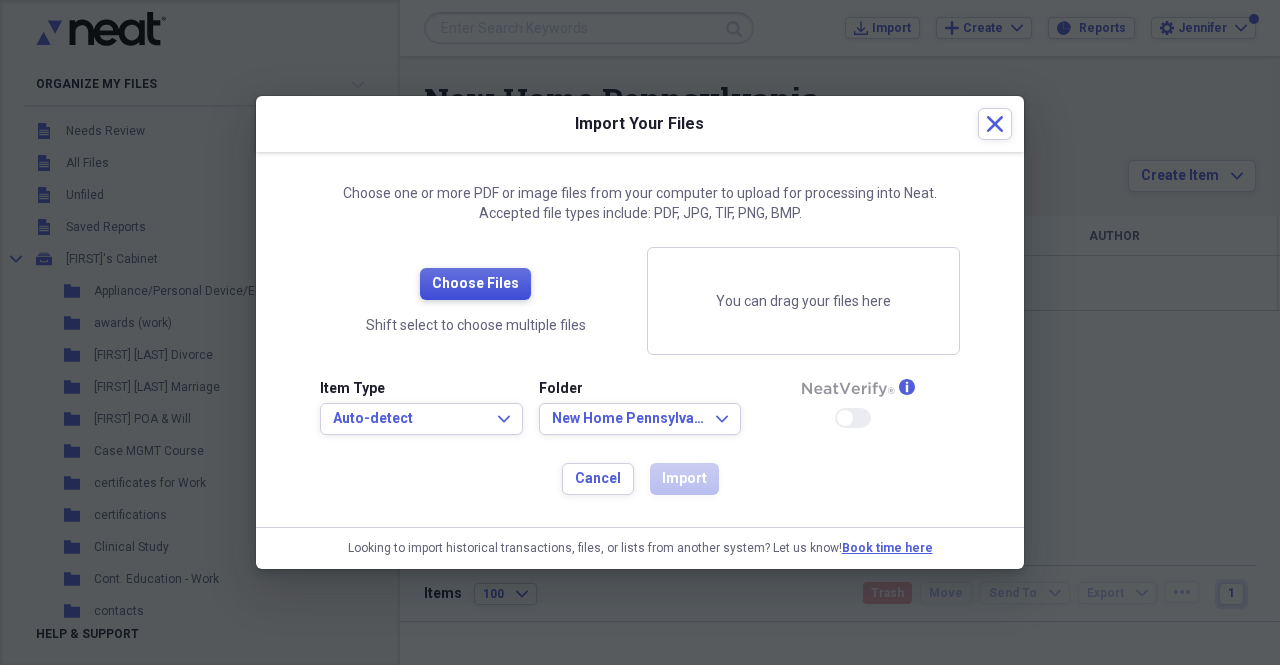 click on "Choose Files" at bounding box center [475, 284] 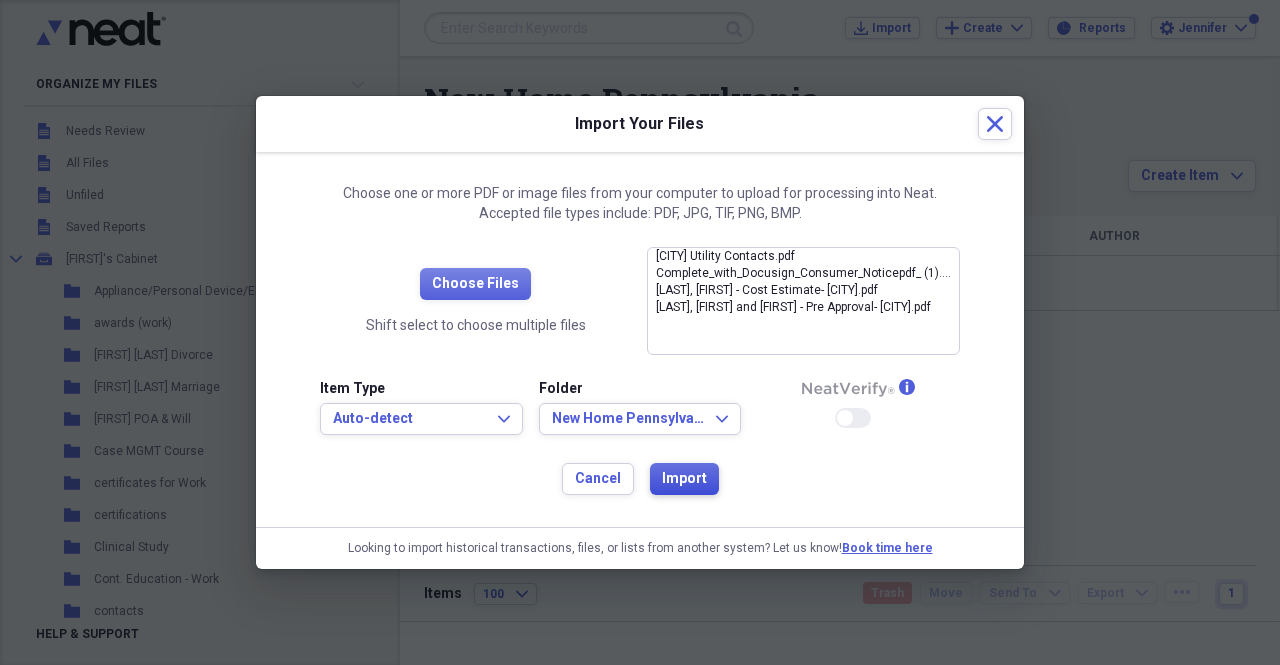 click on "Import" at bounding box center (684, 479) 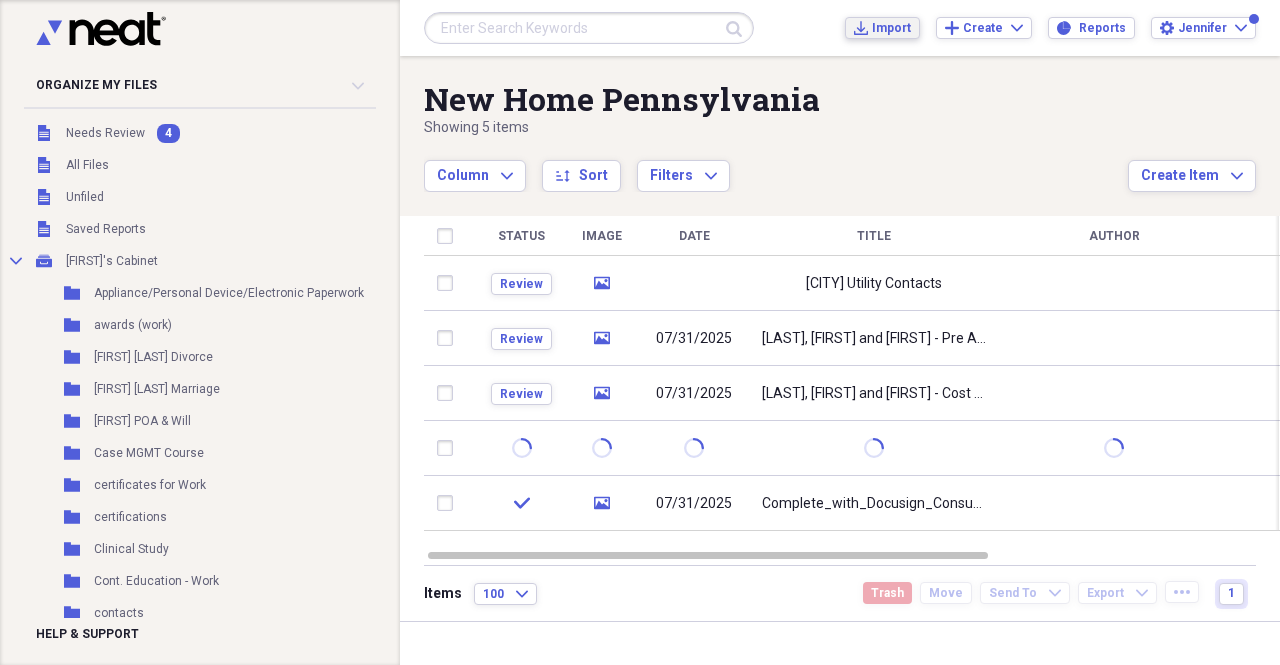 click on "Import" at bounding box center [891, 28] 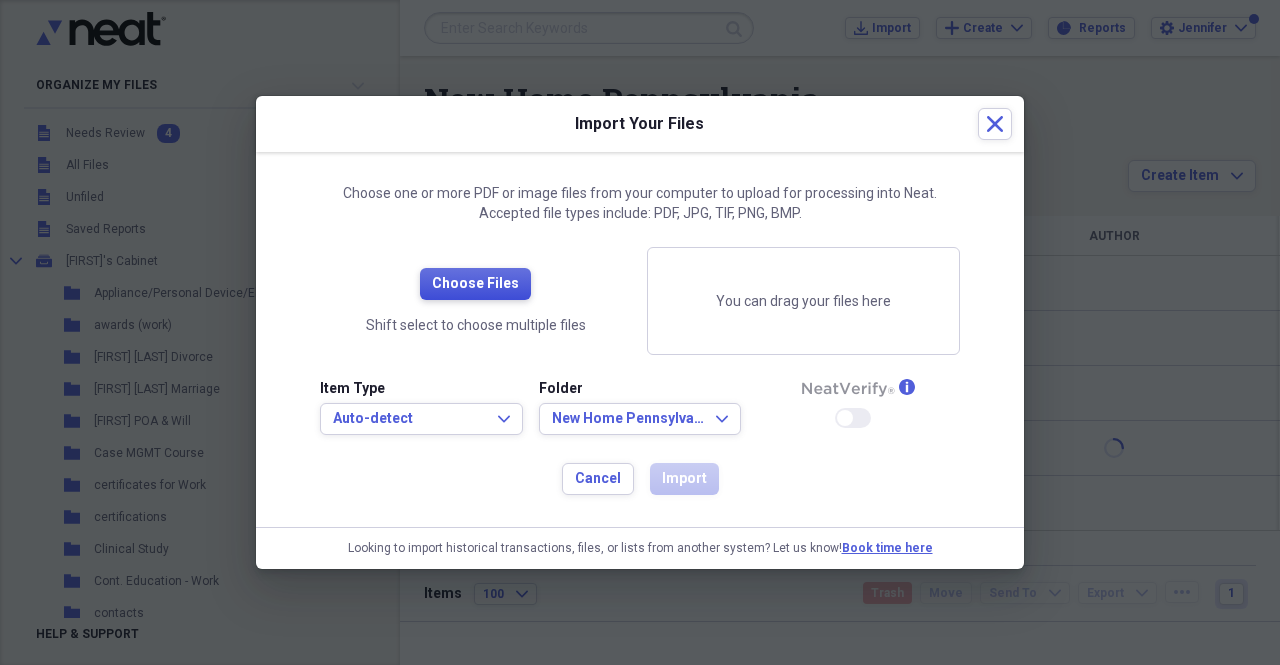 click on "Choose Files" at bounding box center (475, 284) 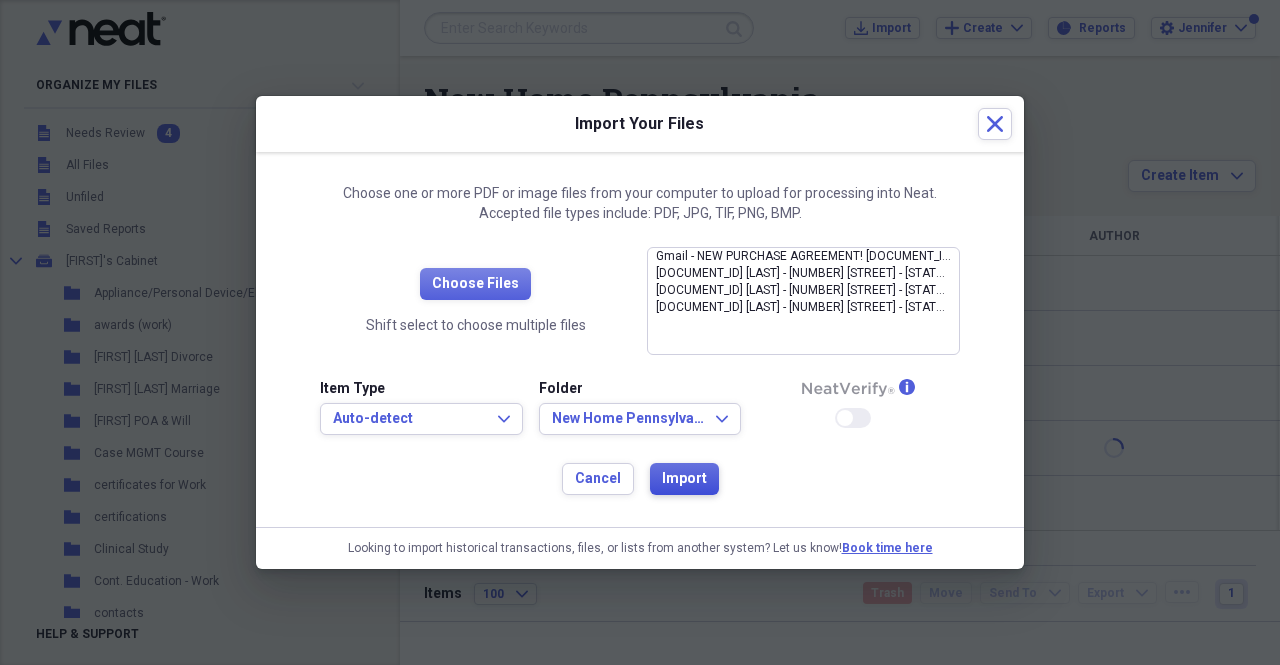 click on "Import" at bounding box center (684, 479) 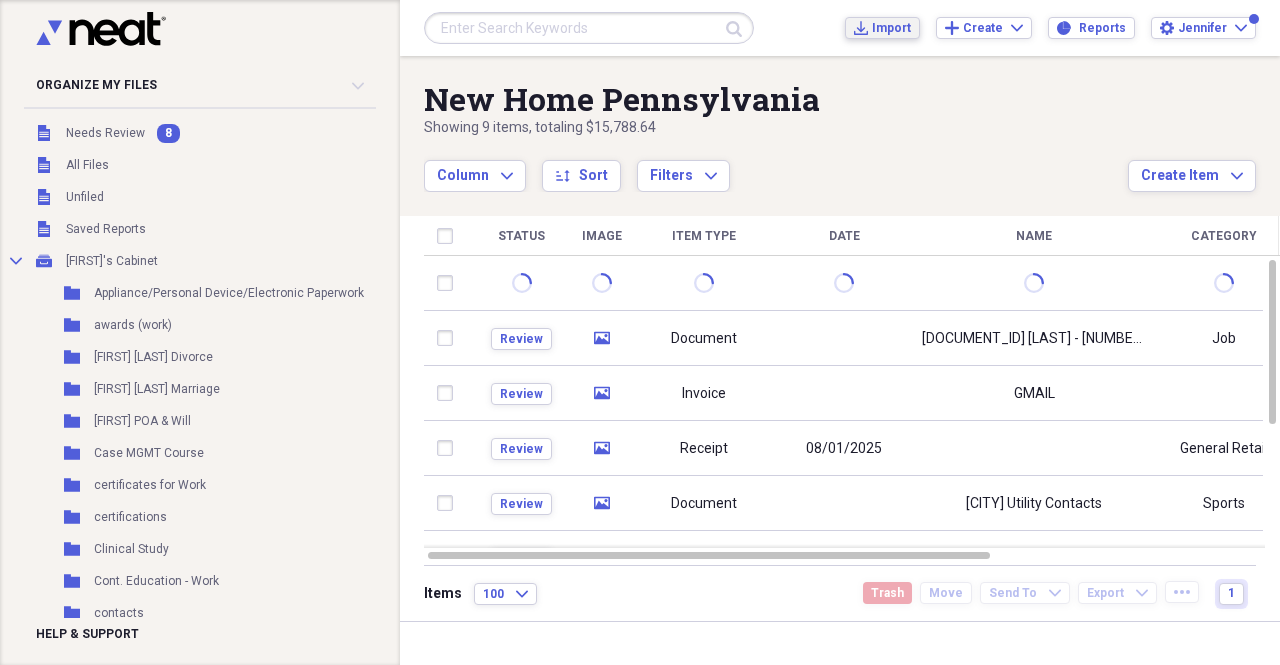 click on "Import" at bounding box center [891, 28] 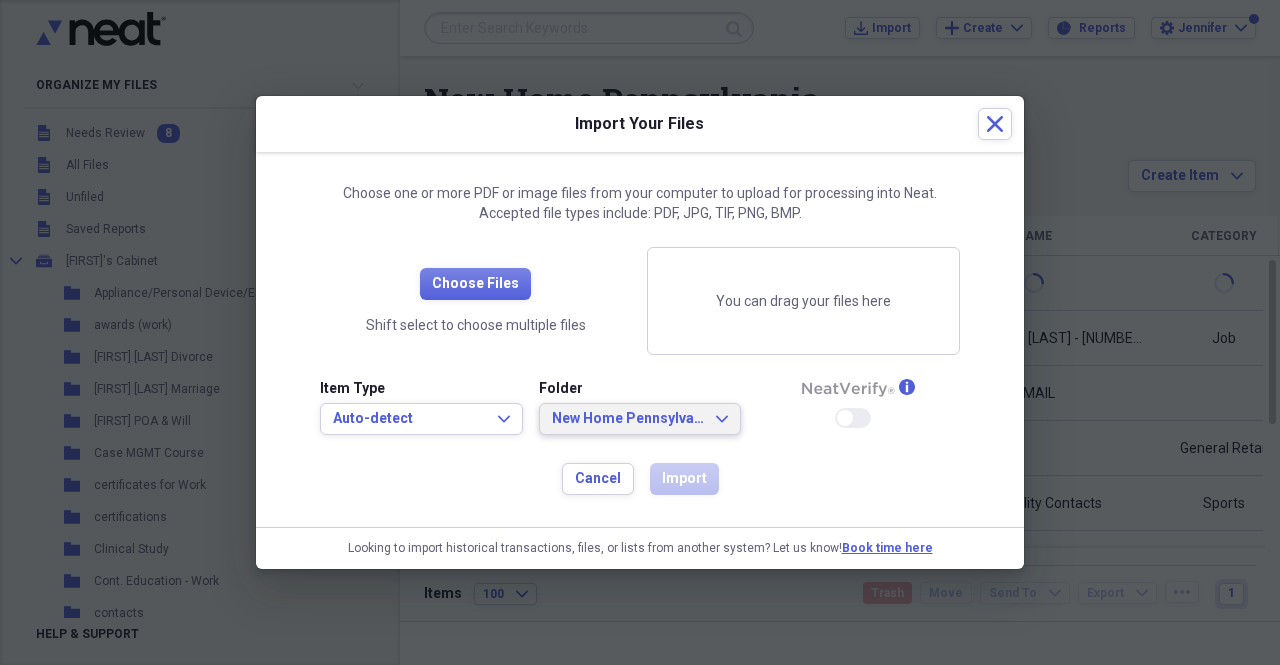 click on "New Home Pennsylvania" at bounding box center (628, 419) 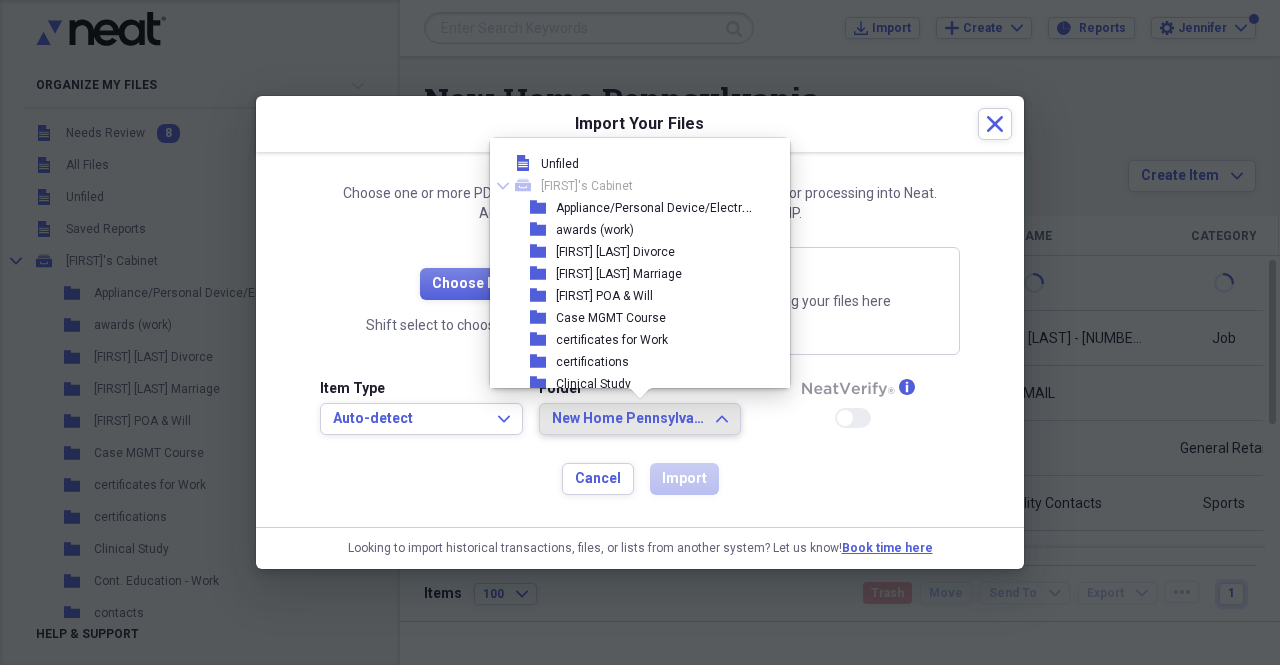 scroll, scrollTop: 1067, scrollLeft: 0, axis: vertical 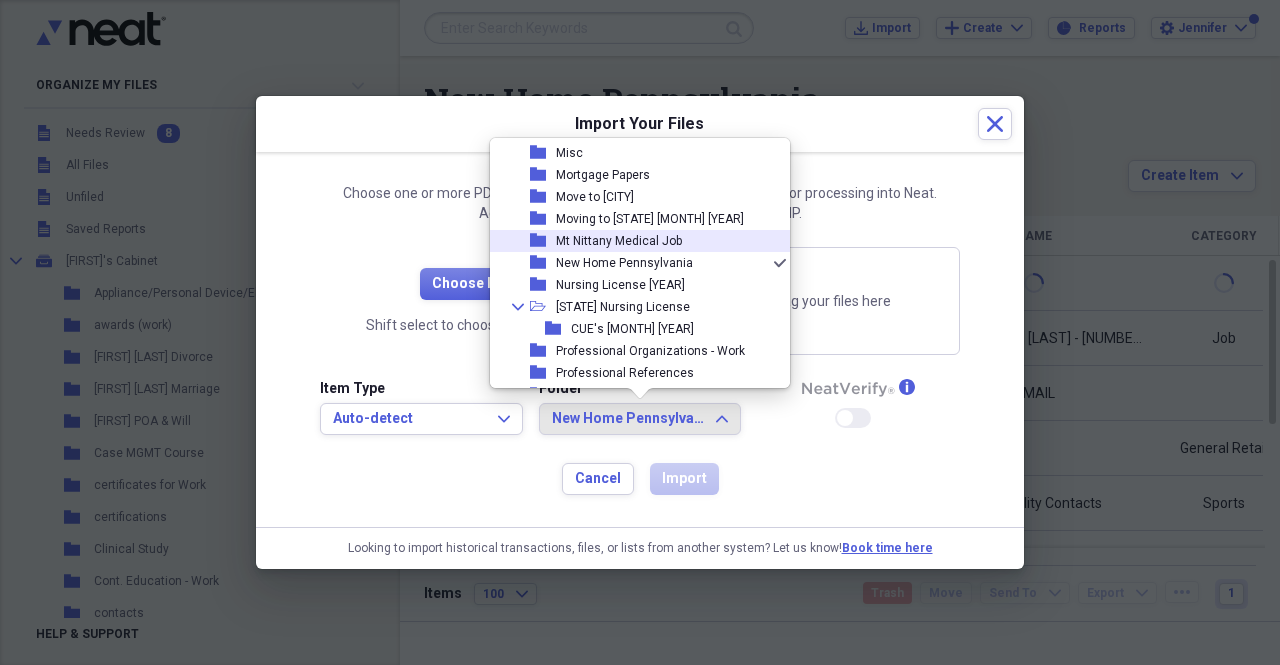 click on "Mt Nittany Medical Job" at bounding box center (619, 241) 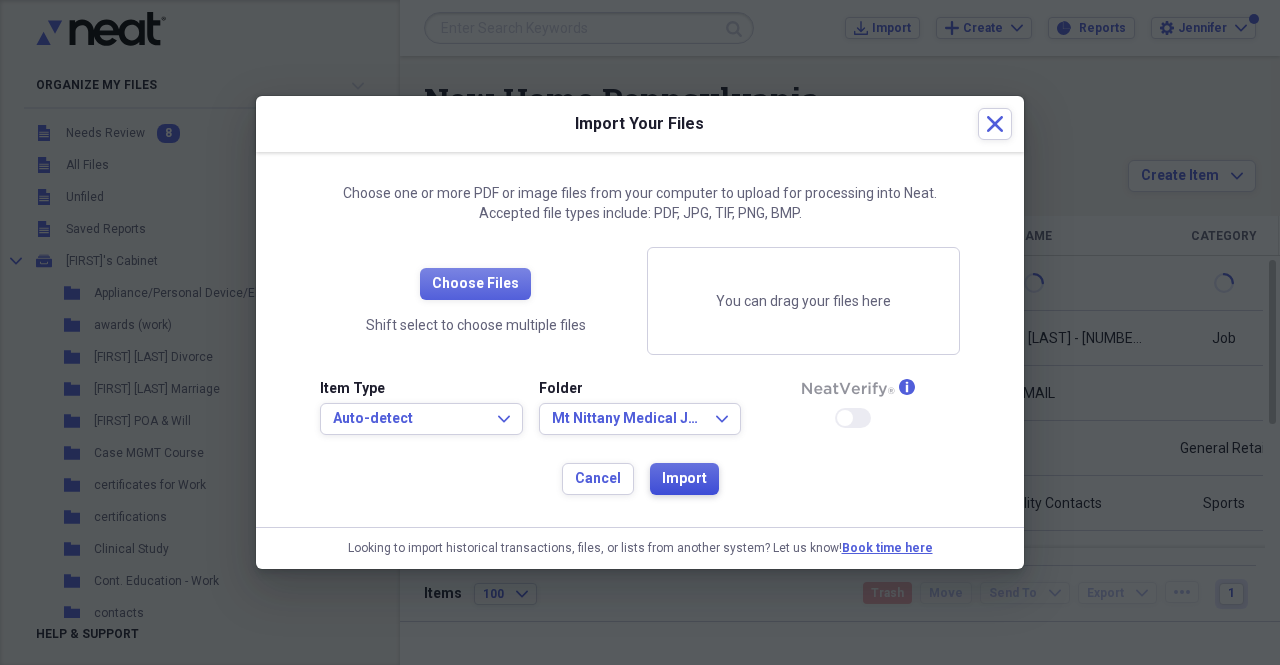 click on "Import" at bounding box center (684, 479) 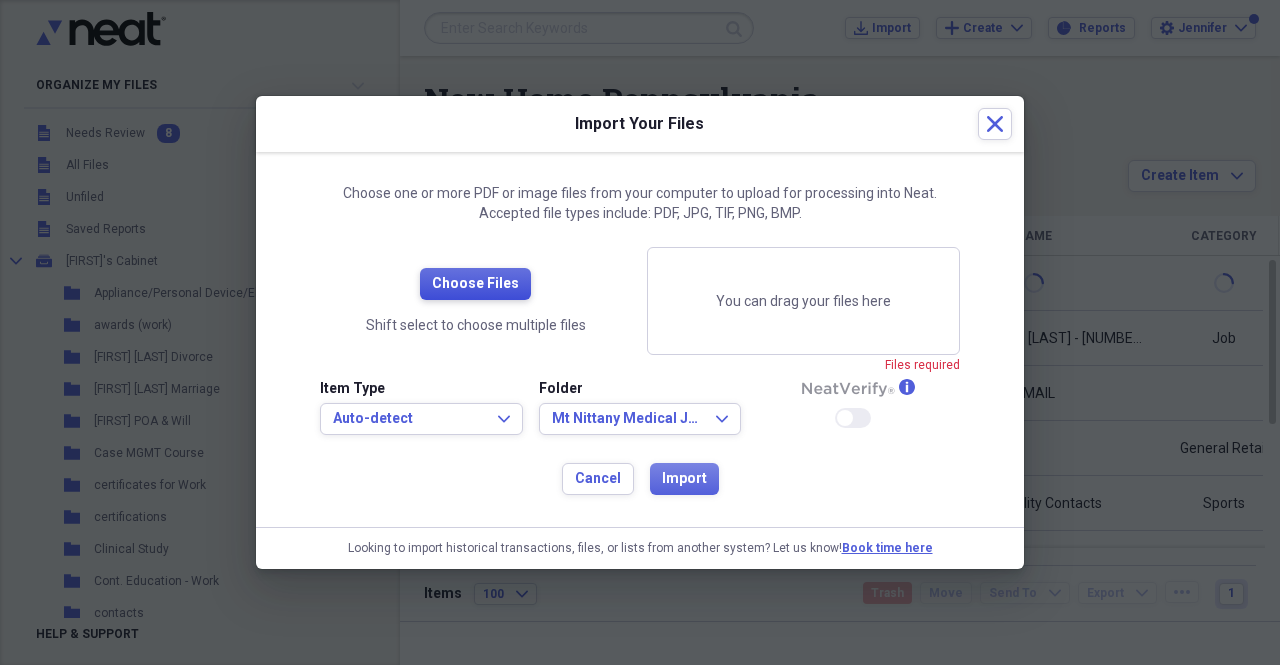 click on "Choose Files" at bounding box center (475, 284) 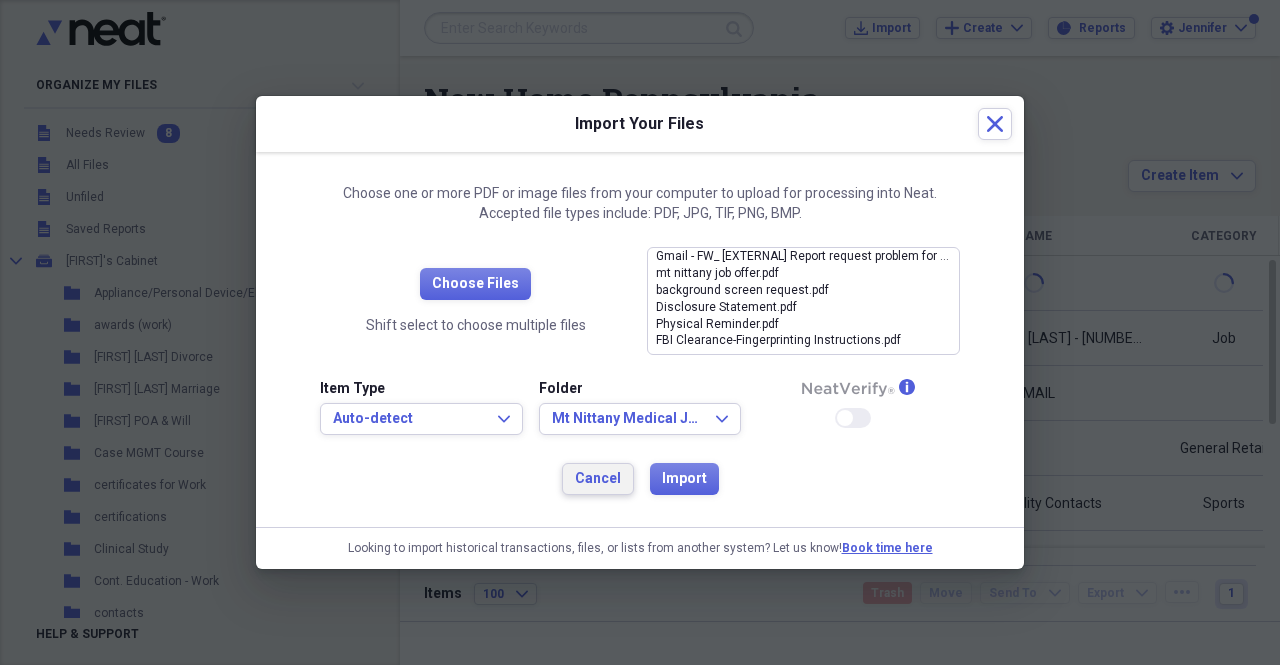 click on "Cancel" at bounding box center [598, 479] 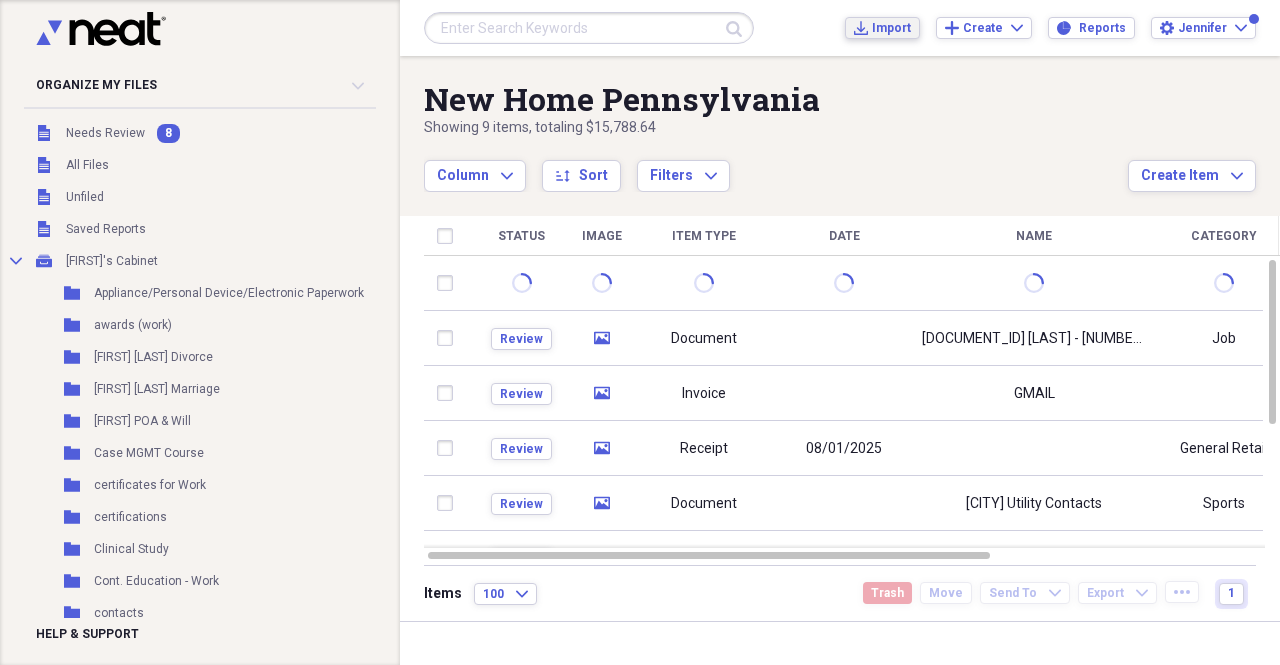 click on "Import" at bounding box center (891, 28) 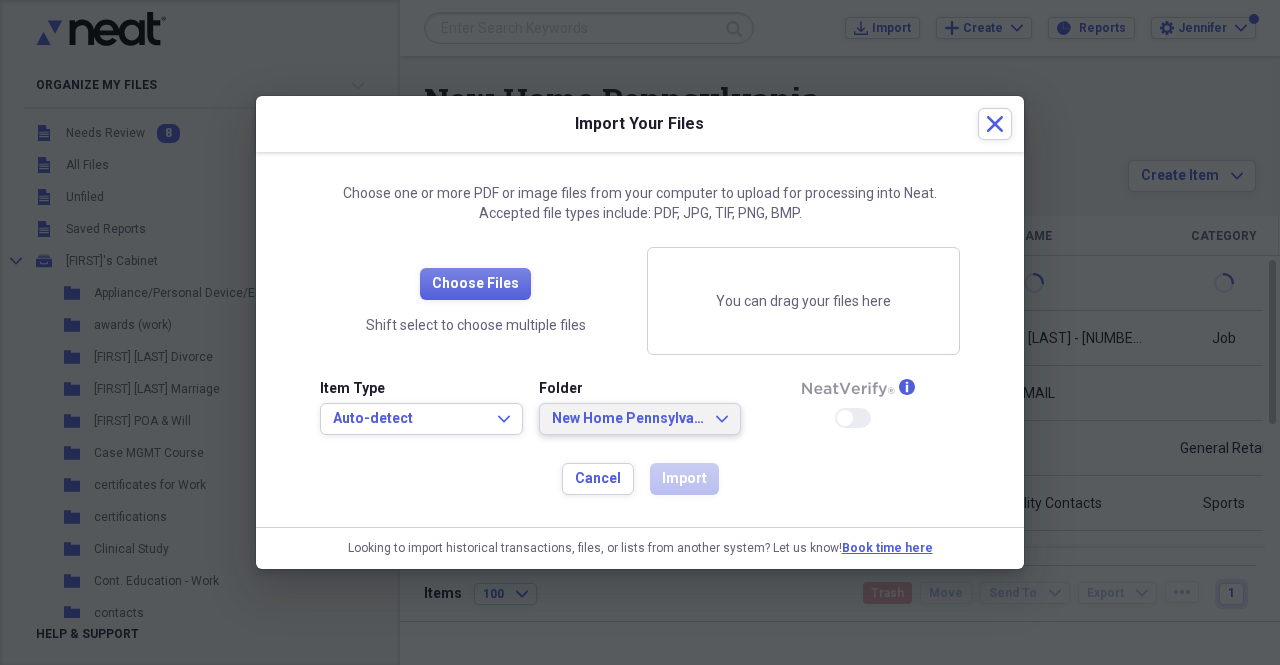 click on "New Home Pennsylvania" at bounding box center [628, 419] 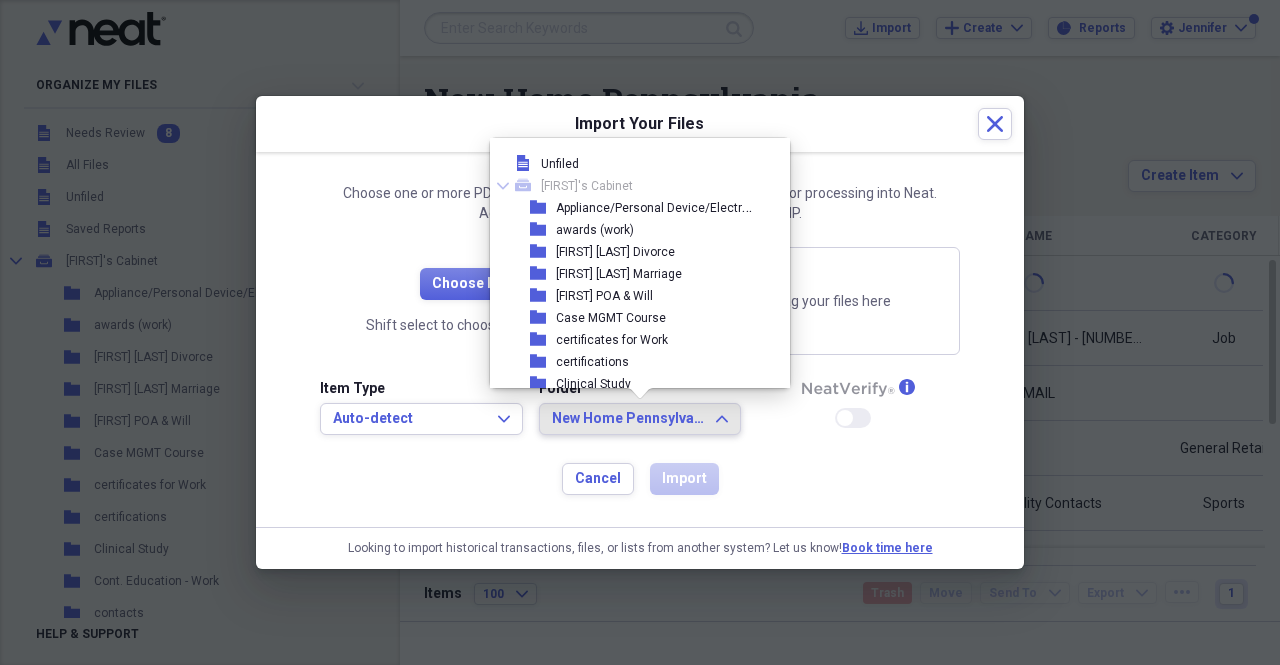 scroll, scrollTop: 1067, scrollLeft: 0, axis: vertical 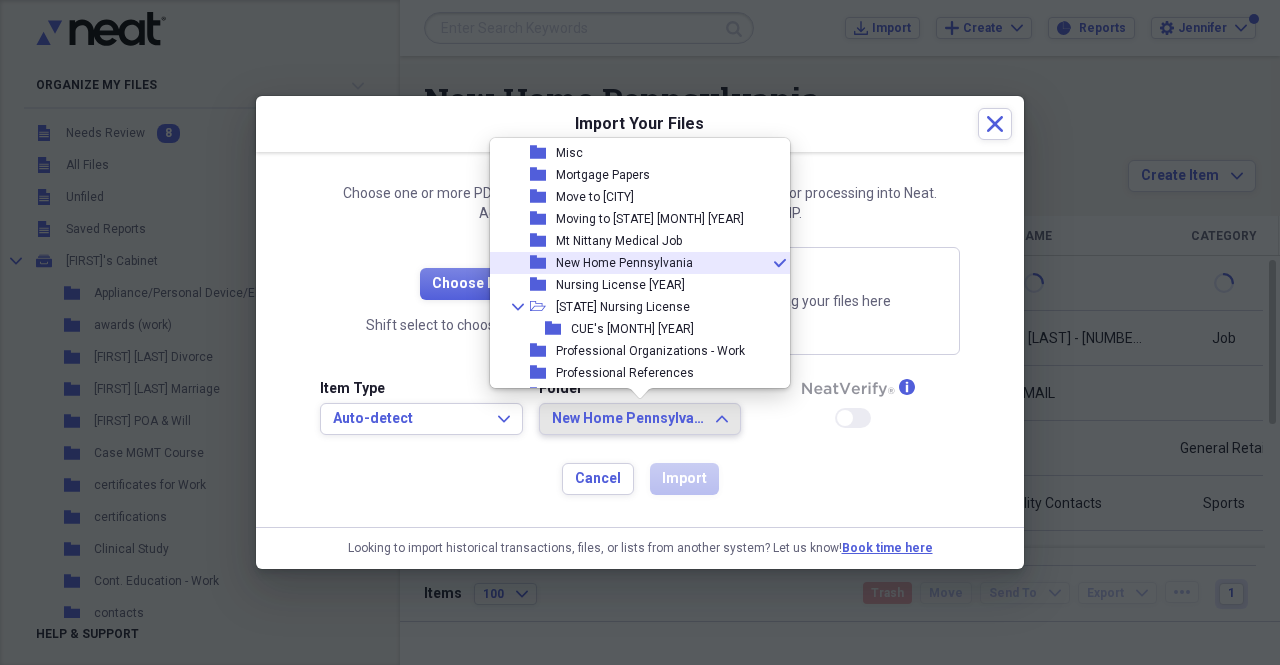 click on "folder New Home [STATE] check" at bounding box center [632, 263] 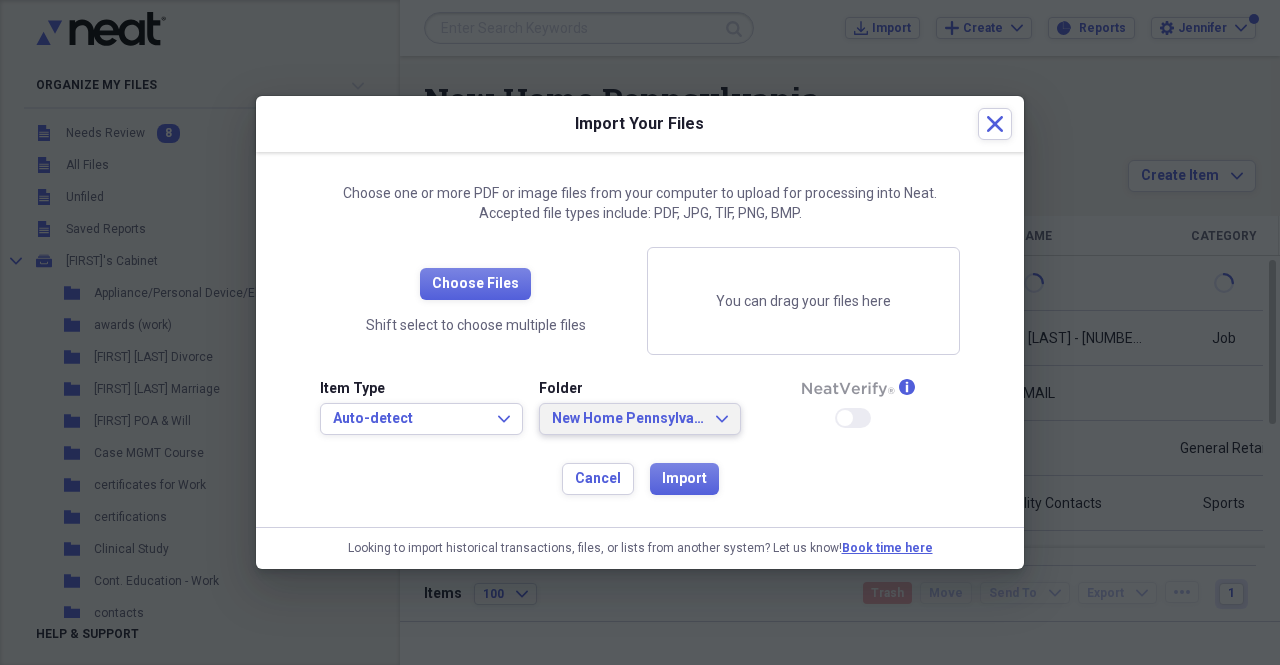 click on "New Home Pennsylvania" at bounding box center [628, 419] 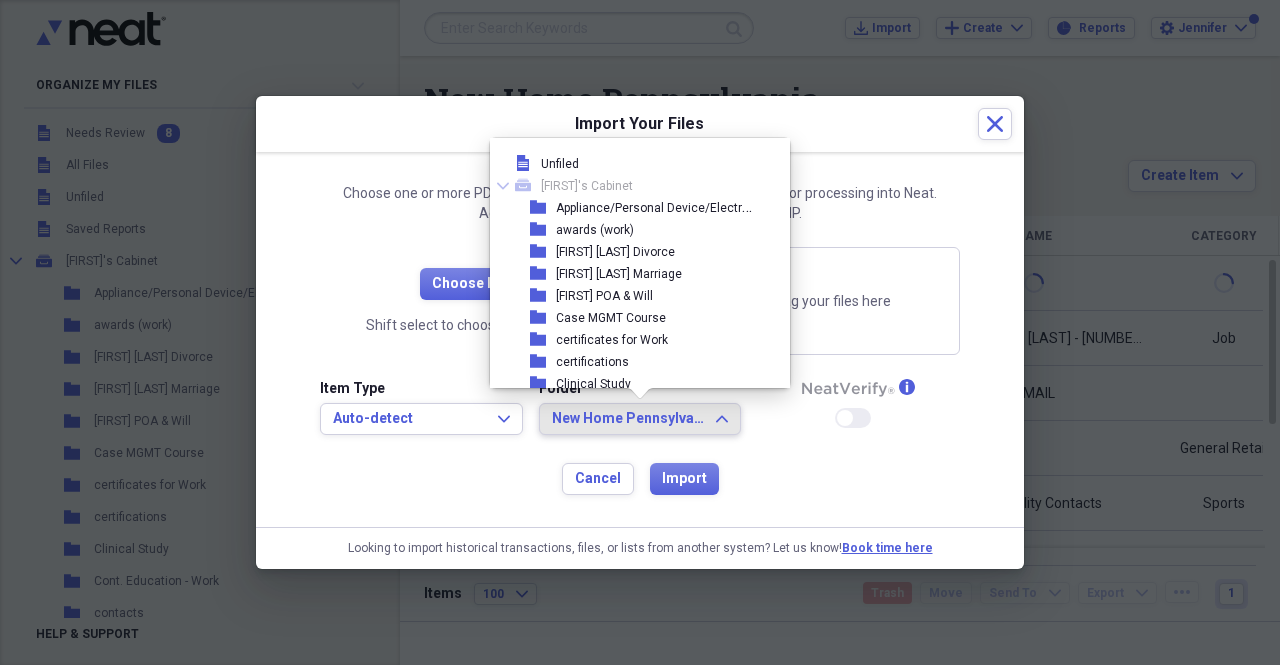 scroll, scrollTop: 1067, scrollLeft: 0, axis: vertical 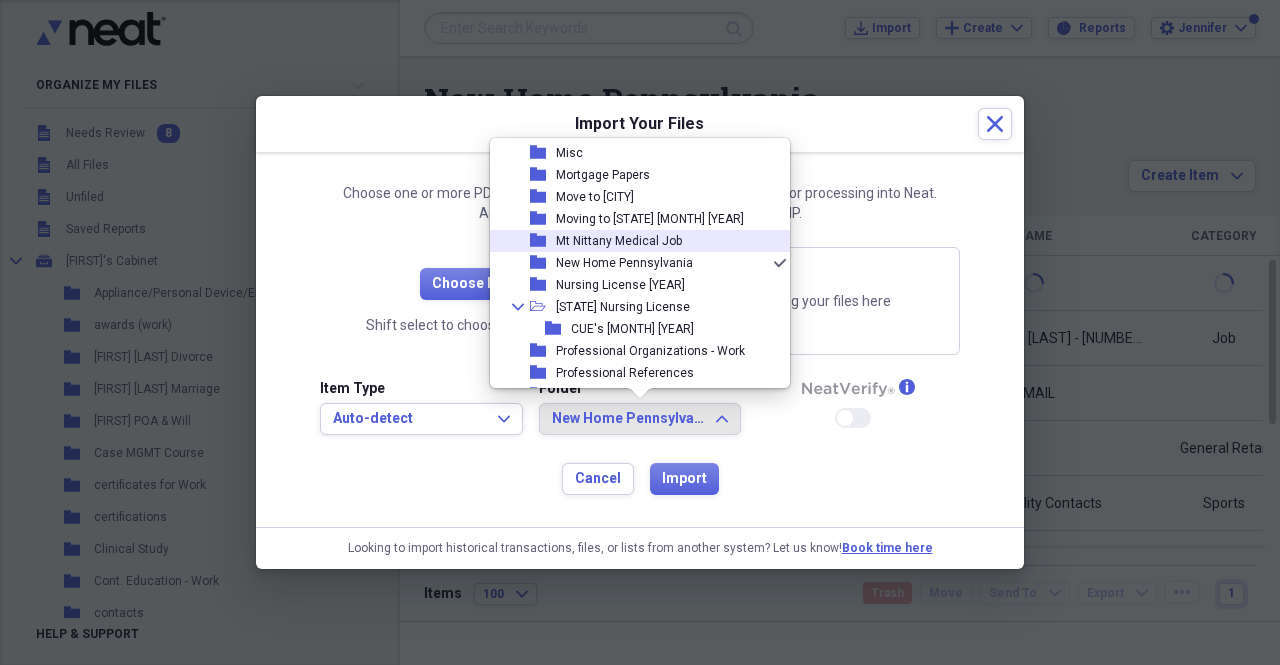 click on "Mt Nittany Medical Job" at bounding box center [619, 241] 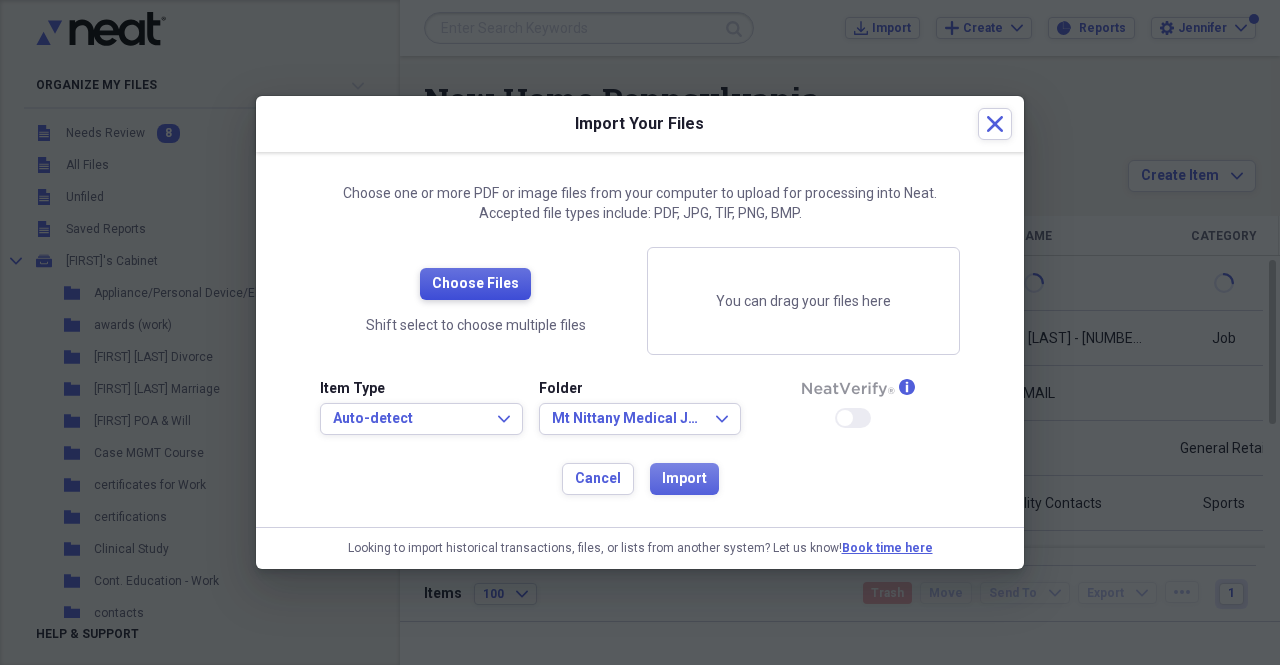 click on "Choose Files" at bounding box center [475, 284] 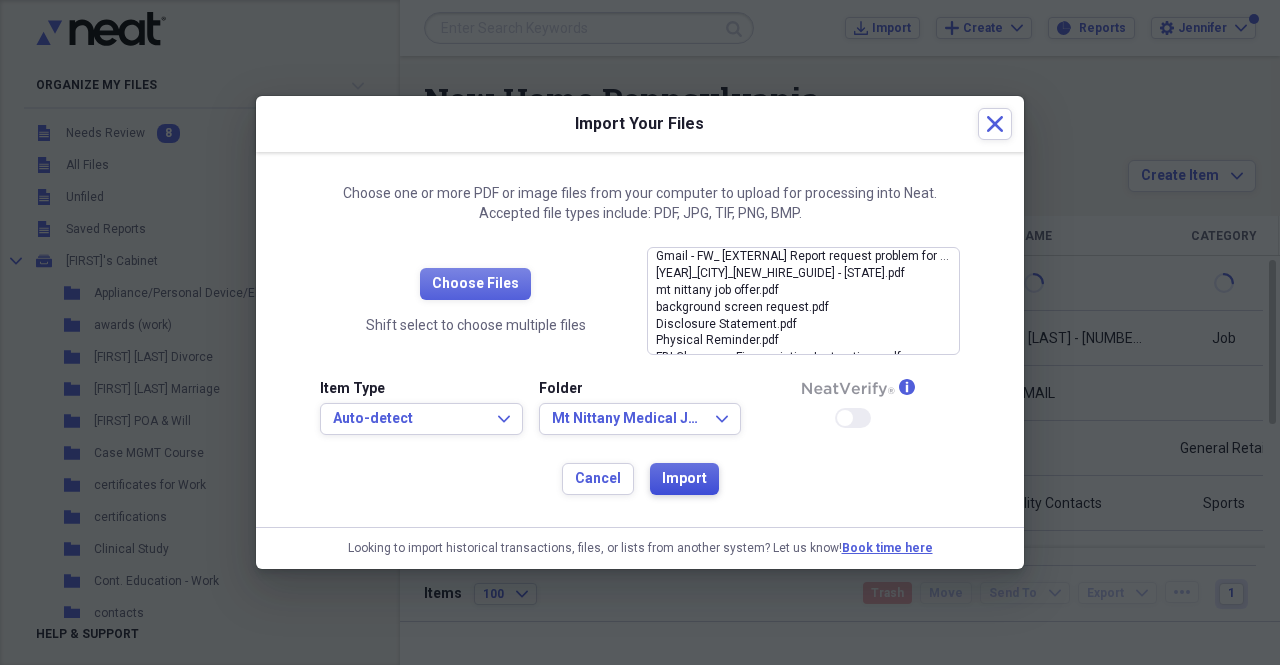 click on "Import" at bounding box center (684, 479) 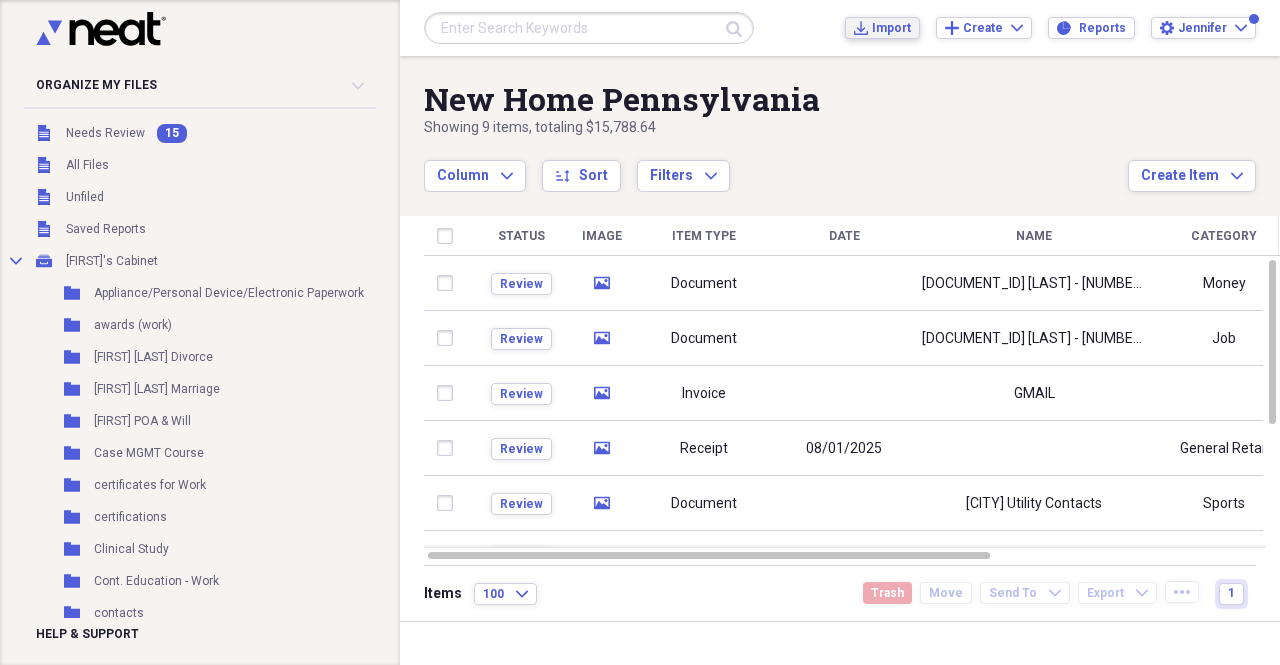 click on "Import" at bounding box center (891, 28) 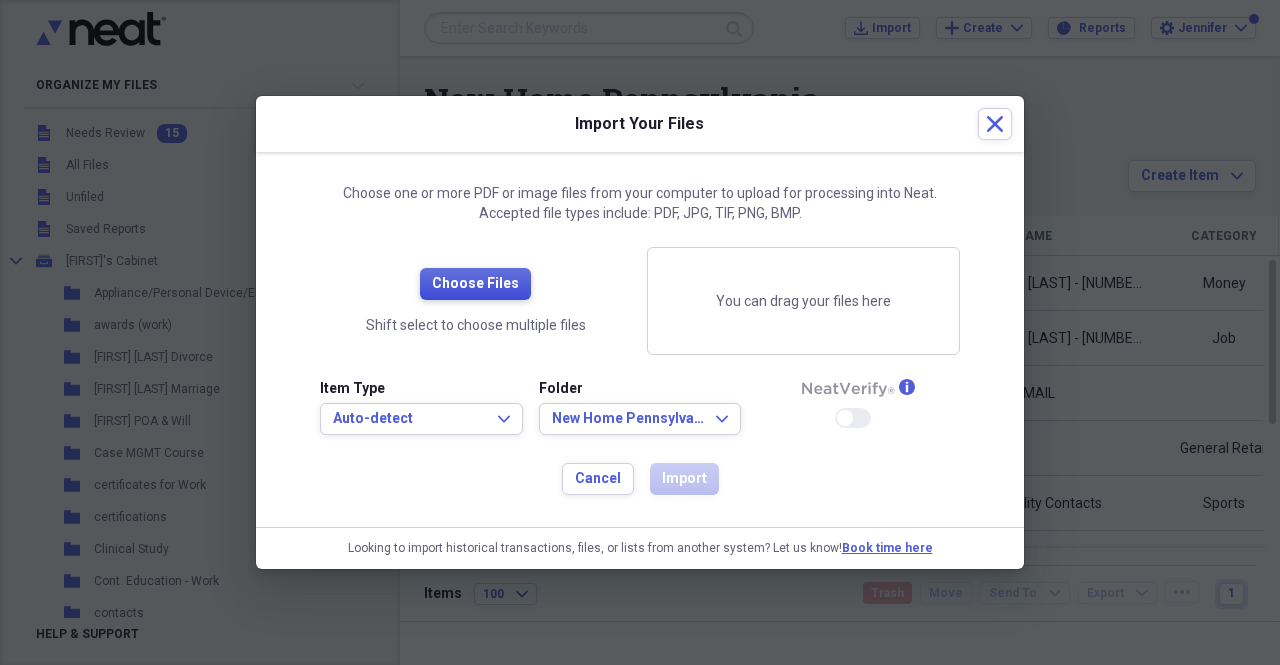 click on "Choose Files" at bounding box center (475, 284) 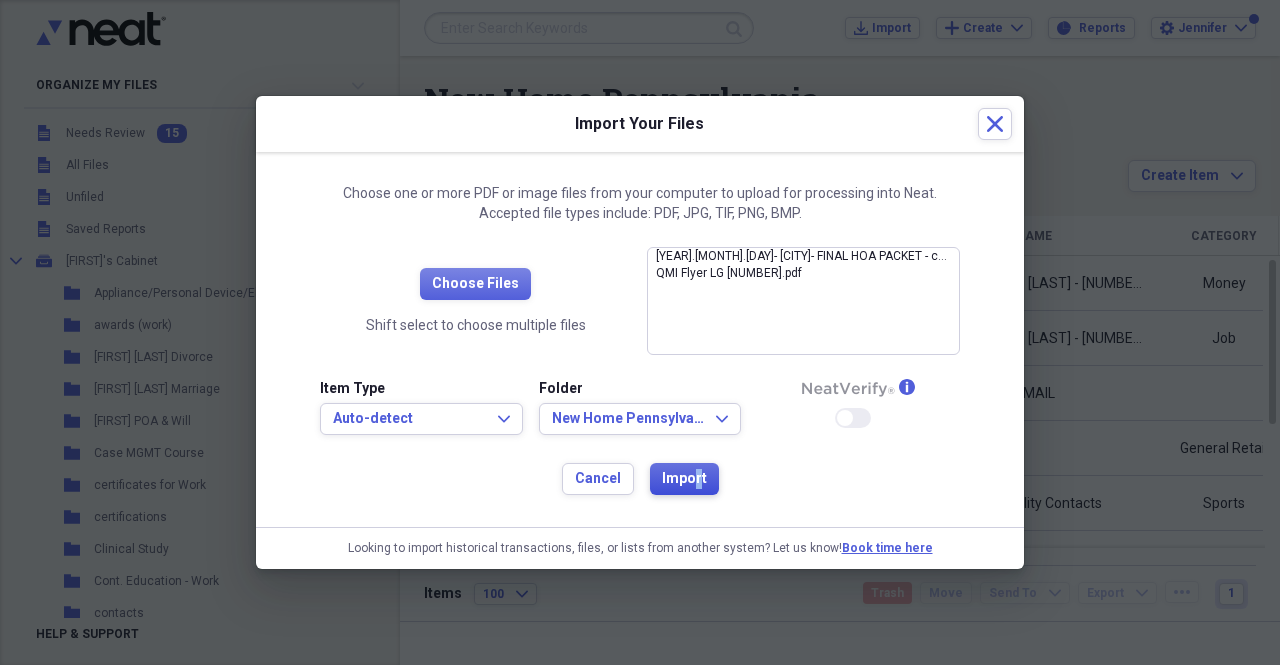click on "Import" at bounding box center [684, 479] 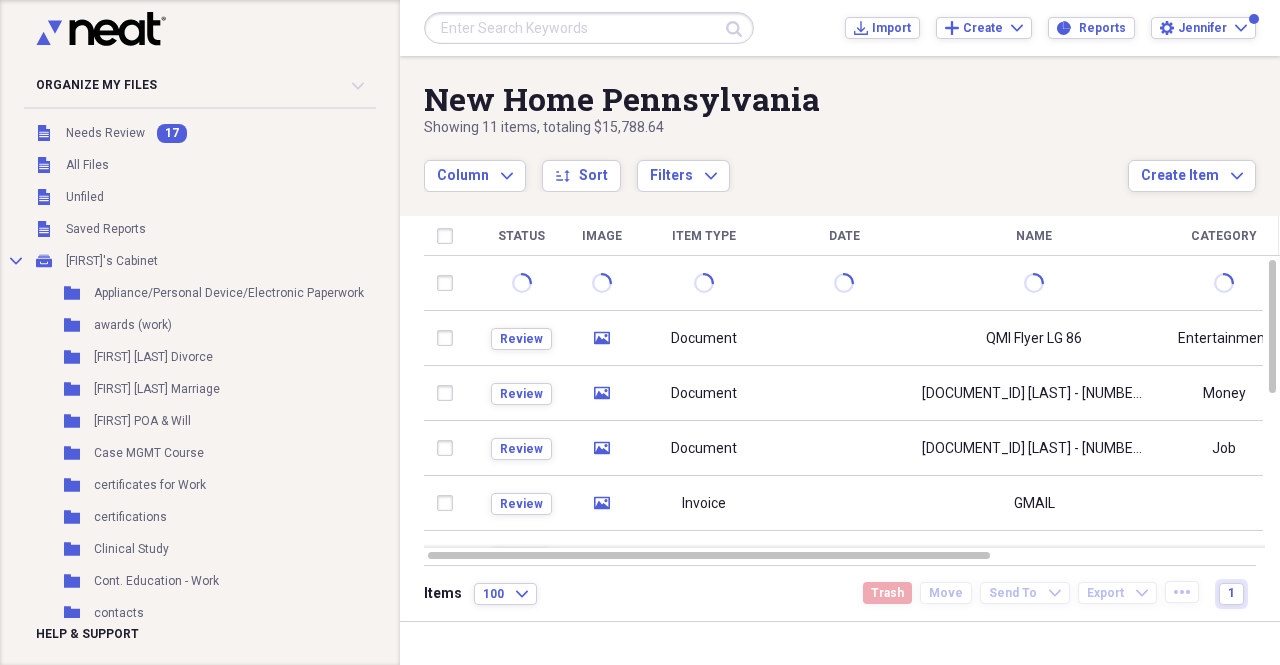 click on "Import Import Add Create Expand Reports Reports Settings [FIRST] Expand" at bounding box center [1050, 28] 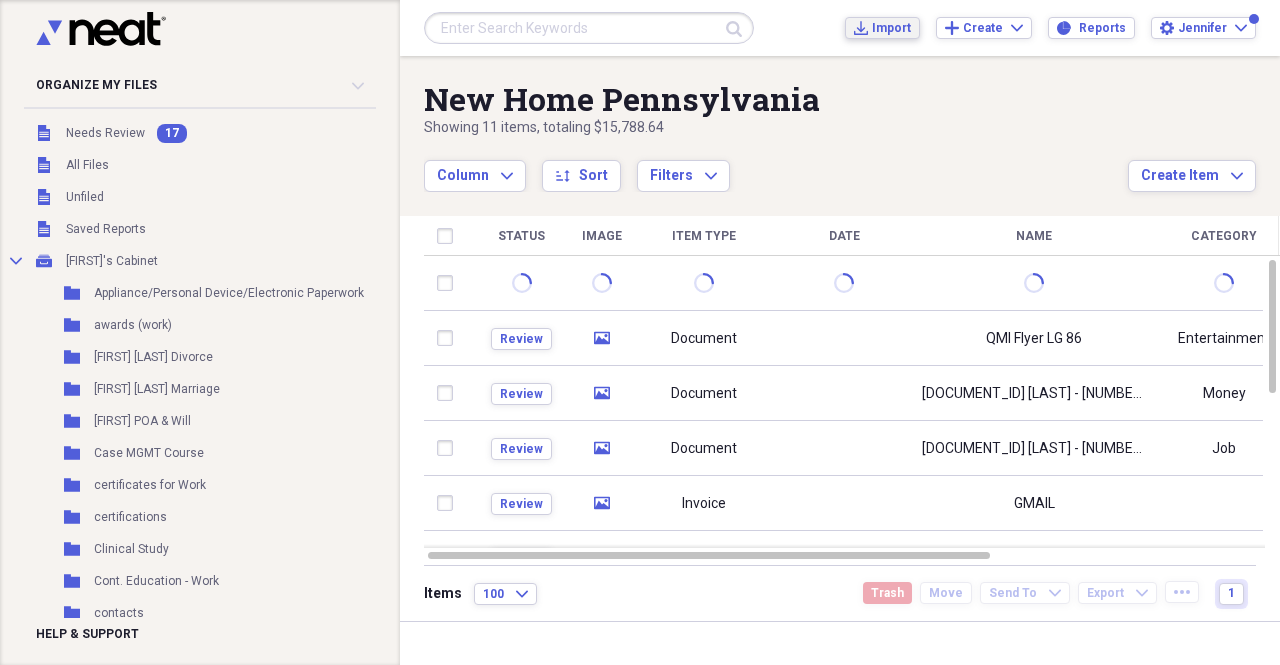 click on "Import" at bounding box center (891, 28) 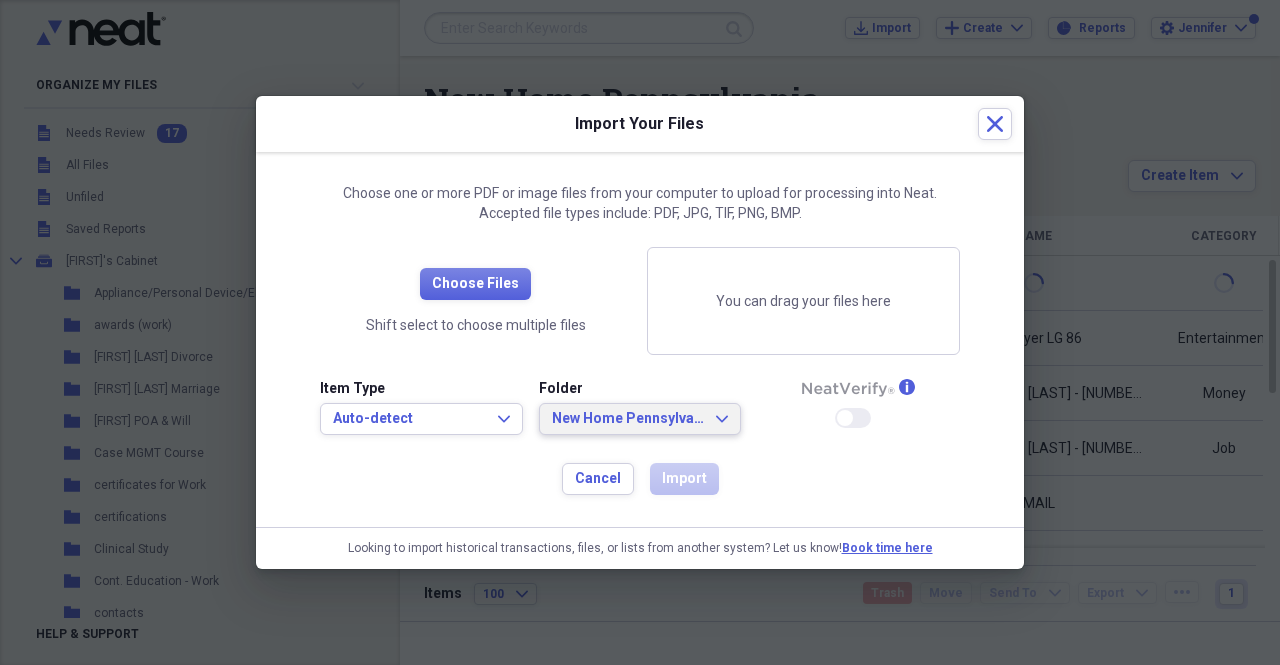 click on "New Home Pennsylvania" at bounding box center [628, 419] 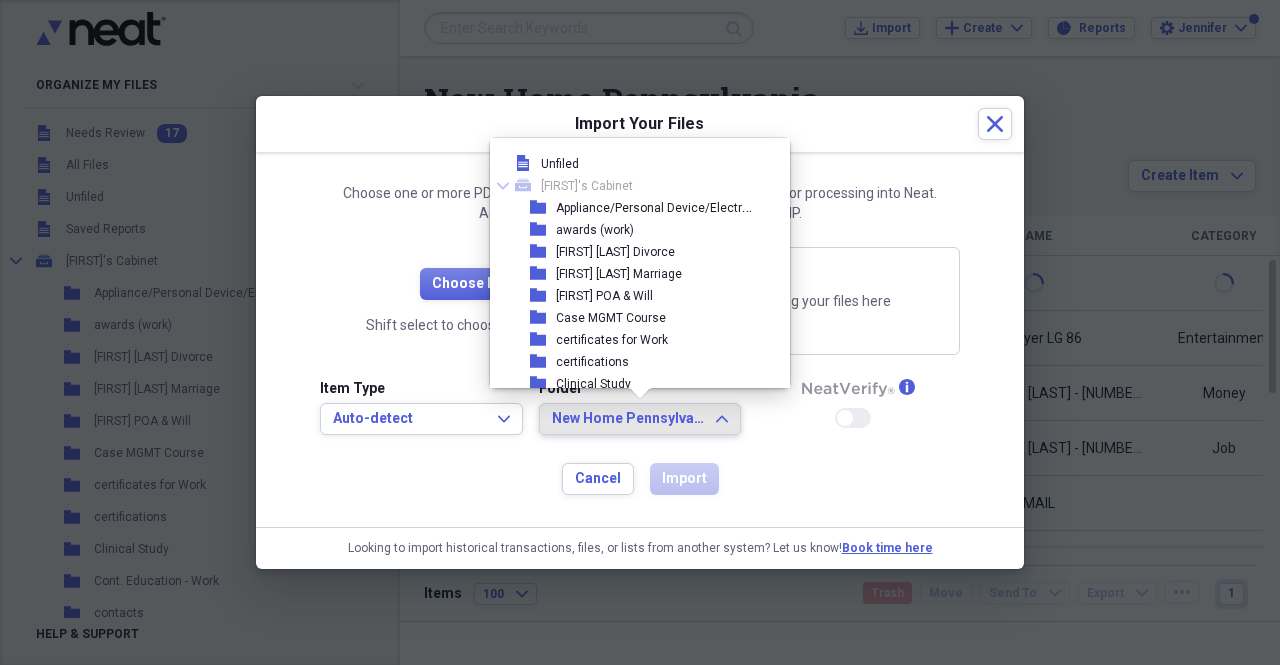 scroll, scrollTop: 1067, scrollLeft: 0, axis: vertical 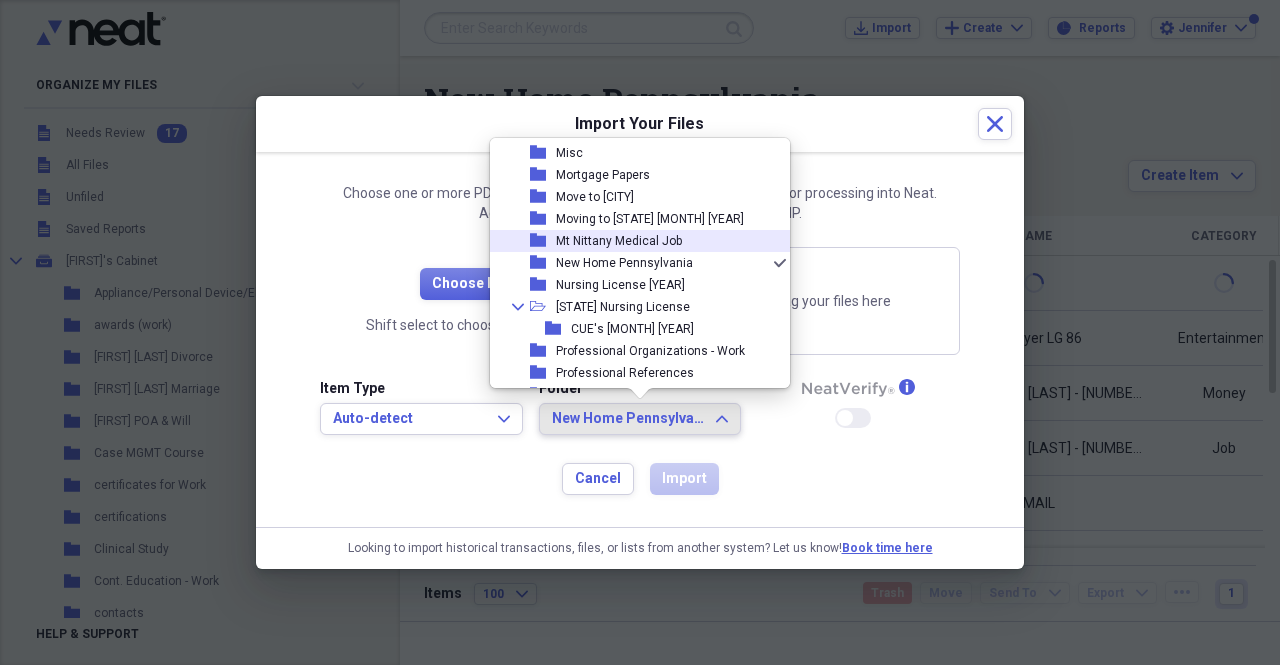 click on "Mt Nittany Medical Job" at bounding box center [619, 241] 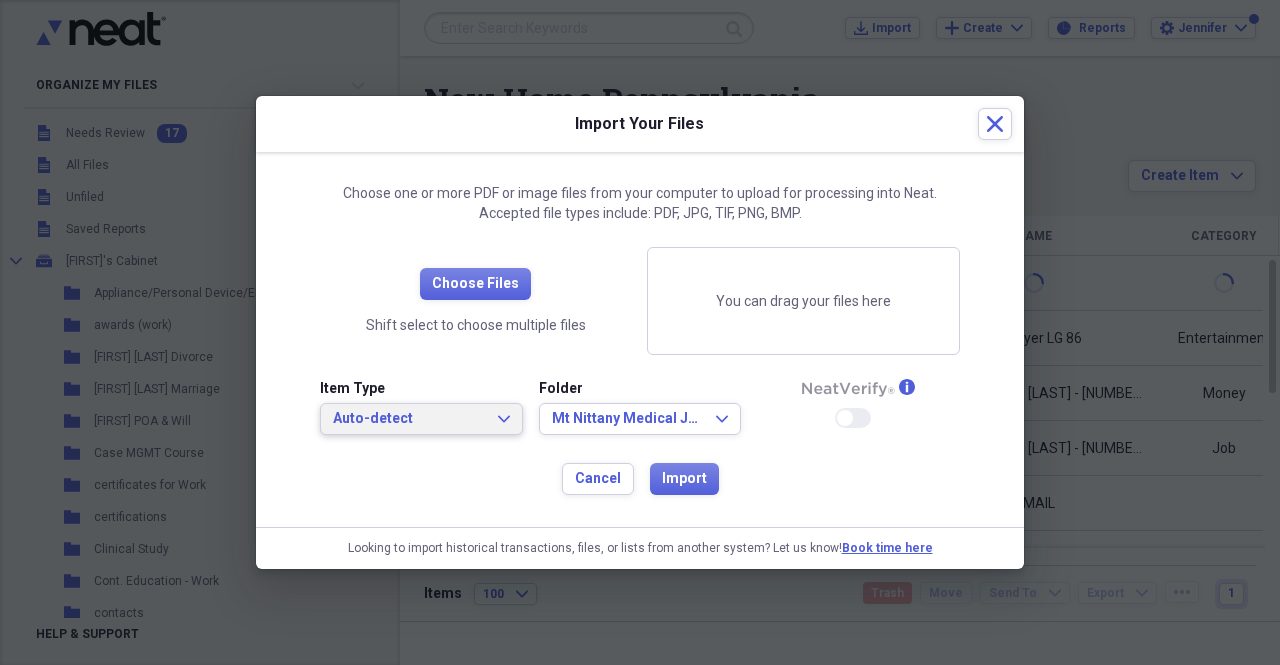 click on "Auto-detect" at bounding box center [409, 419] 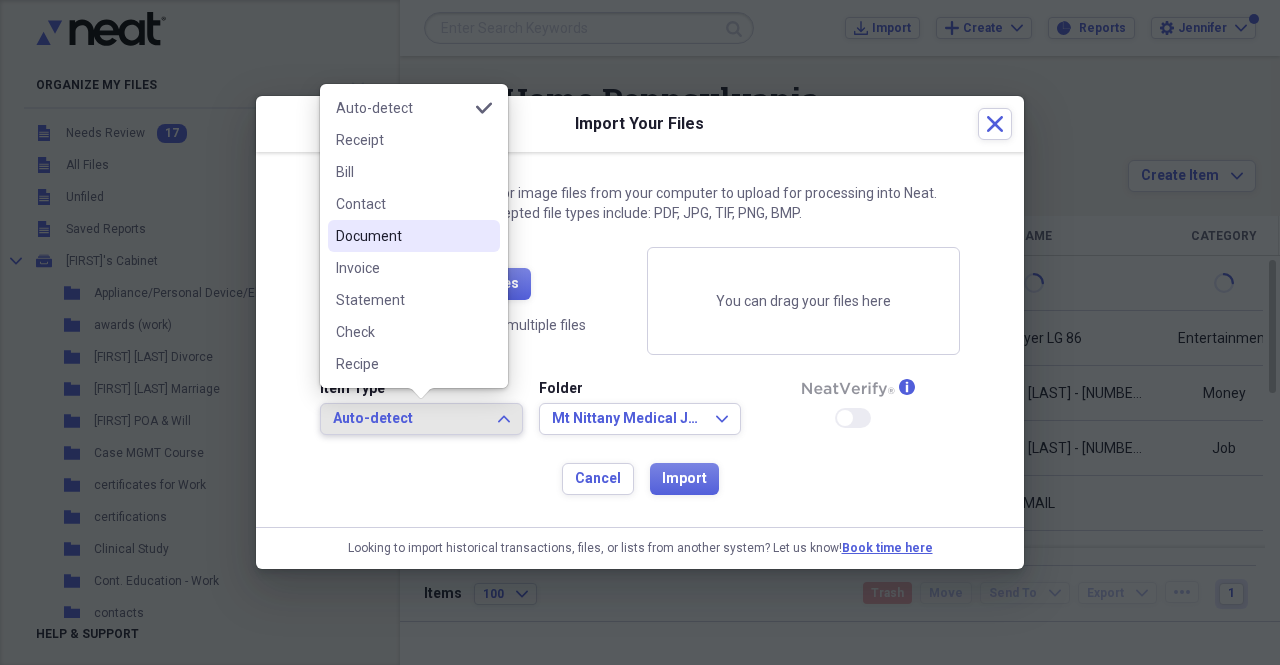 click on "Document" at bounding box center (402, 236) 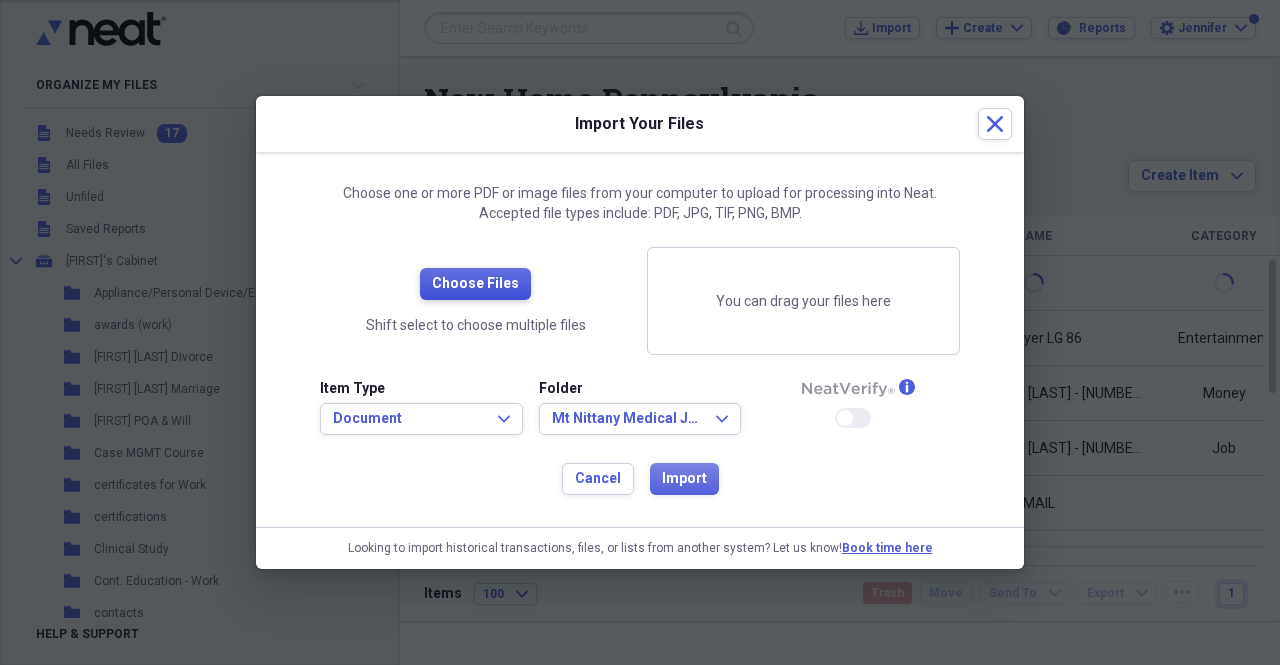 click on "Choose Files" at bounding box center [475, 284] 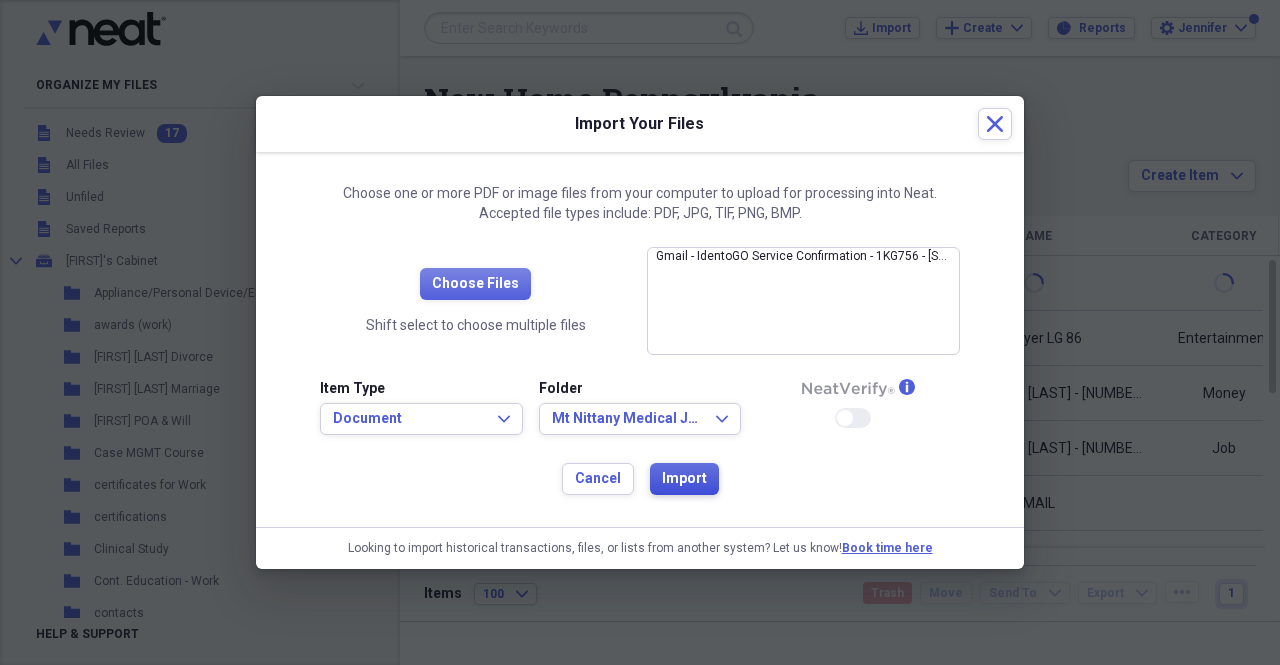 click on "Import" at bounding box center (684, 479) 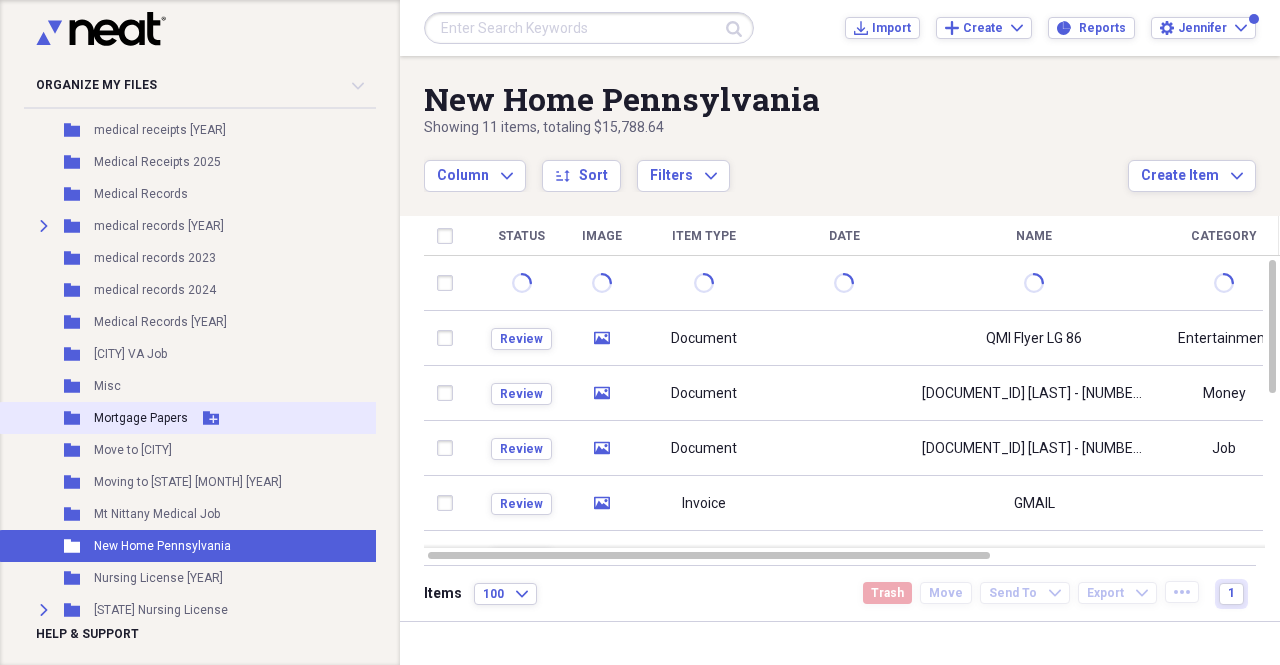 scroll, scrollTop: 1470, scrollLeft: 0, axis: vertical 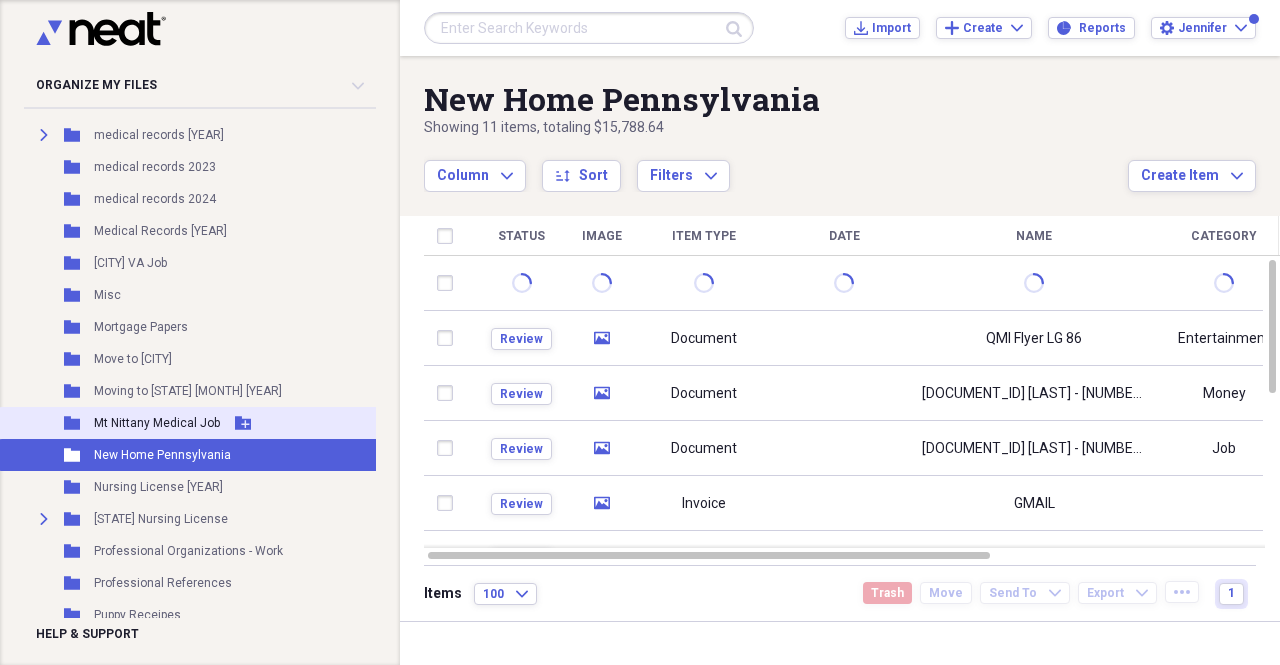 click on "Mt Nittany Medical Job" at bounding box center [157, 423] 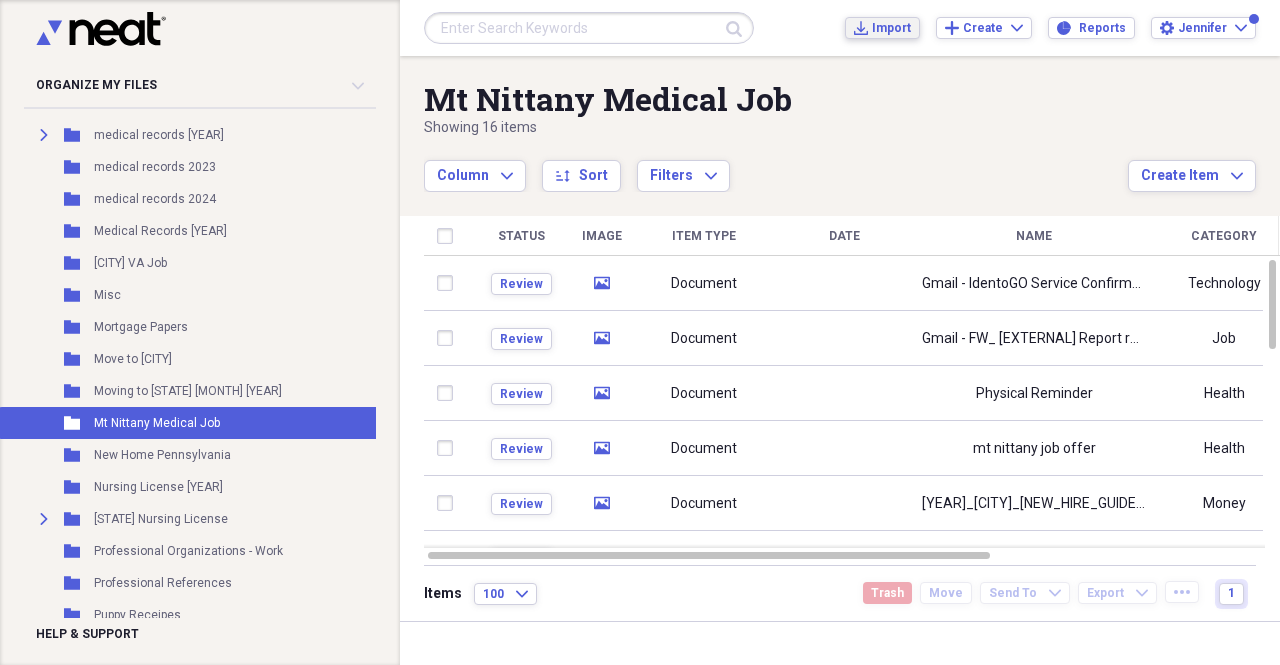 click on "Import" at bounding box center (891, 28) 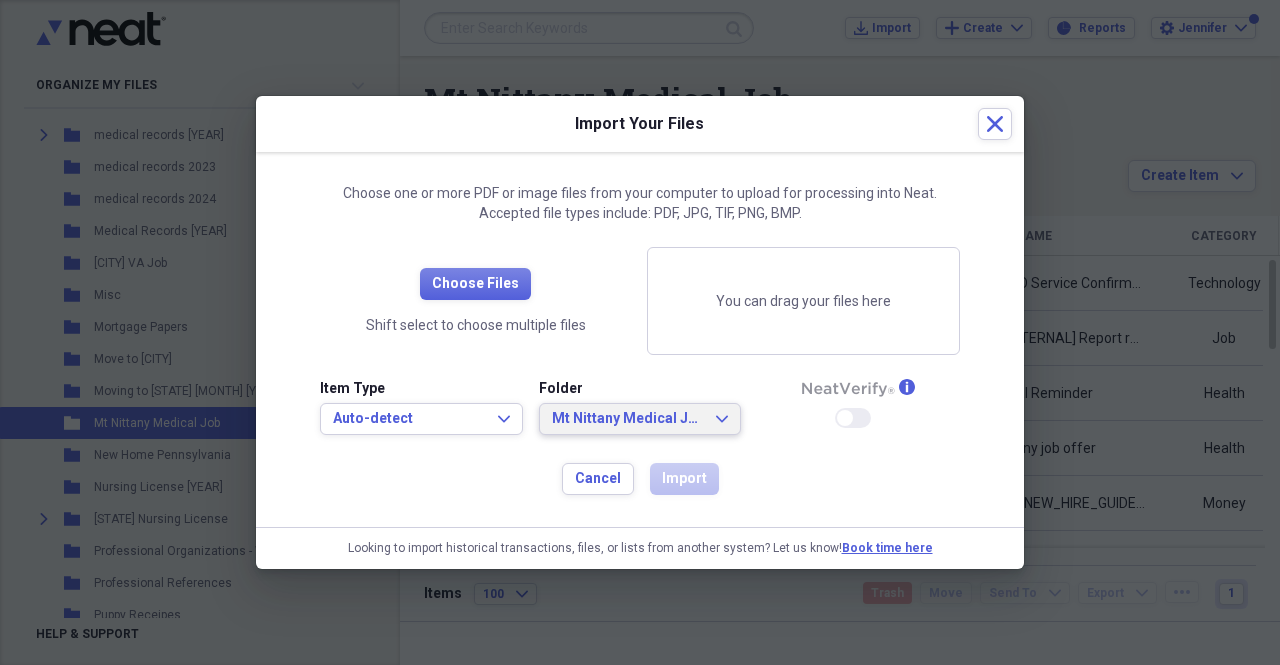 click on "Mt Nittany Medical Job" at bounding box center (628, 419) 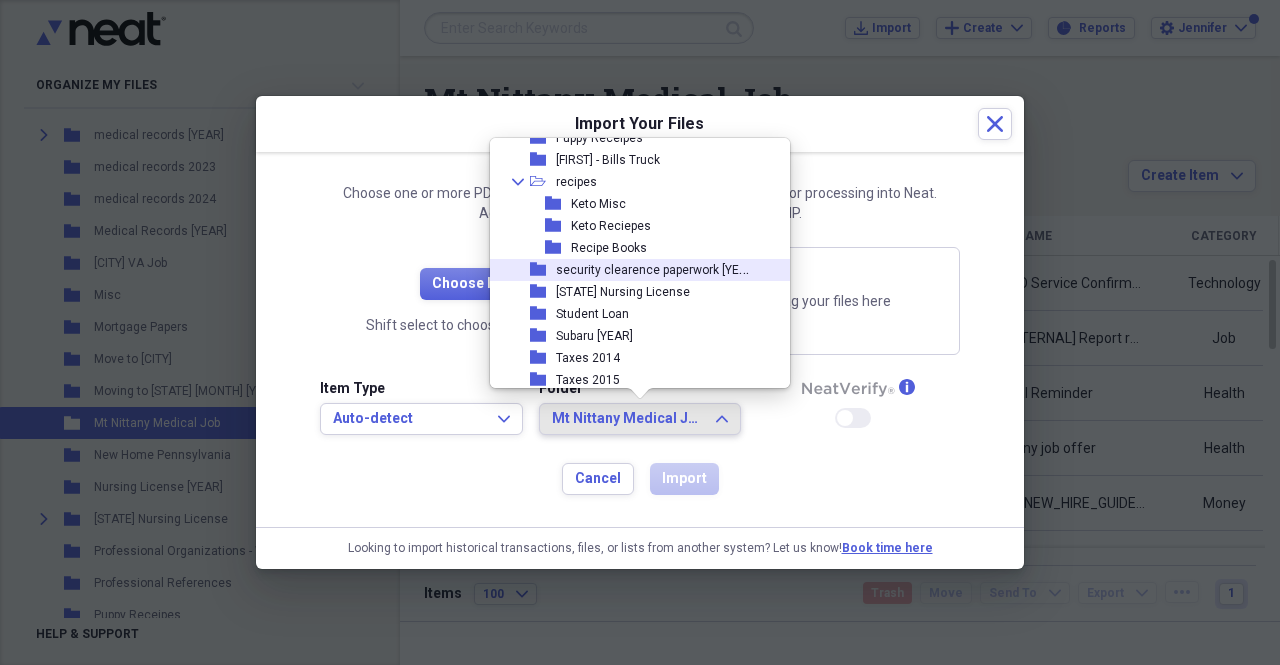 scroll, scrollTop: 1323, scrollLeft: 0, axis: vertical 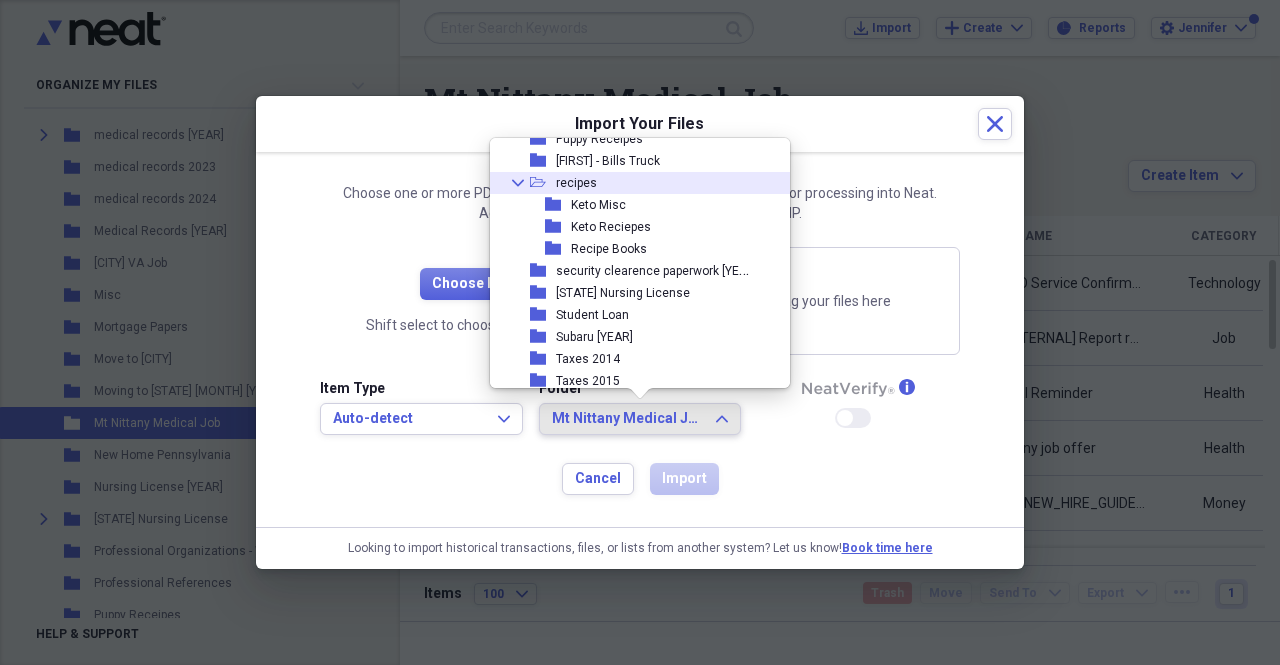 click on "recipes" at bounding box center (576, 183) 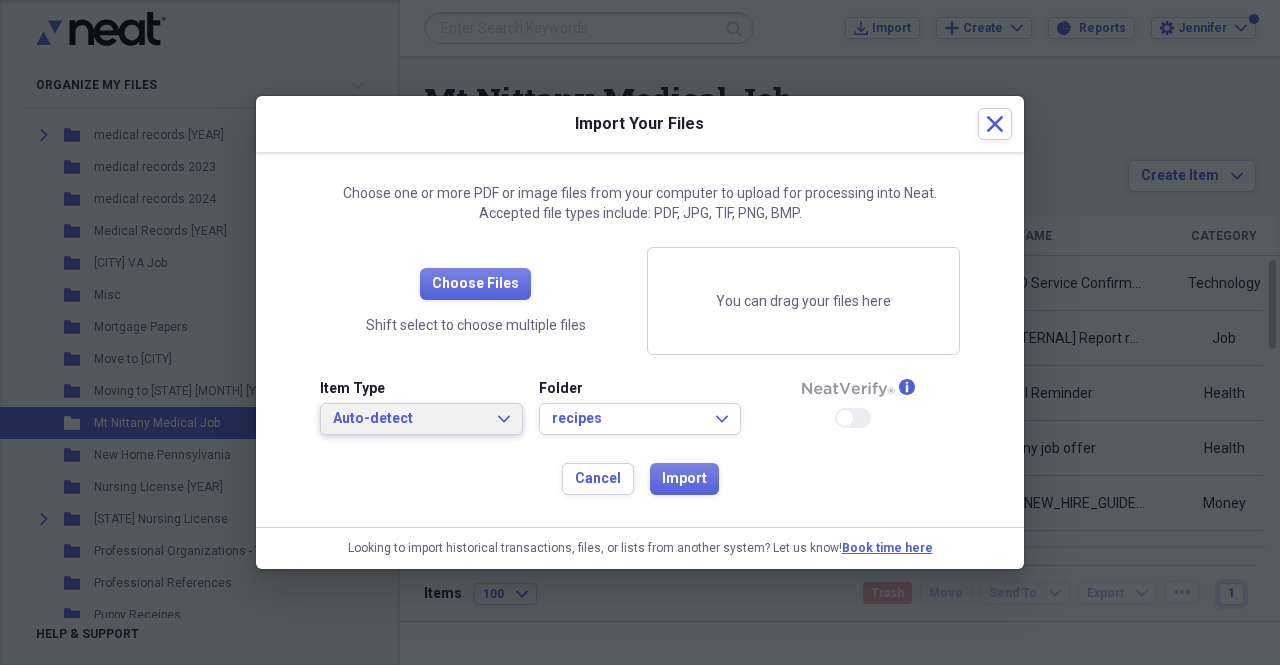 click on "Auto-detect" at bounding box center (409, 419) 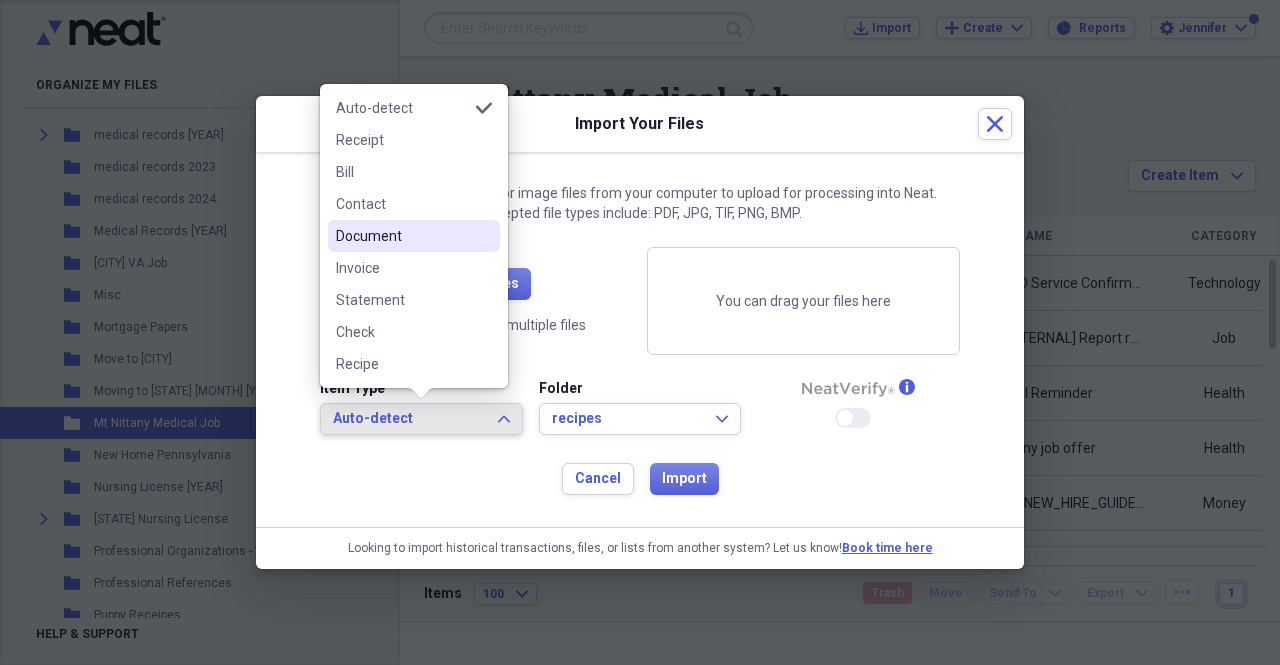 drag, startPoint x: 363, startPoint y: 240, endPoint x: 600, endPoint y: 290, distance: 242.21684 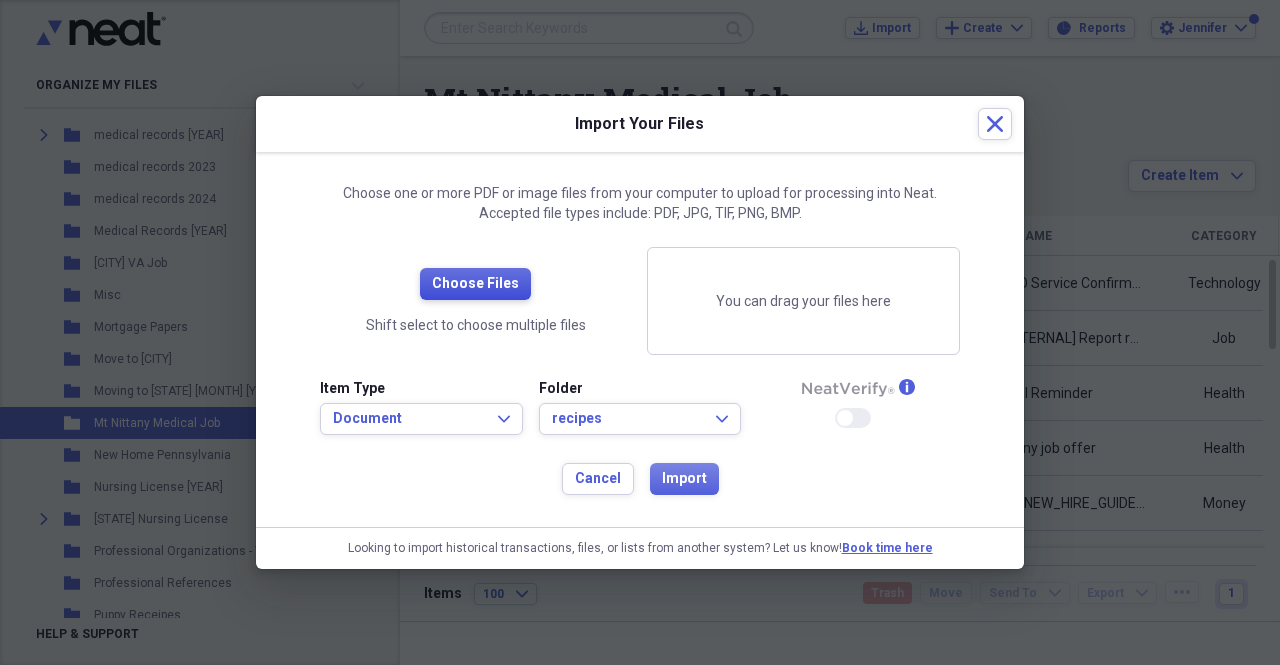 click on "Choose Files" at bounding box center [475, 284] 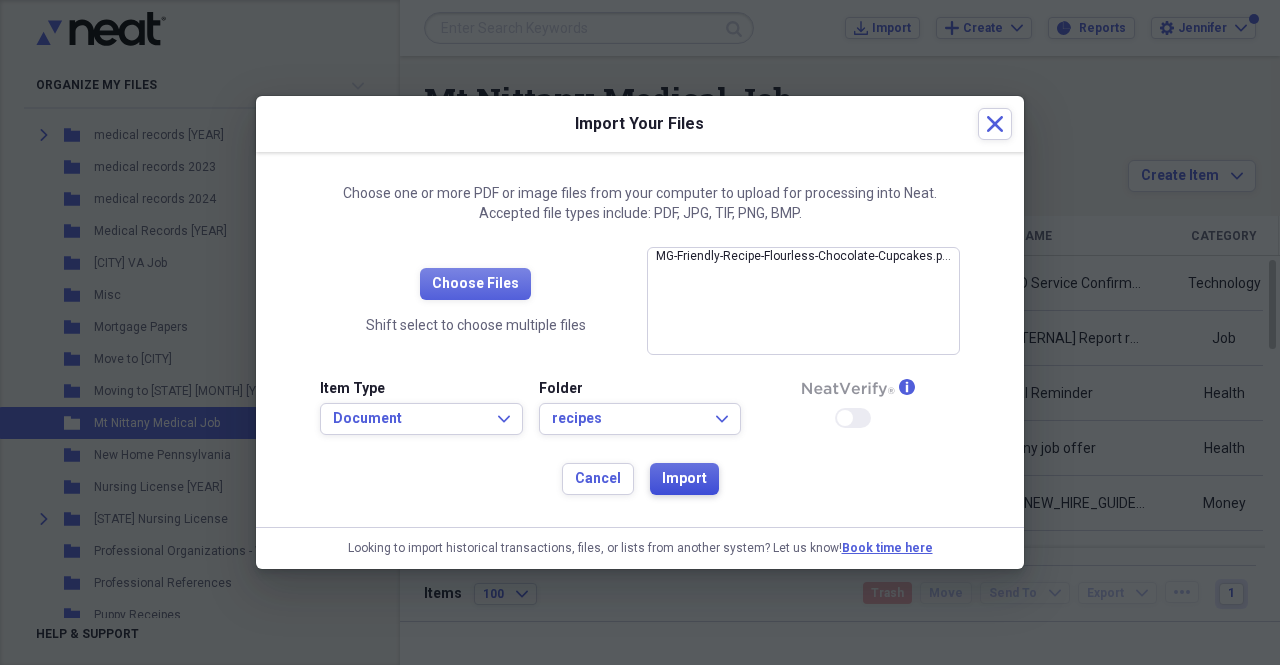 click on "Import" at bounding box center [684, 479] 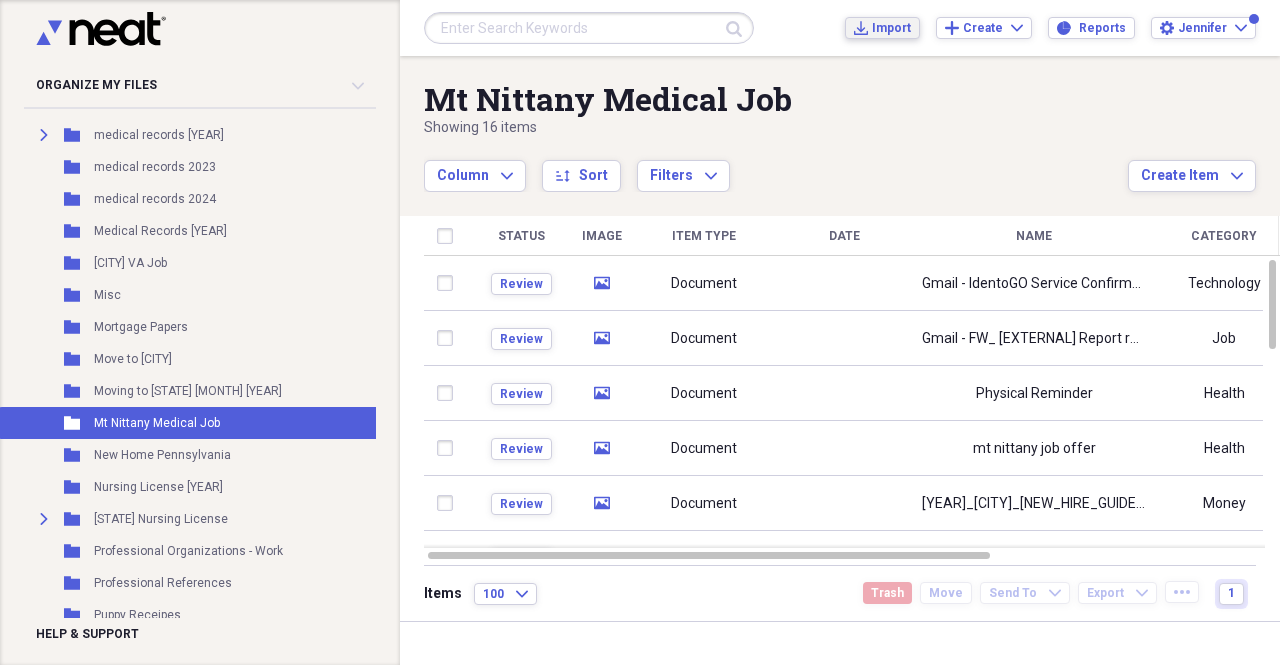 click on "Import" at bounding box center [891, 28] 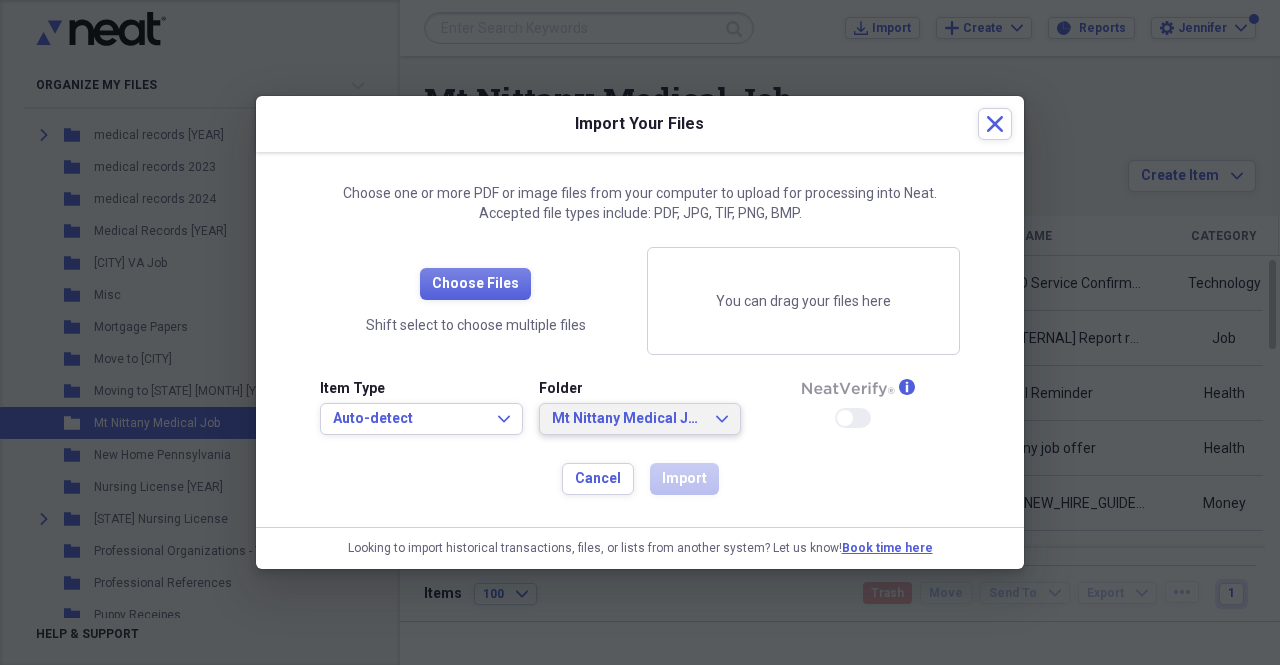 click on "Mt Nittany Medical Job" at bounding box center [628, 419] 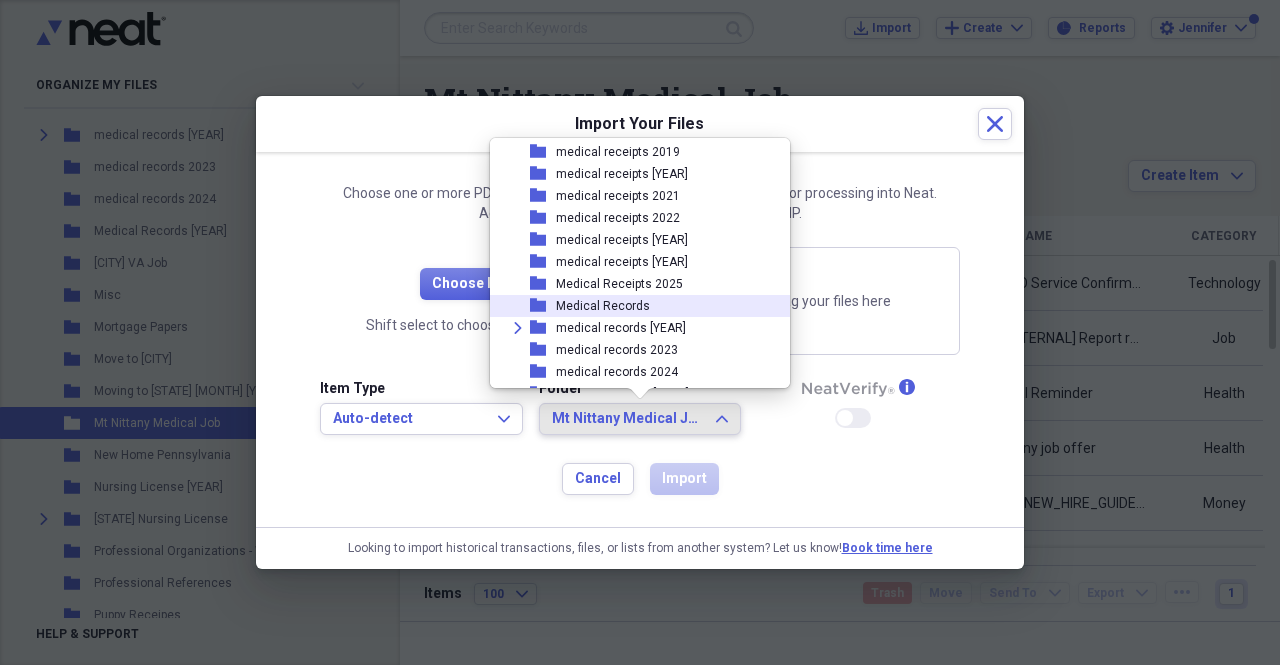 scroll, scrollTop: 813, scrollLeft: 0, axis: vertical 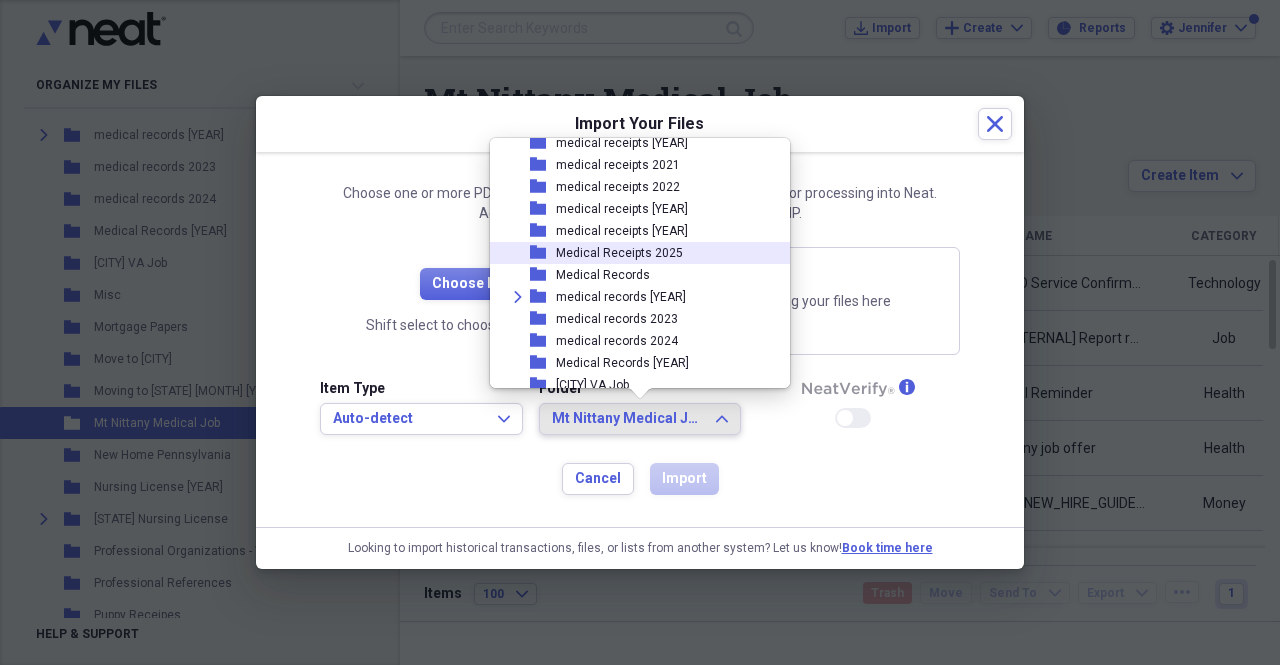 click on "Medical Receipts 2025" at bounding box center (619, 253) 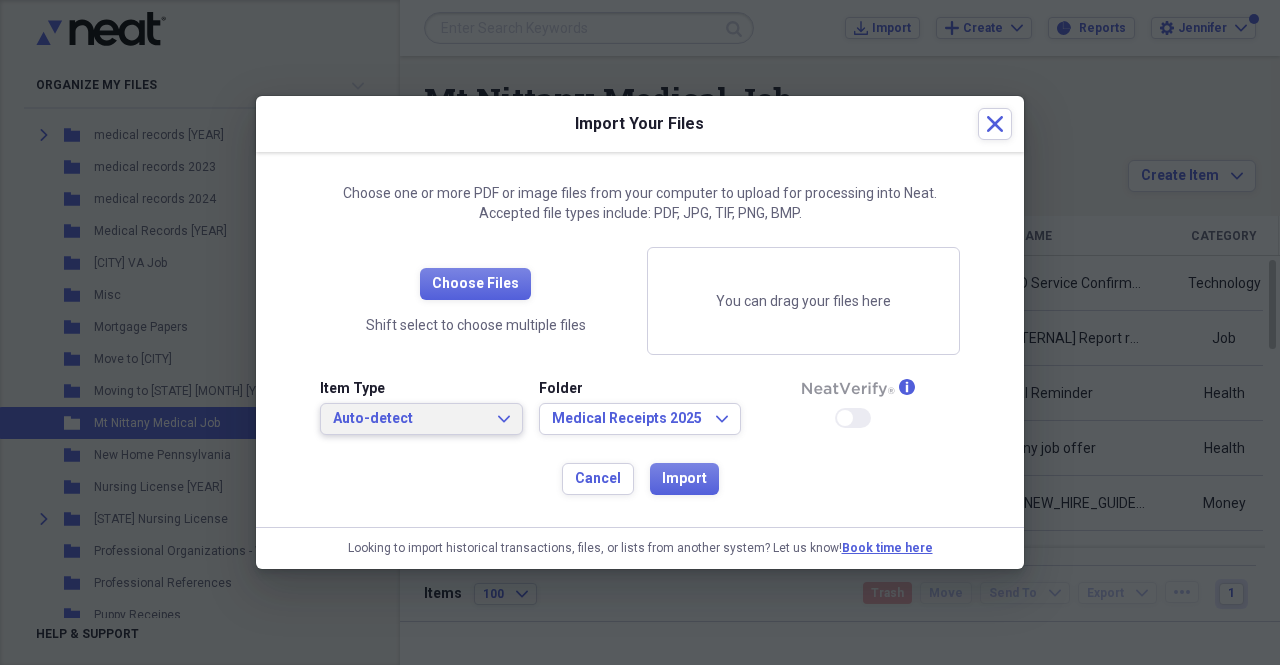 click on "Auto-detect" at bounding box center (409, 419) 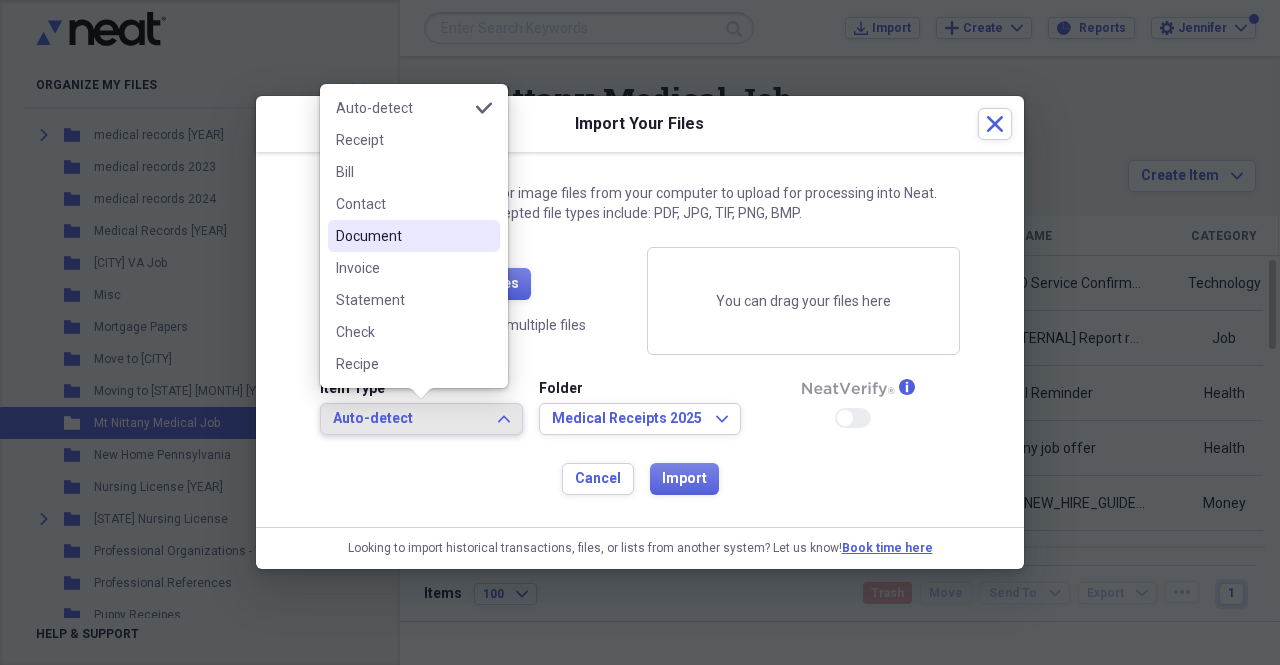 click on "Document" at bounding box center (402, 236) 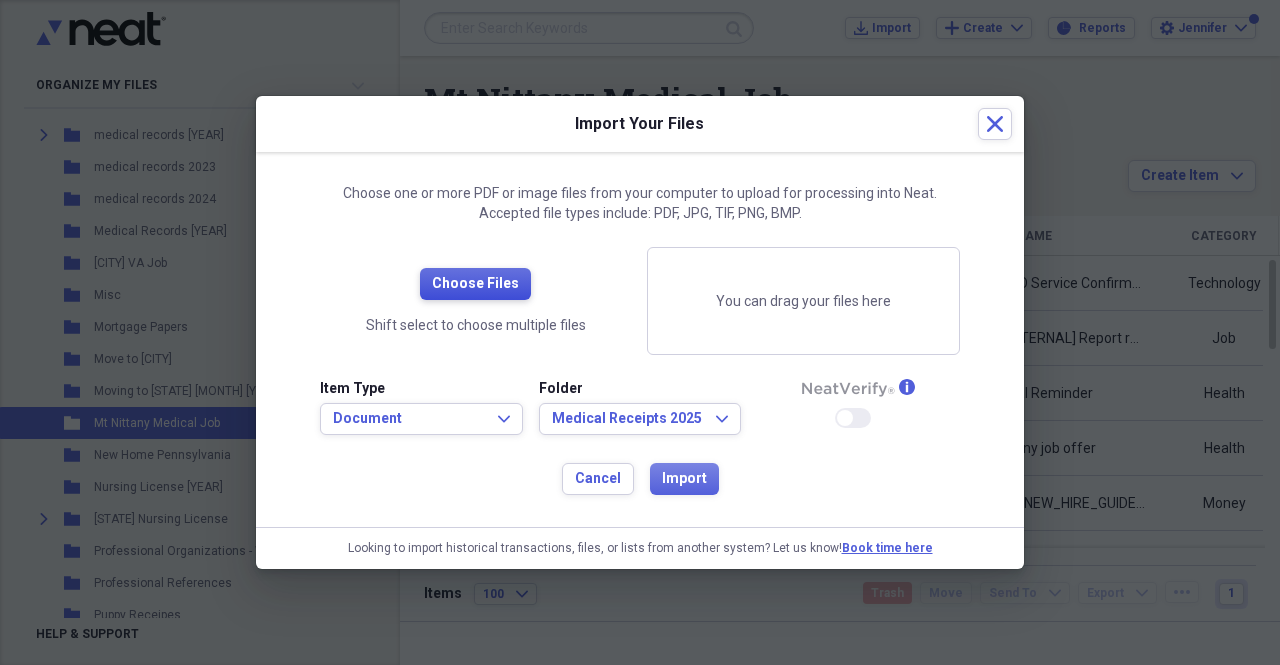 click on "Choose Files" at bounding box center (475, 284) 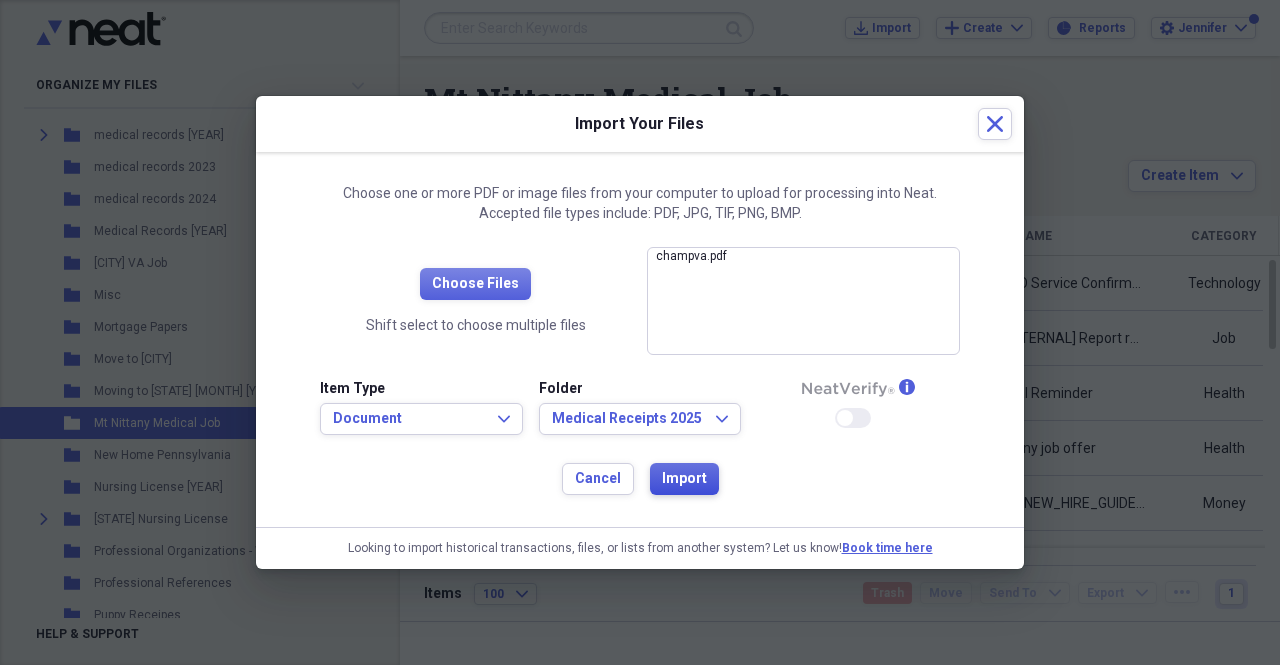 click on "Import" at bounding box center [684, 479] 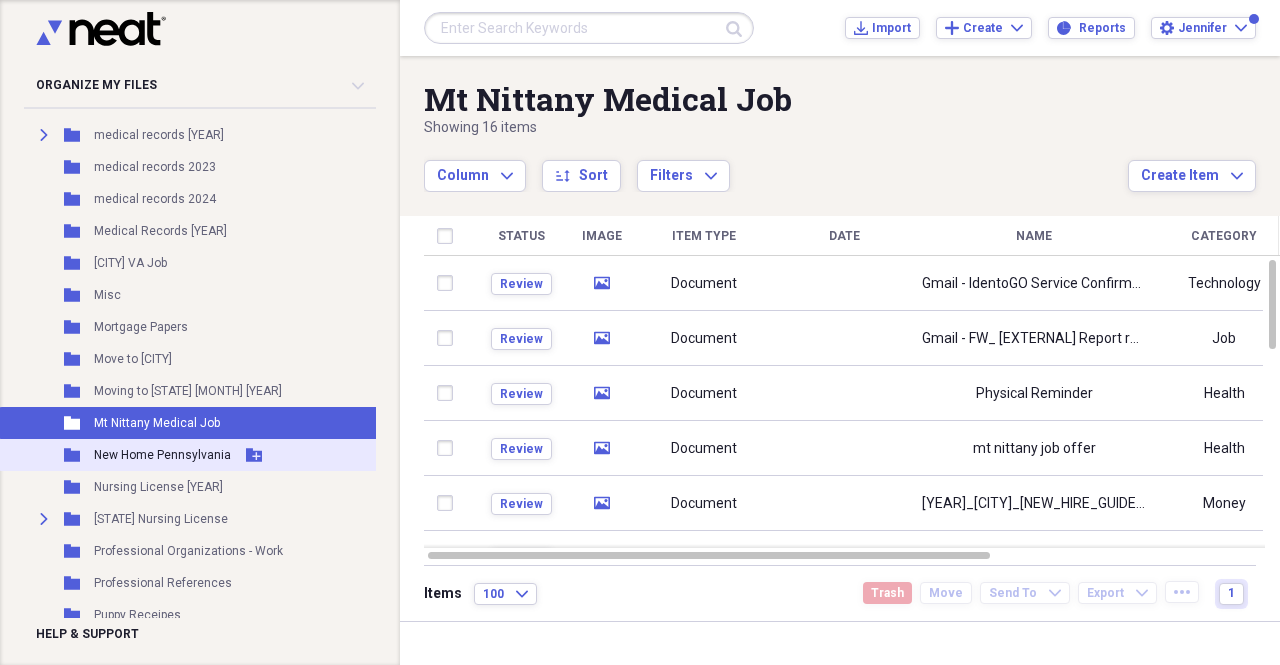click on "New Home Pennsylvania" at bounding box center (162, 455) 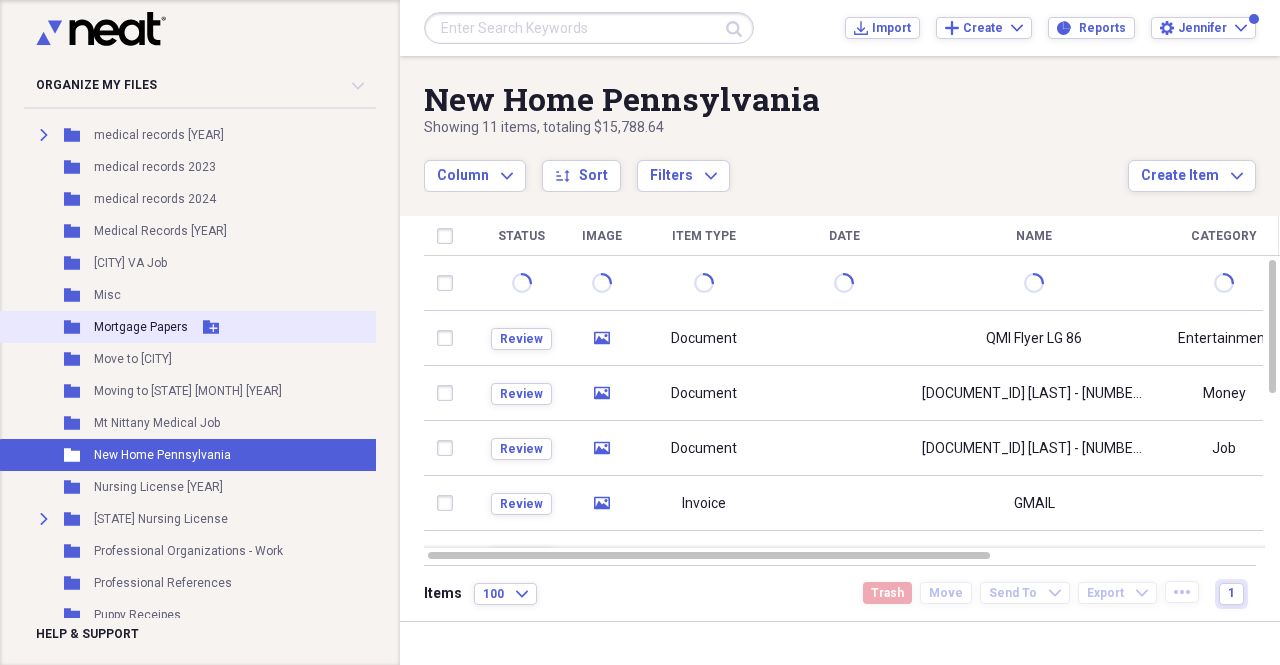 click on "Mortgage Papers" at bounding box center [141, 327] 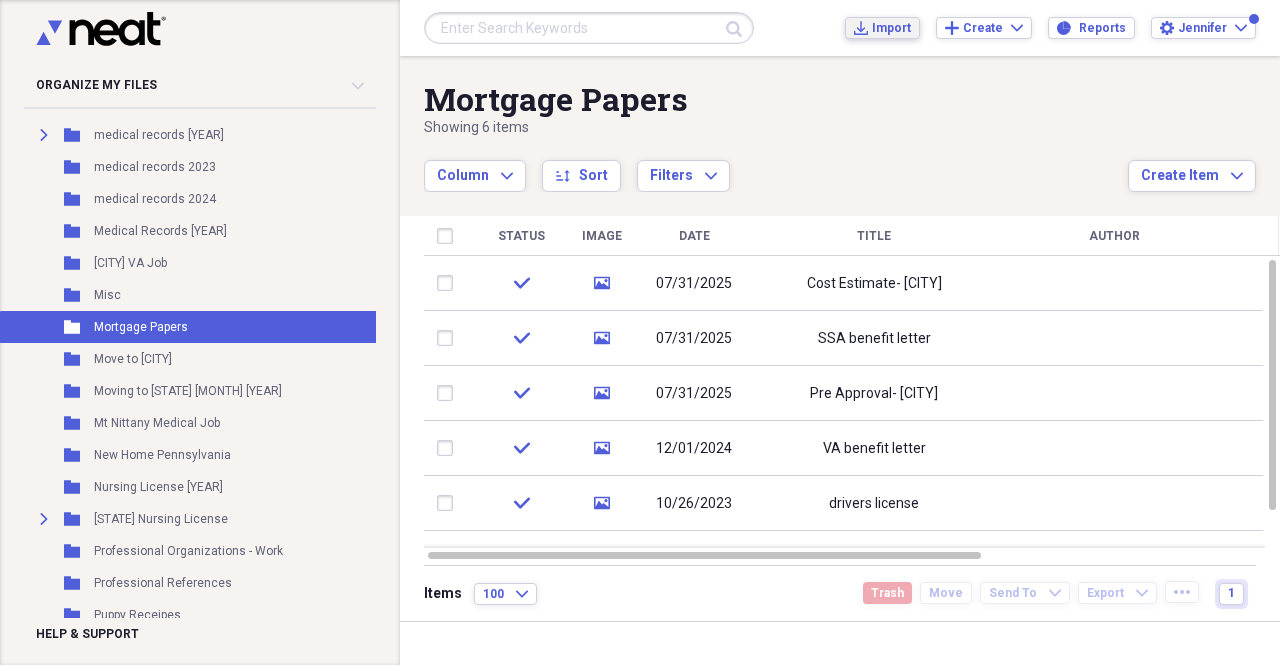 click on "Import" at bounding box center (891, 28) 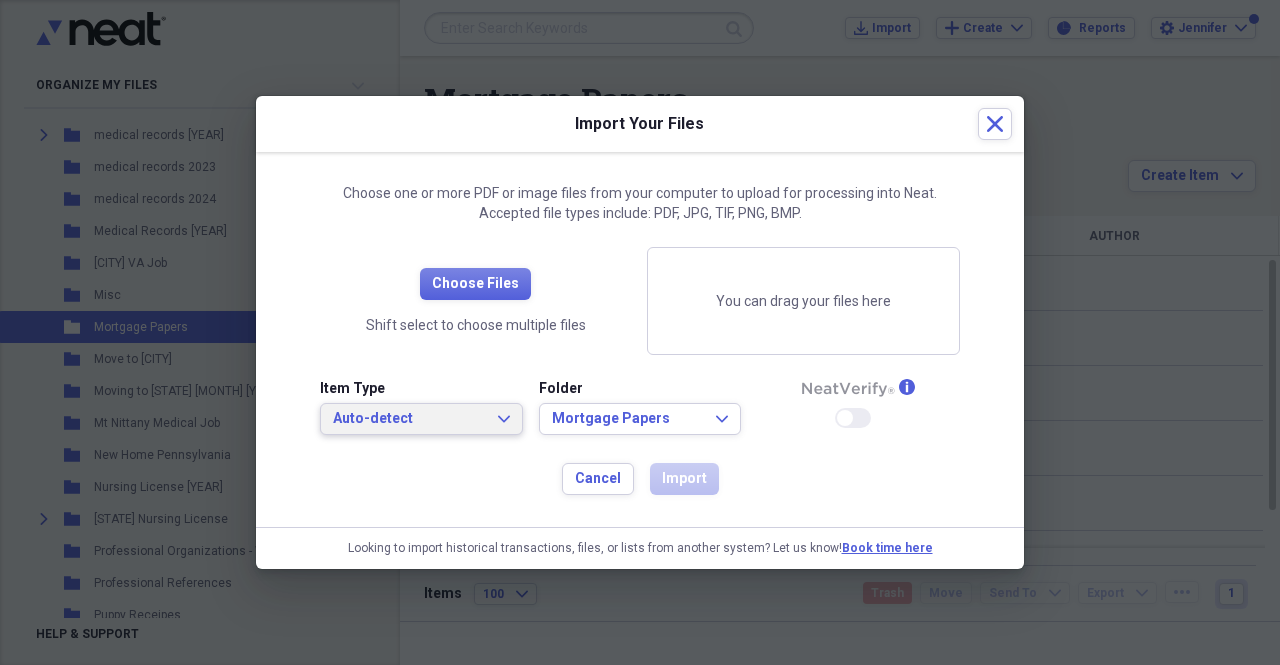click on "Auto-detect" at bounding box center (409, 419) 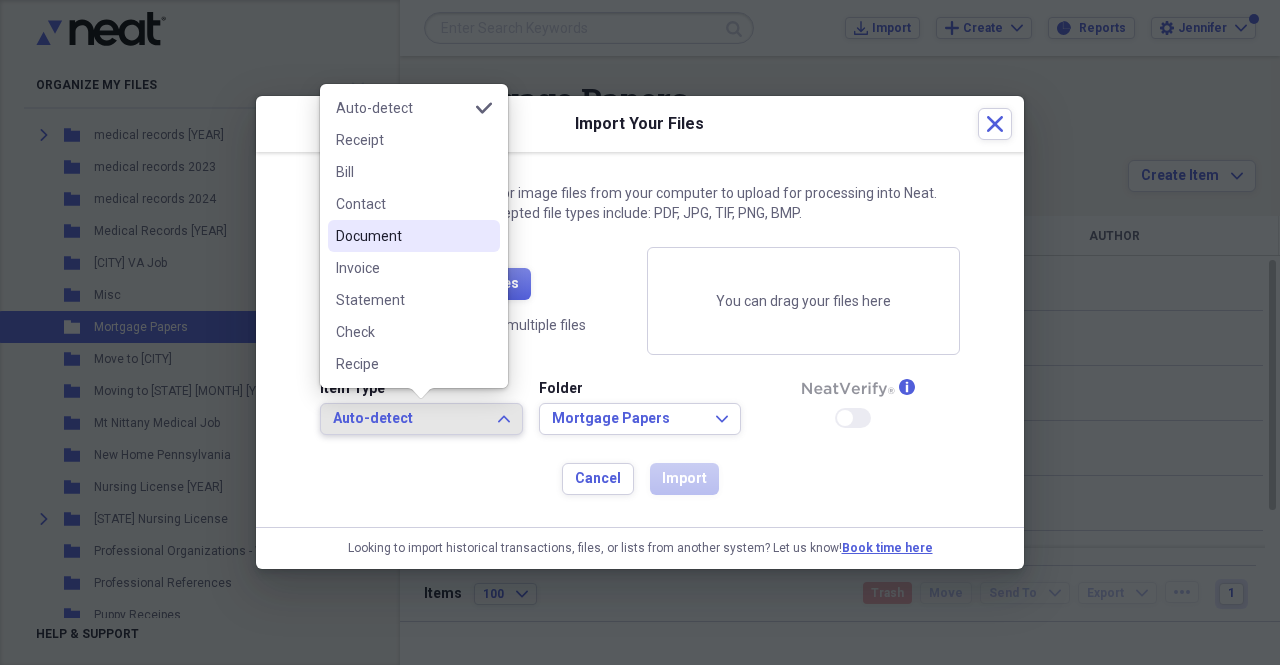 click on "Document" at bounding box center [402, 236] 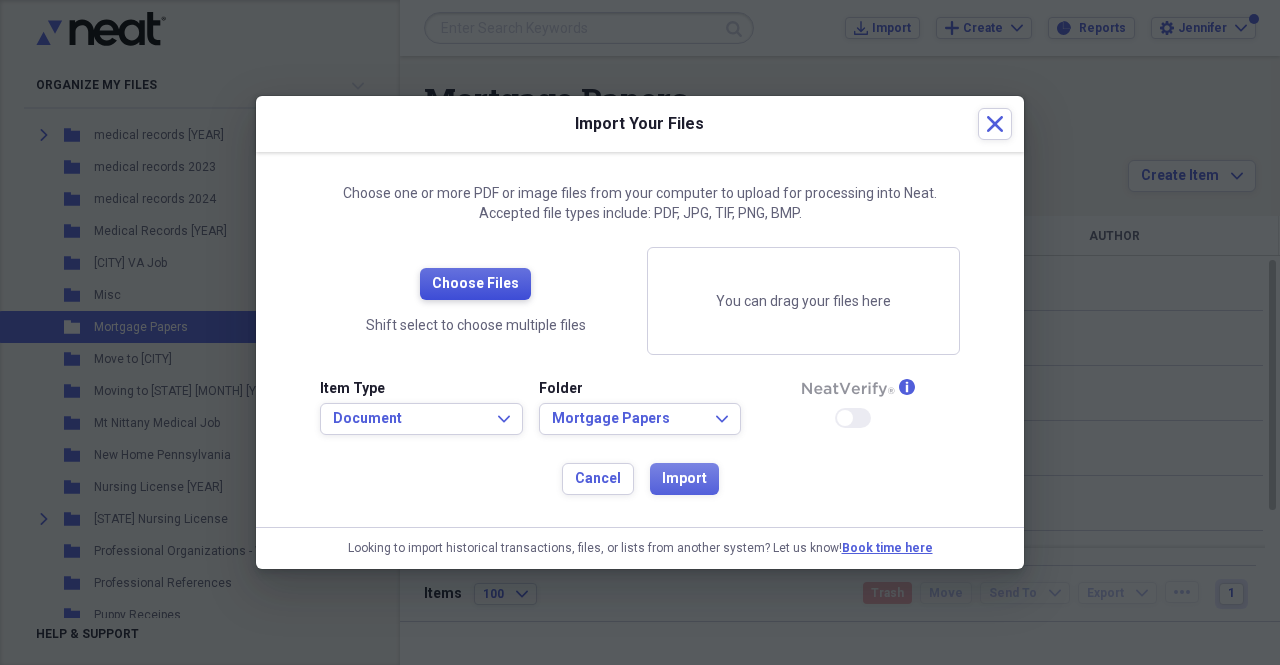 click on "Choose Files" at bounding box center [475, 284] 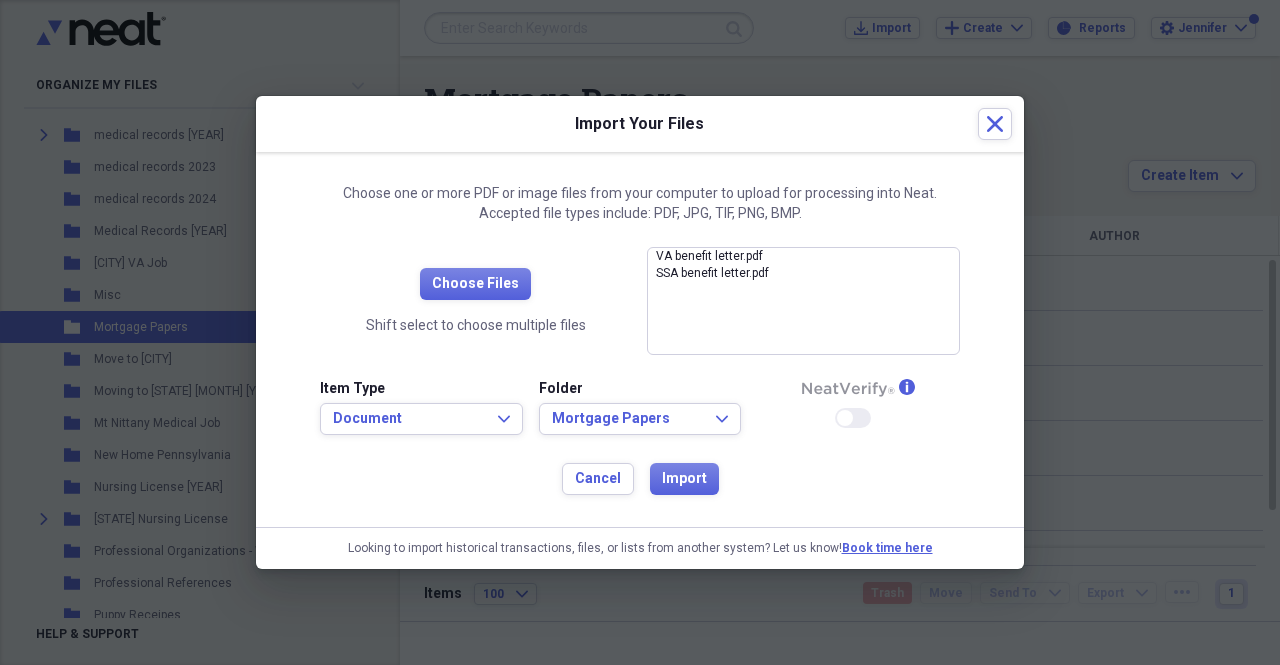 click on "Cancel Import" at bounding box center [640, 479] 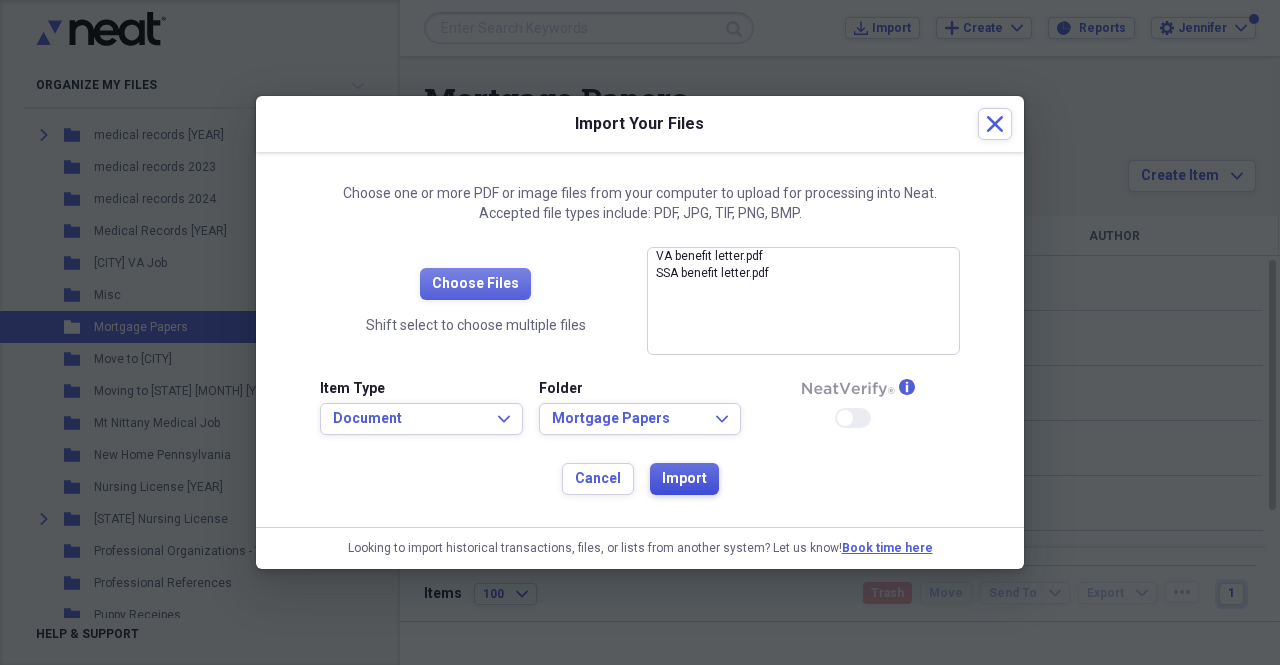 click on "Import" at bounding box center (684, 479) 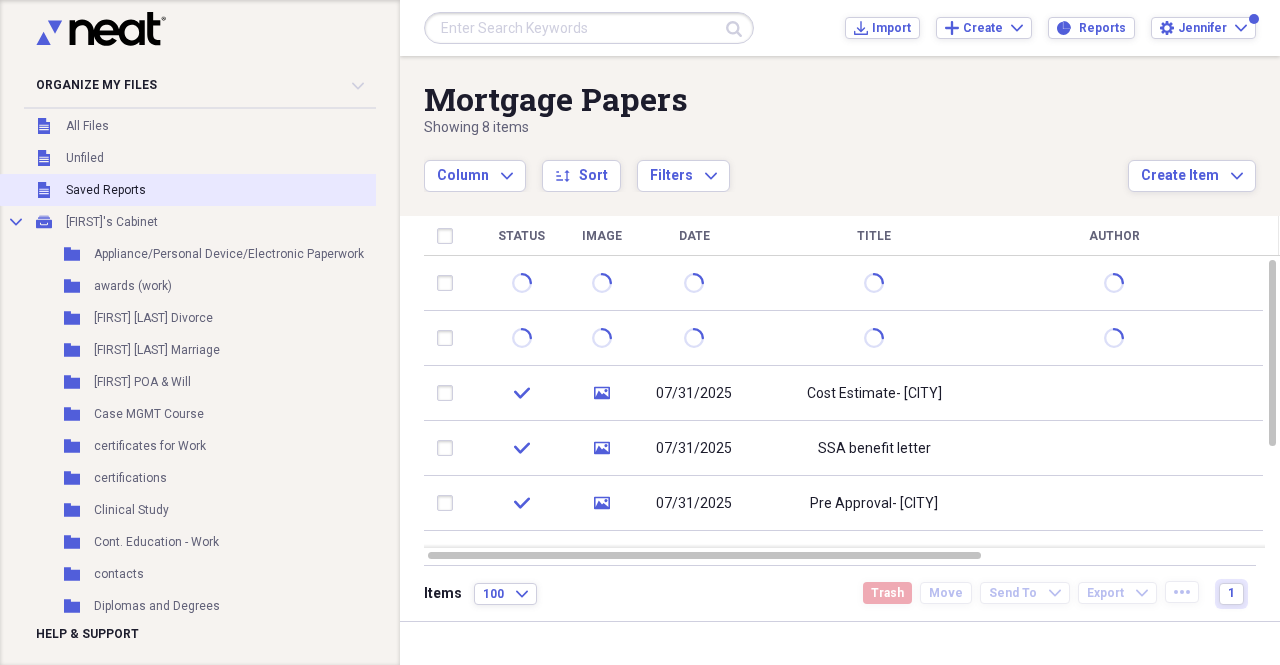 scroll, scrollTop: 0, scrollLeft: 0, axis: both 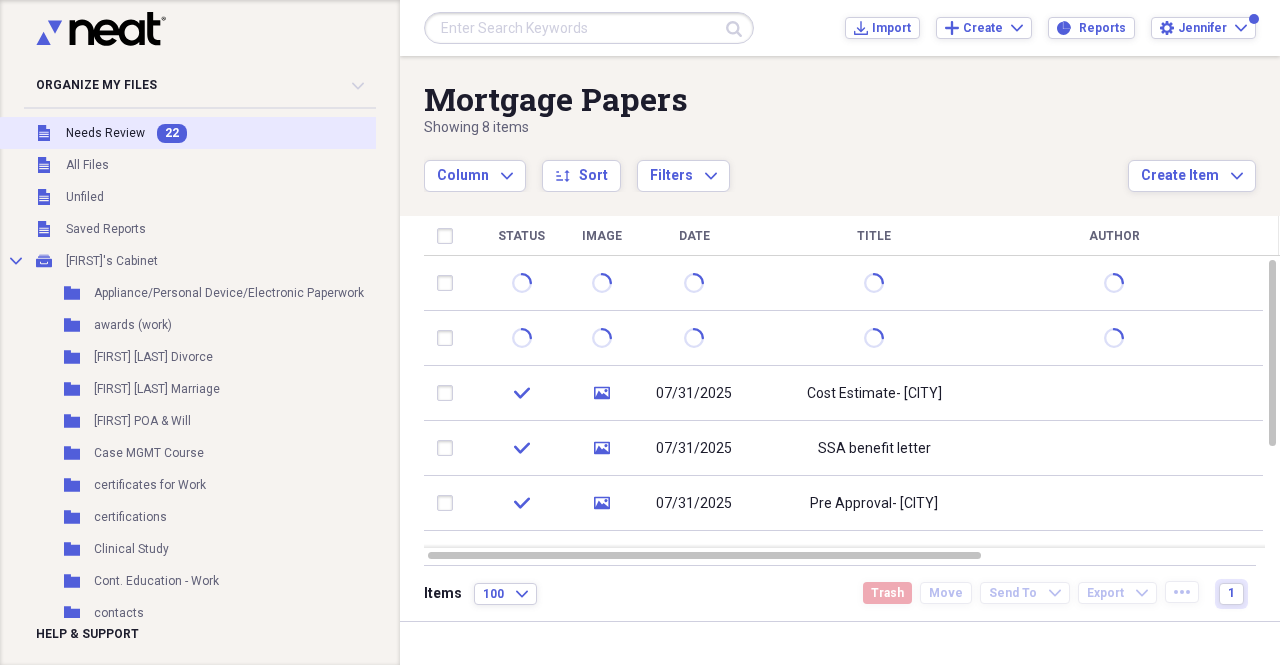 click on "Needs Review" at bounding box center (105, 133) 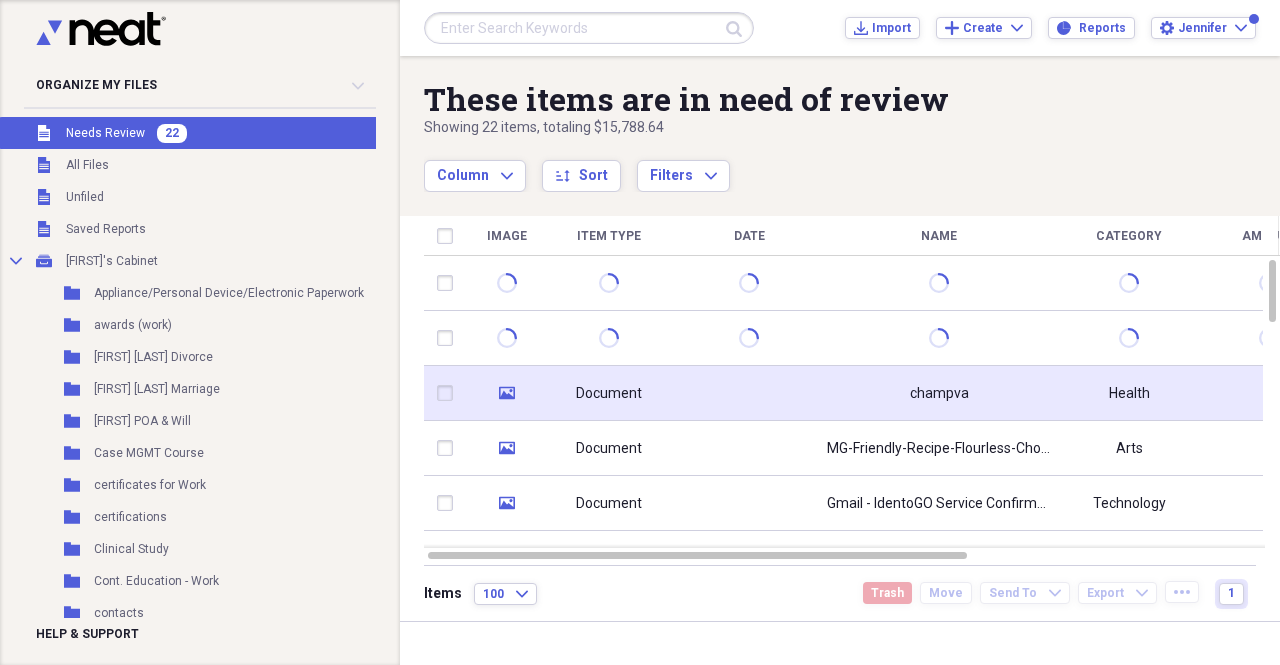 click at bounding box center [749, 393] 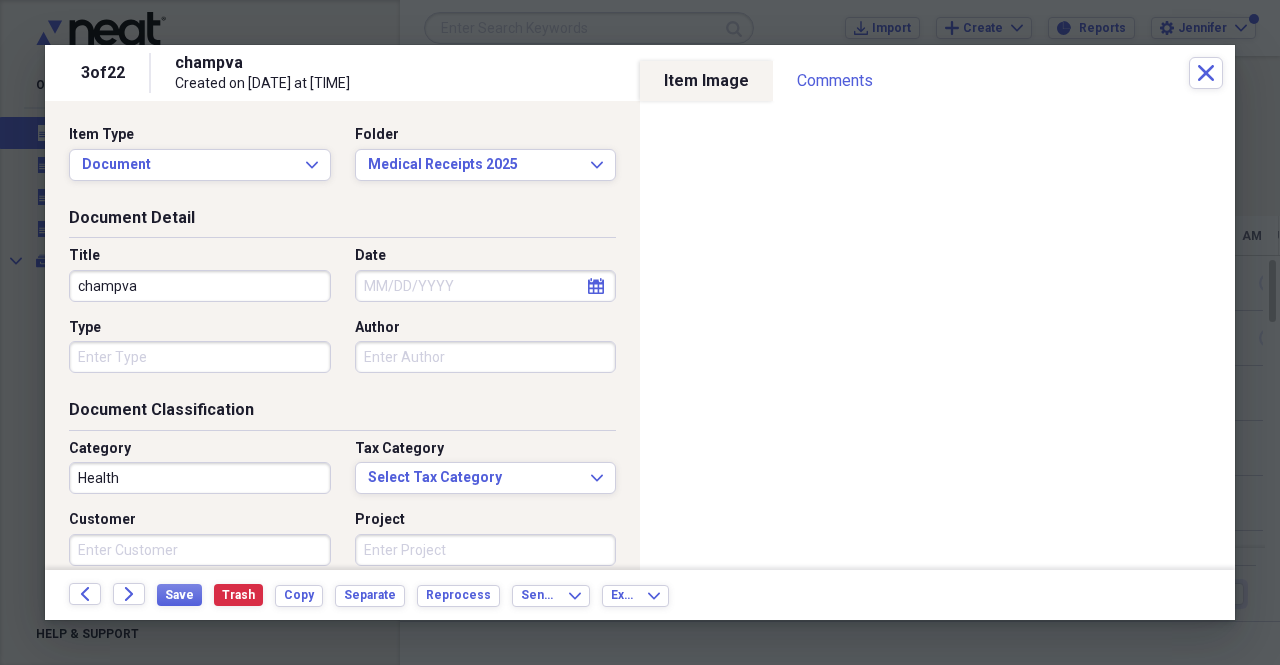 click 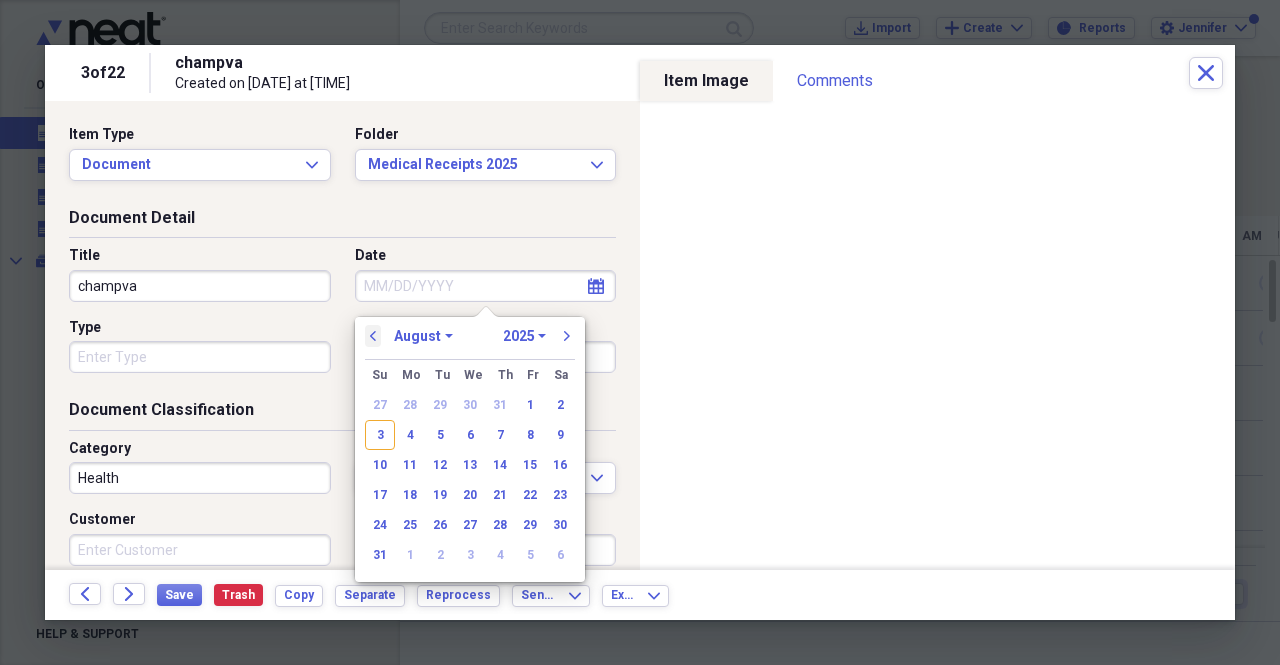 click on "previous" at bounding box center (373, 336) 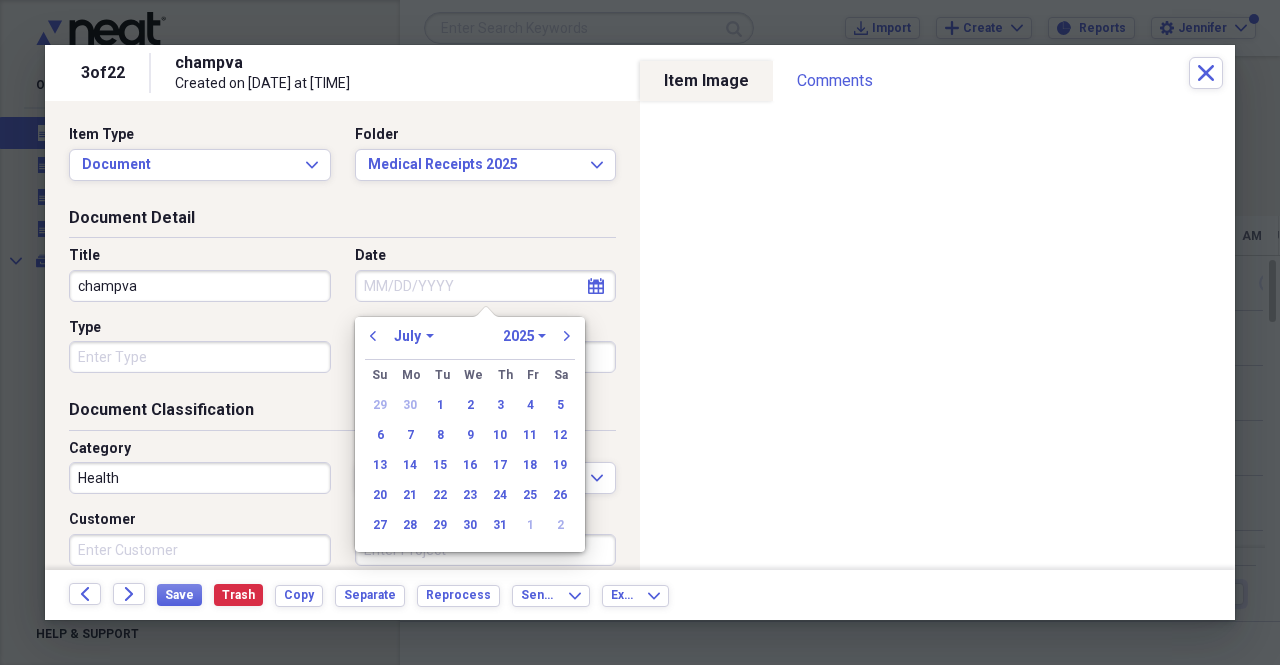 click on "previous January February March April May June July August September October November December 1970 1971 1972 1973 1974 1975 1976 1977 1978 1979 1980 1981 1982 1983 1984 1985 1986 1987 1988 1989 1990 1991 1992 1993 1994 1995 1996 1997 1998 1999 2000 2001 2002 2003 2004 2005 2006 2007 2008 2009 2010 2011 2012 2013 2014 2015 2016 2017 2018 2019 2020 2021 2022 2023 2024 2025 2026 2027 2028 2029 2030 2031 2032 2033 2034 2035 next" at bounding box center (470, 342) 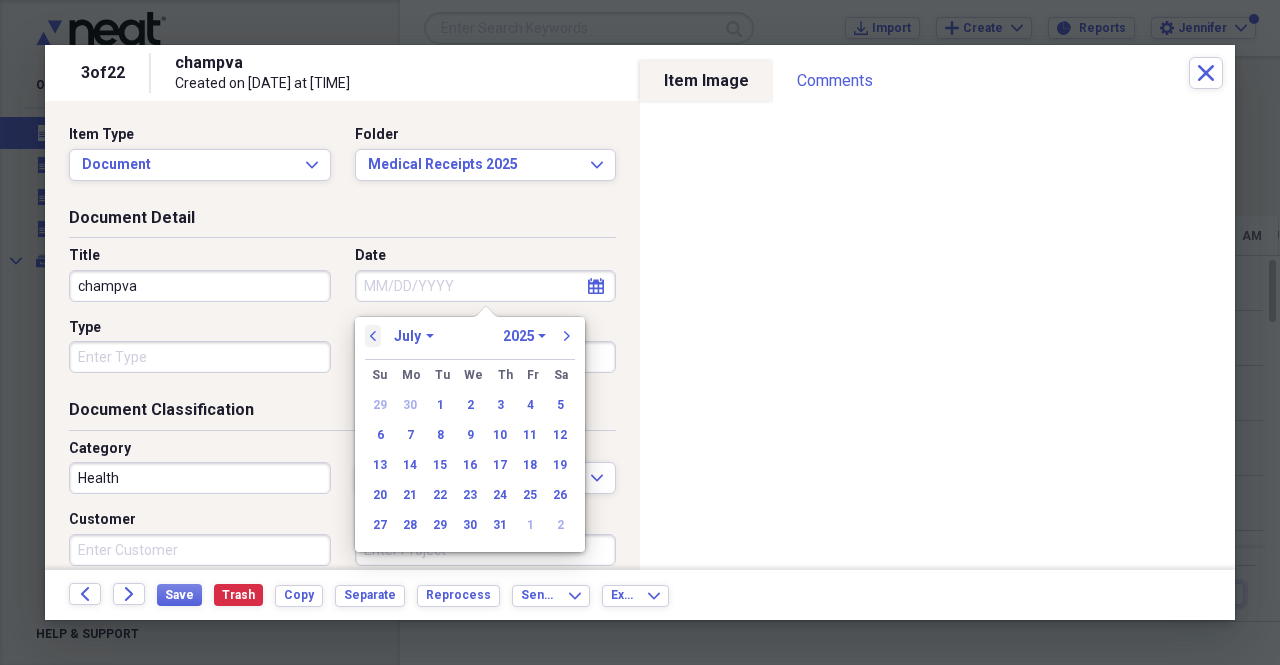 click on "previous" at bounding box center (373, 336) 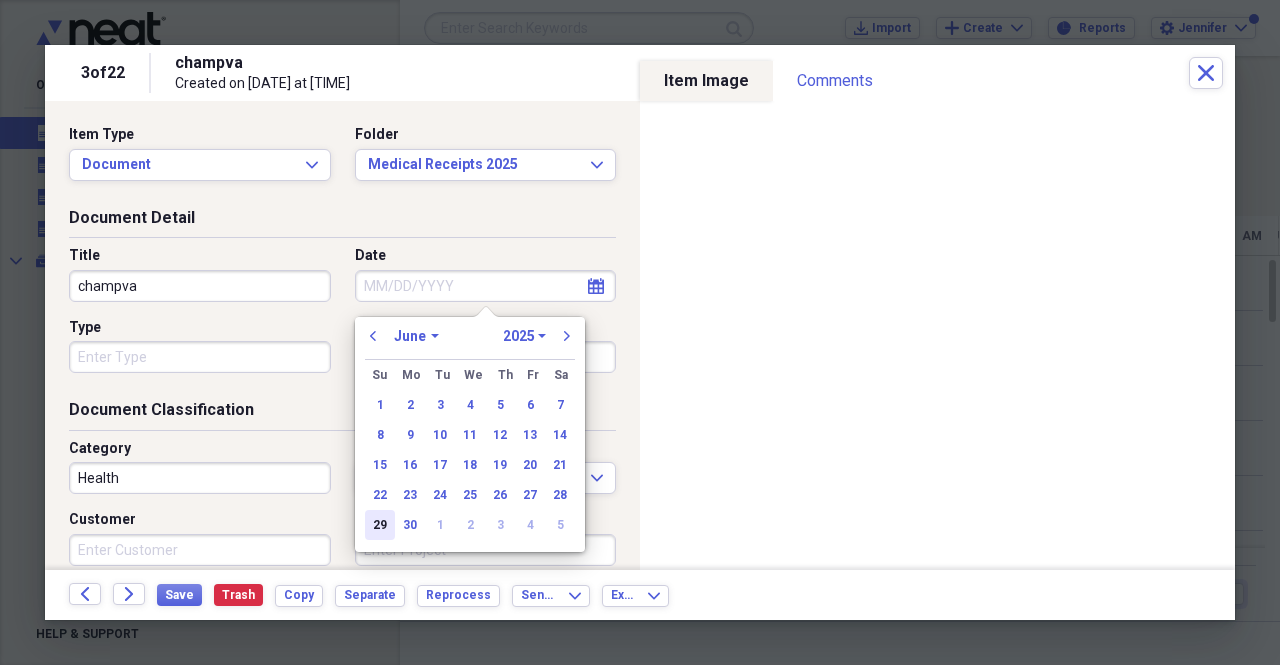 click on "29" at bounding box center (380, 525) 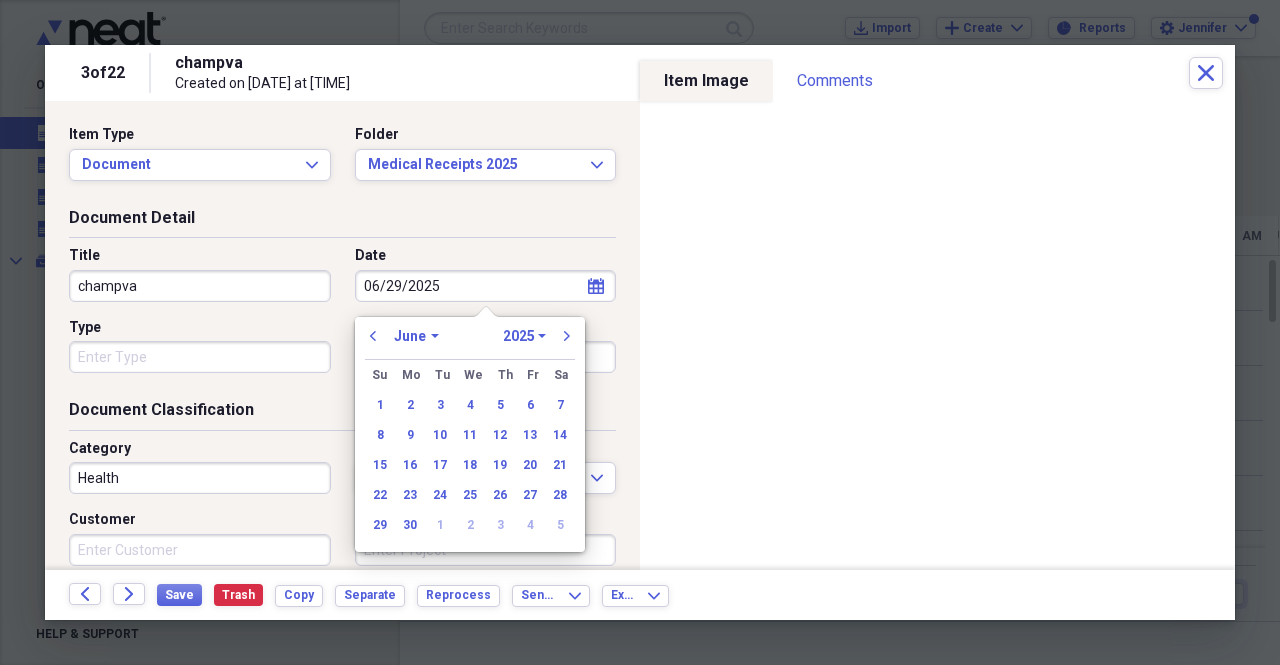 type on "06/29/2025" 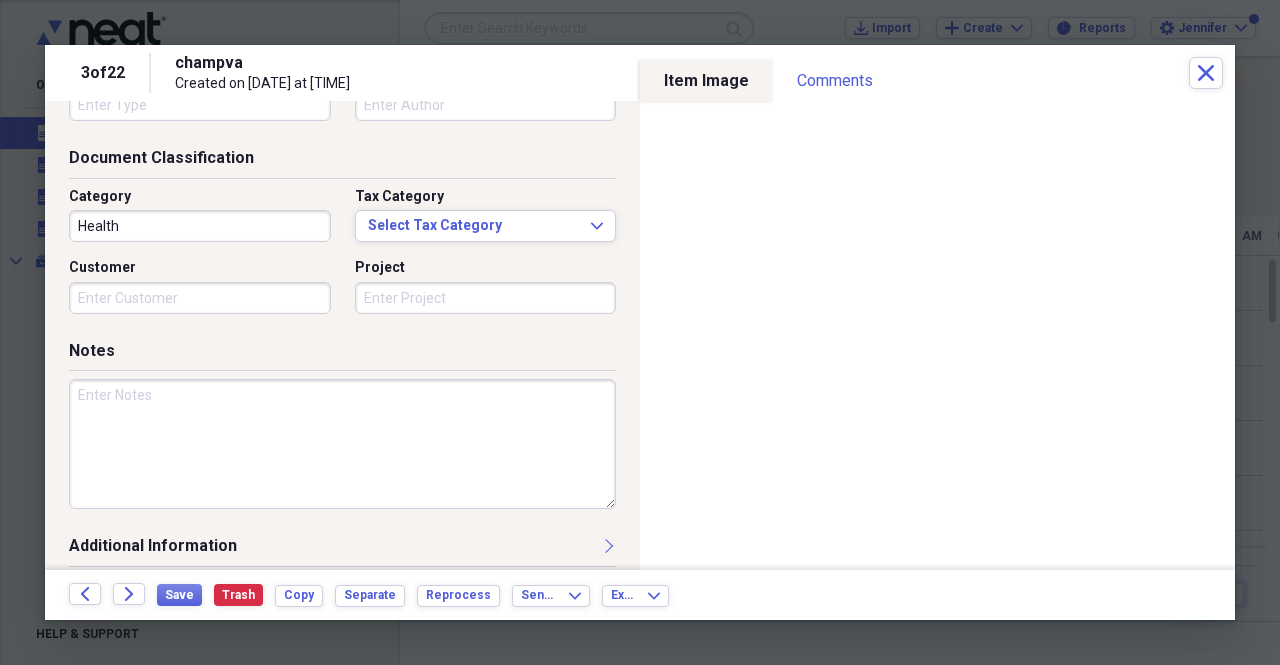 scroll, scrollTop: 267, scrollLeft: 0, axis: vertical 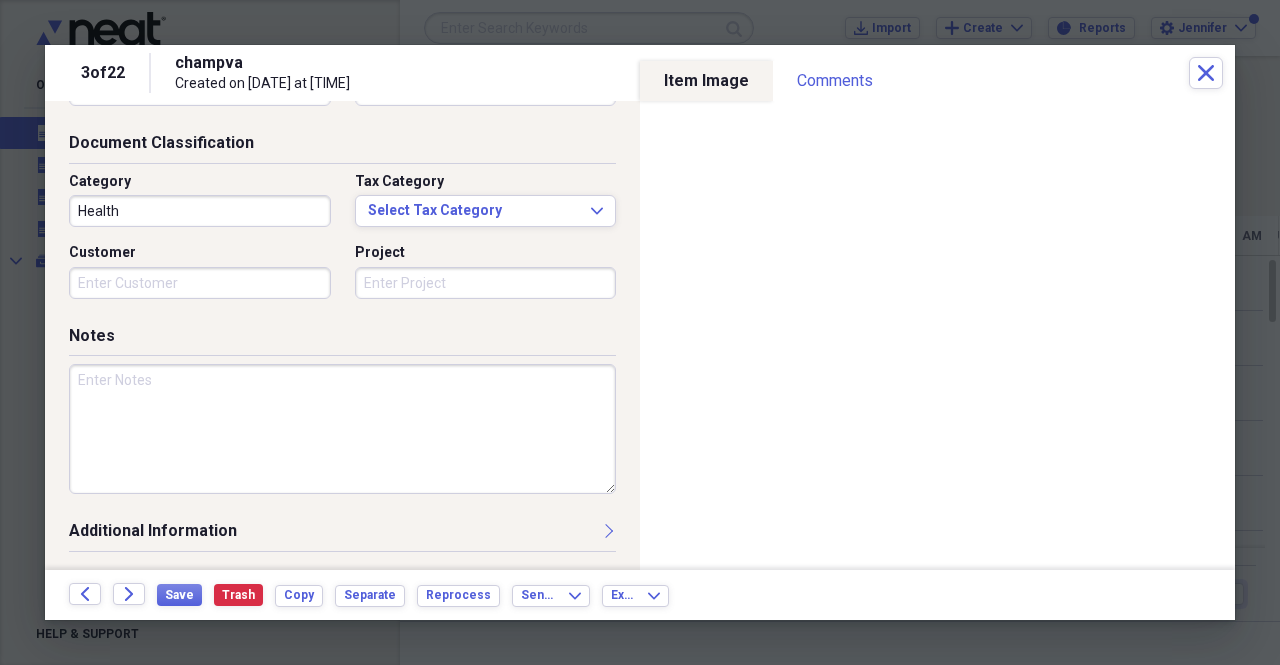 click at bounding box center (342, 429) 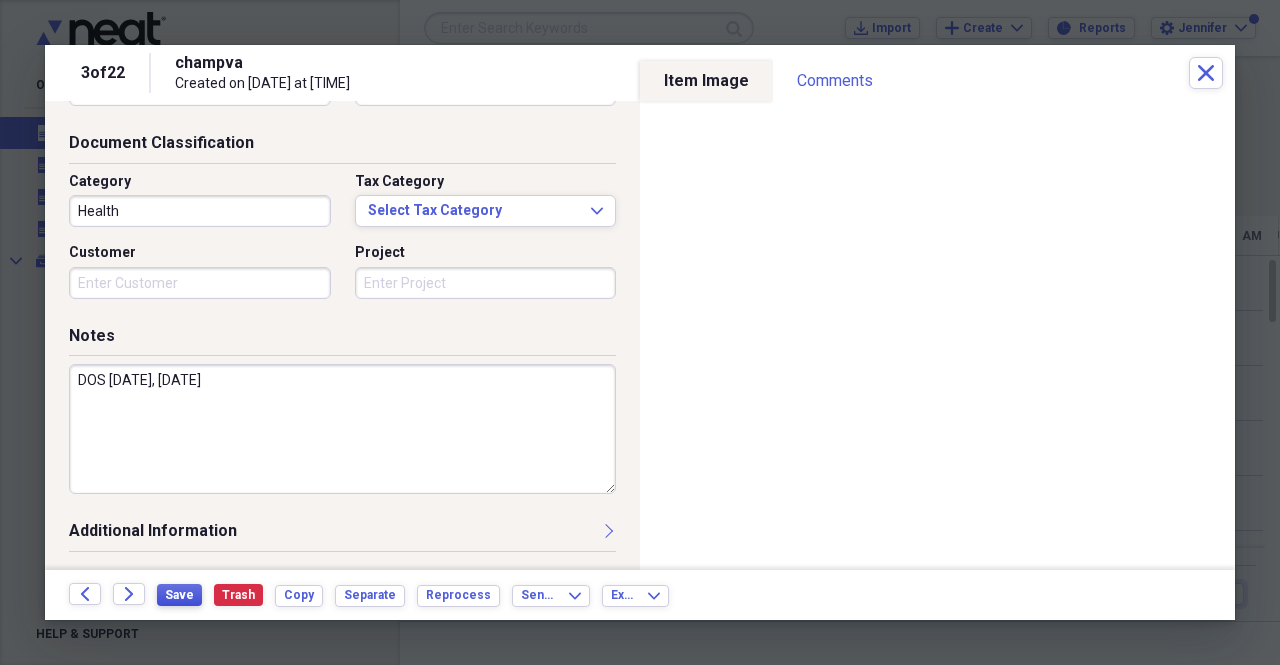 type on "DOS [DATE], [DATE]" 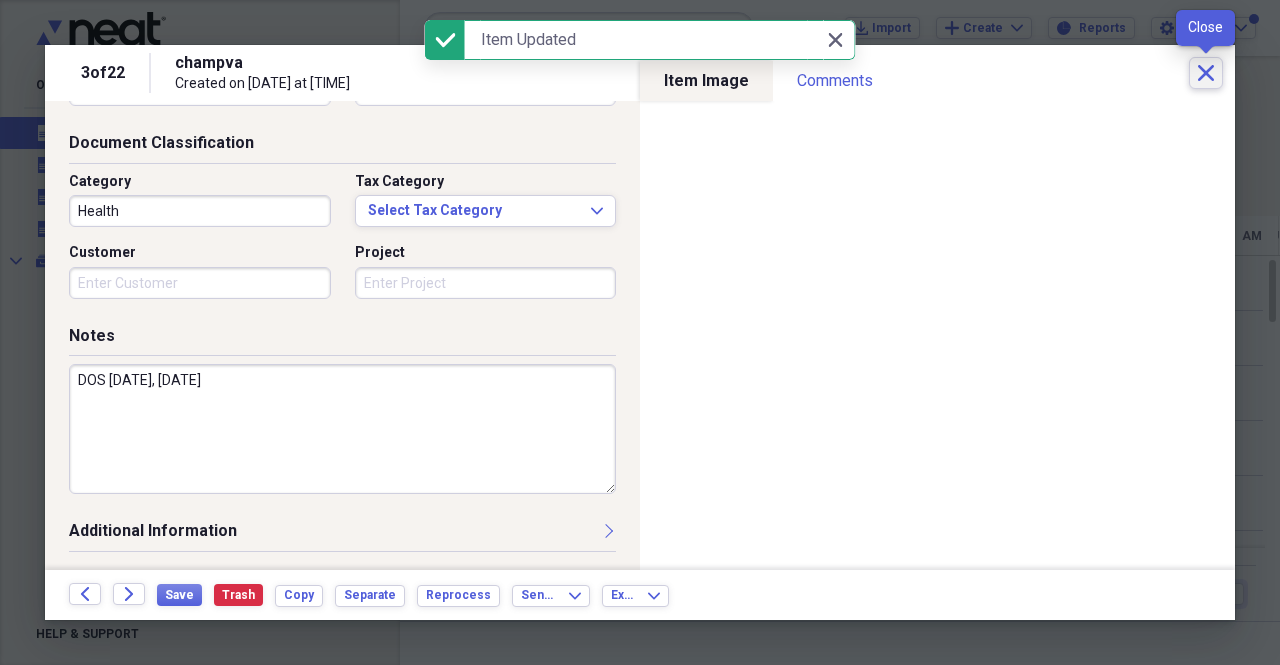 click on "Close" at bounding box center [1206, 73] 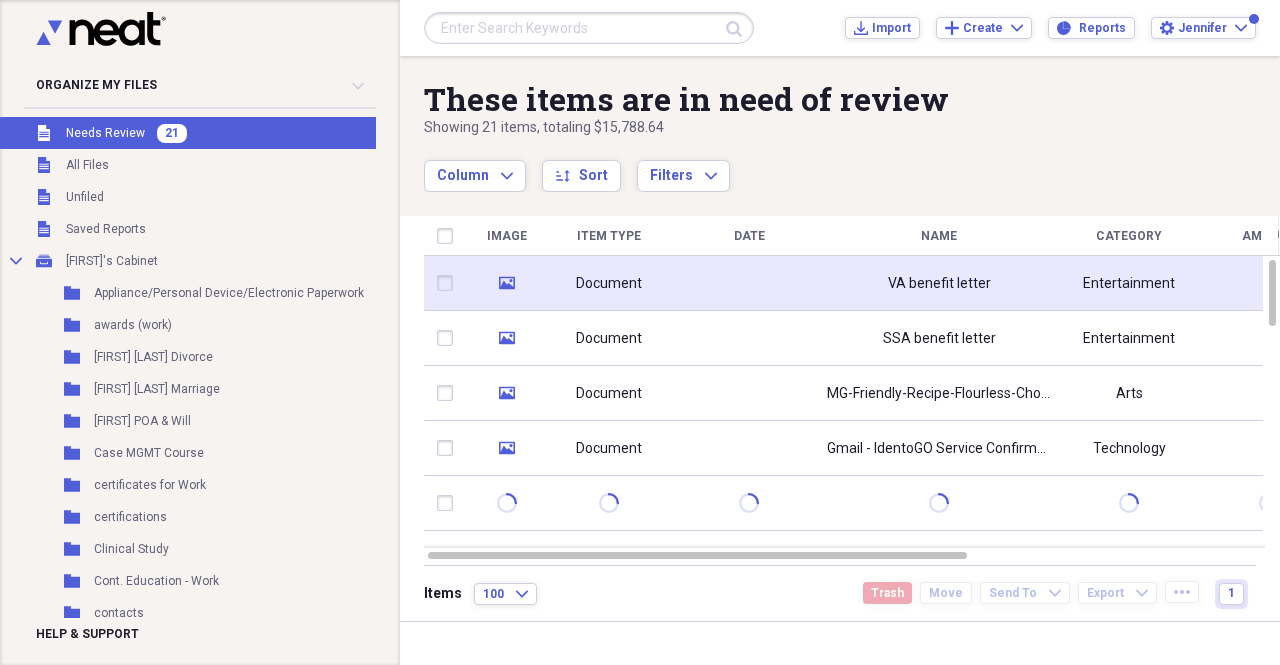 click at bounding box center (749, 283) 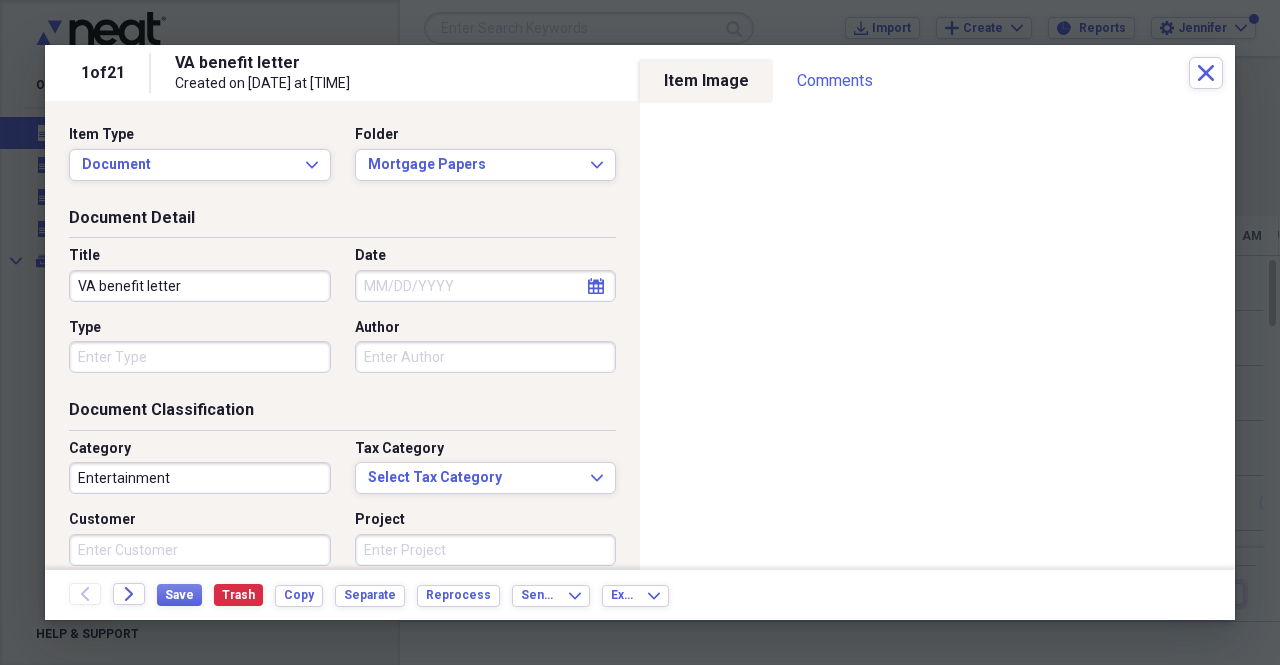 click 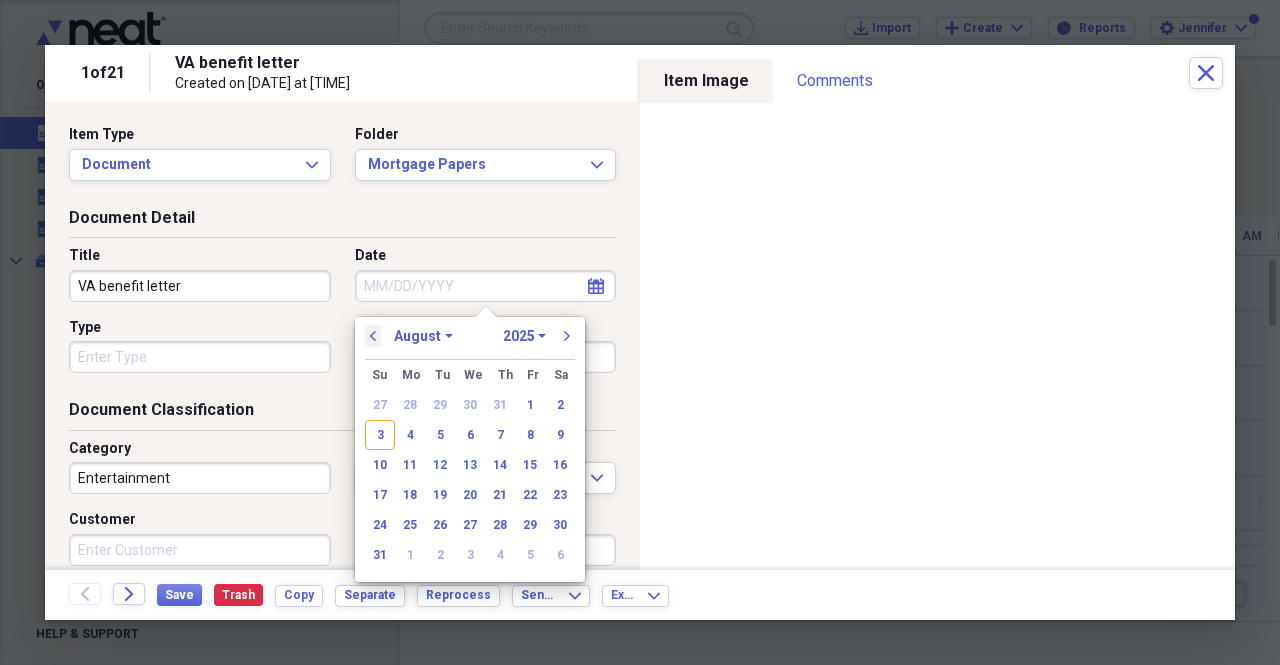 click on "previous" at bounding box center [373, 336] 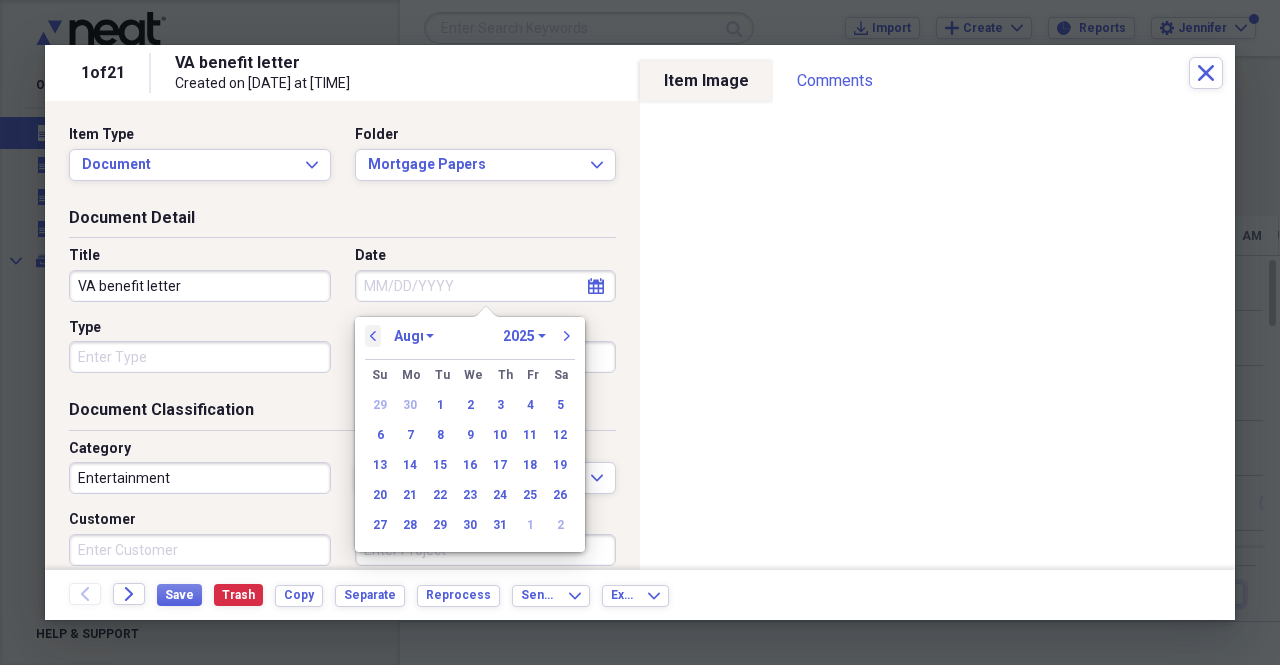select on "6" 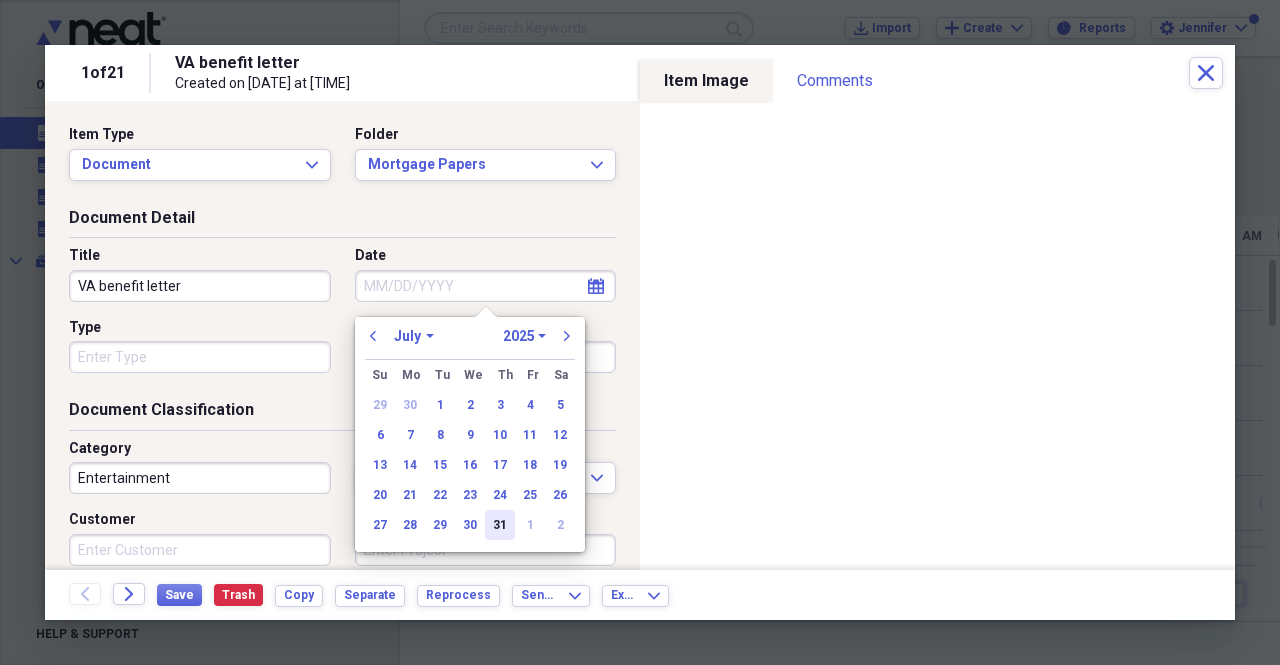 click on "31" at bounding box center (500, 525) 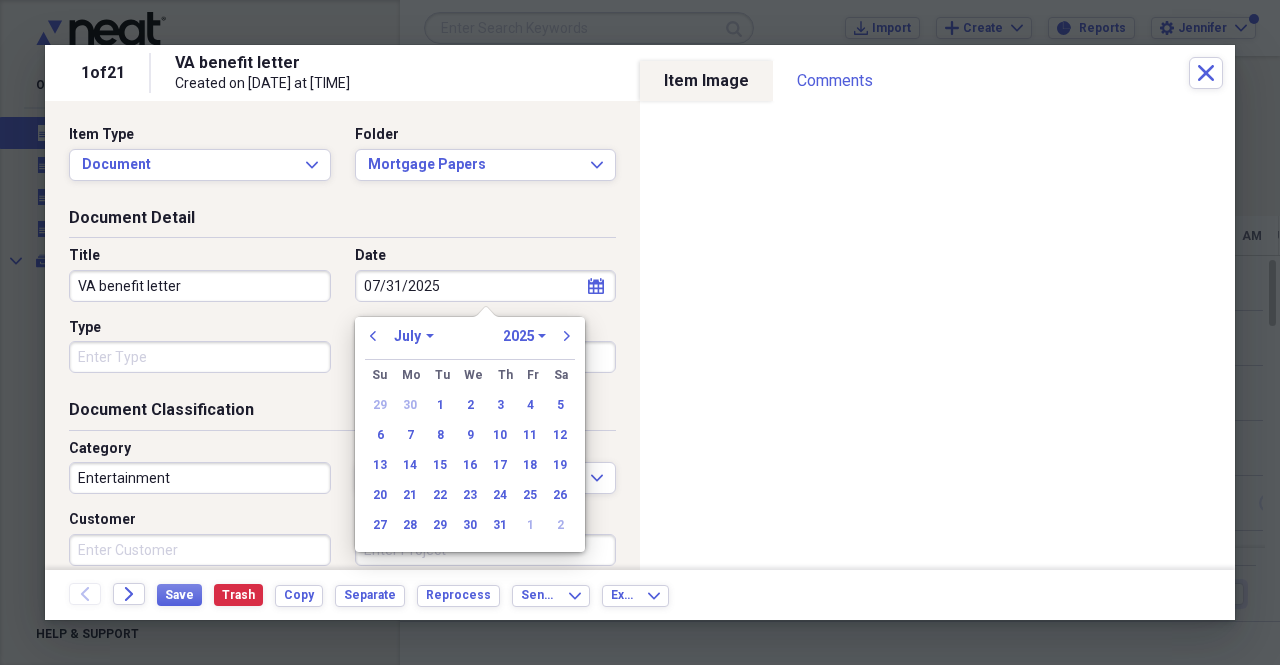 type on "07/31/2025" 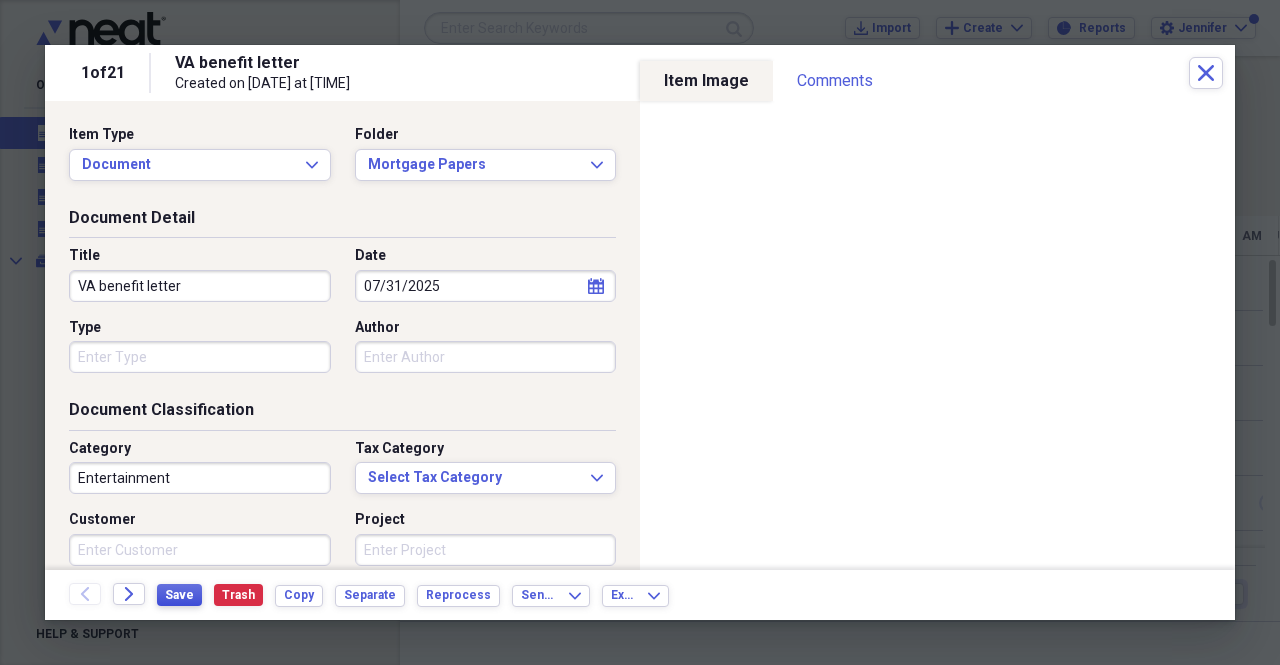 click on "Save" at bounding box center (179, 595) 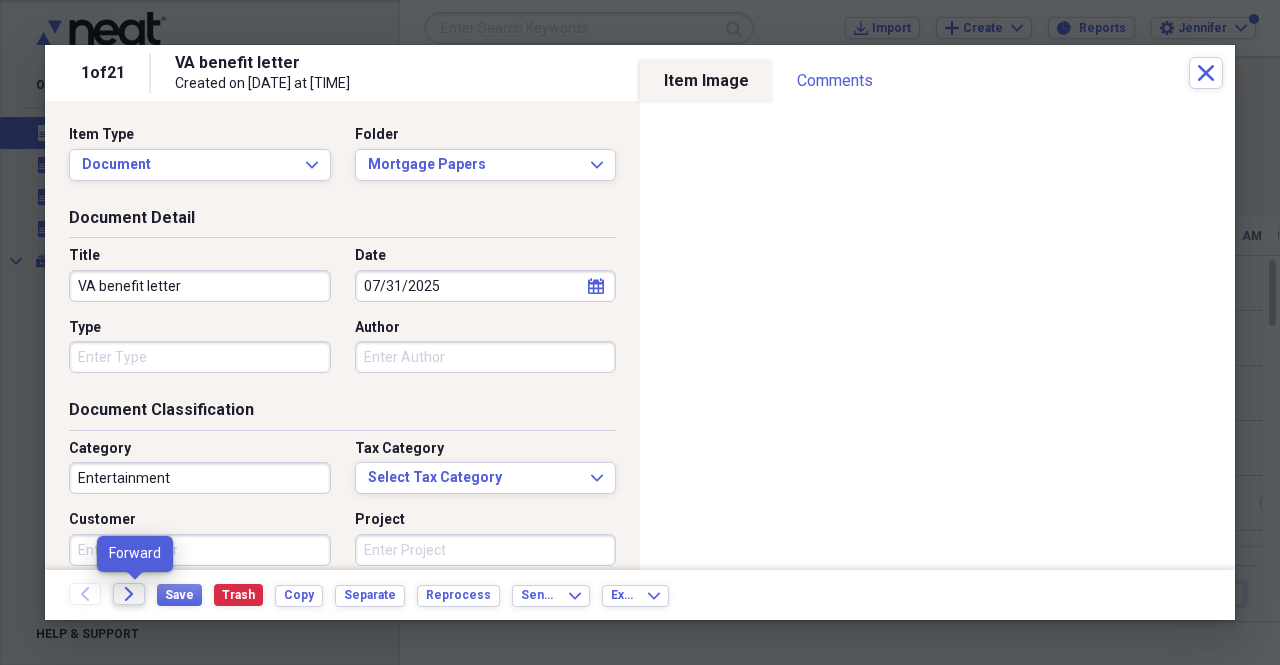 click on "Forward" at bounding box center [129, 594] 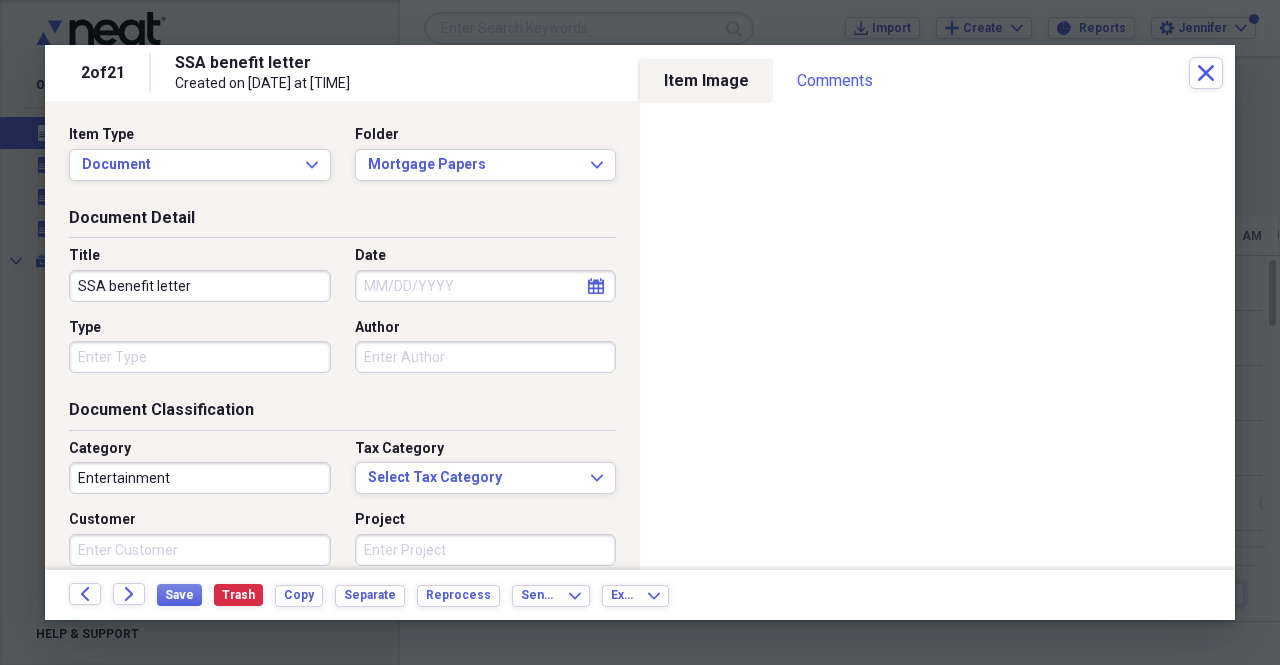 click on "calendar" 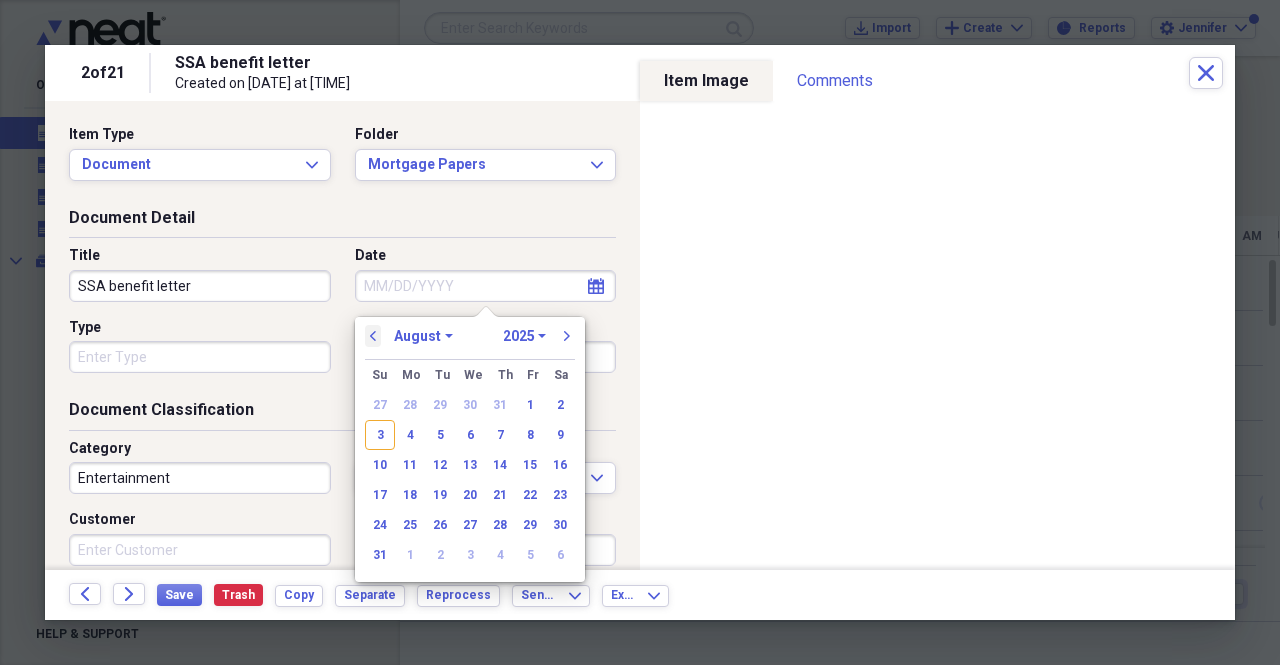 click on "previous" at bounding box center (373, 336) 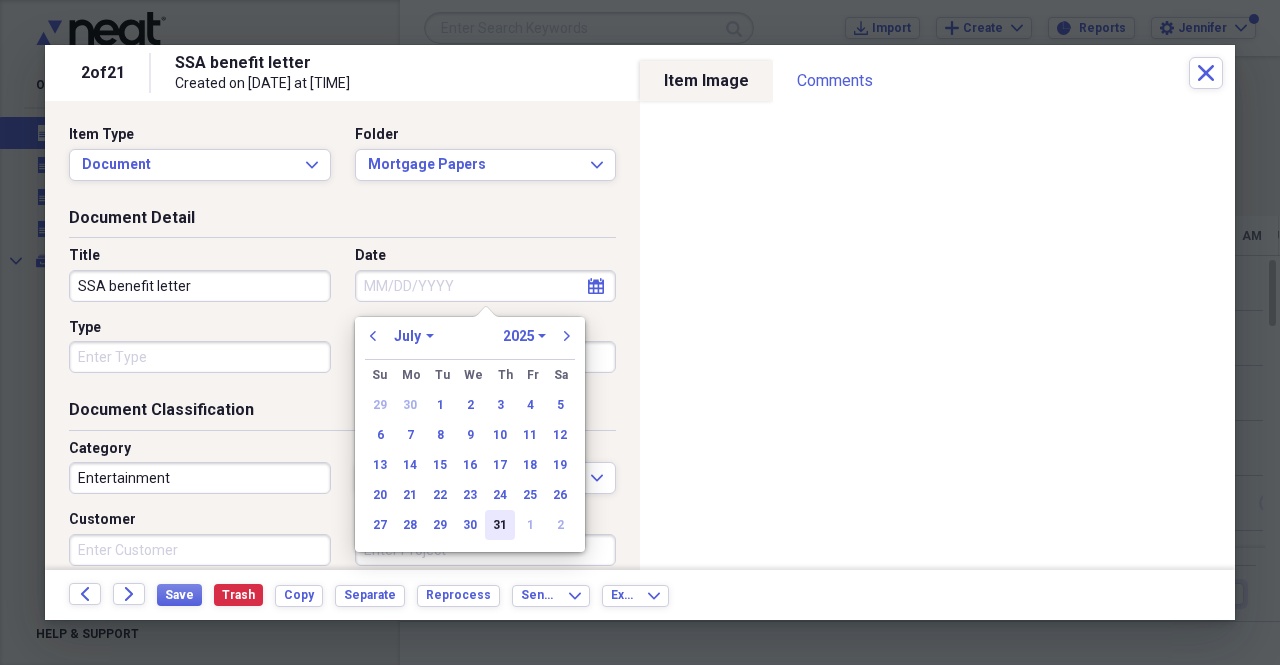 click on "31" at bounding box center (500, 525) 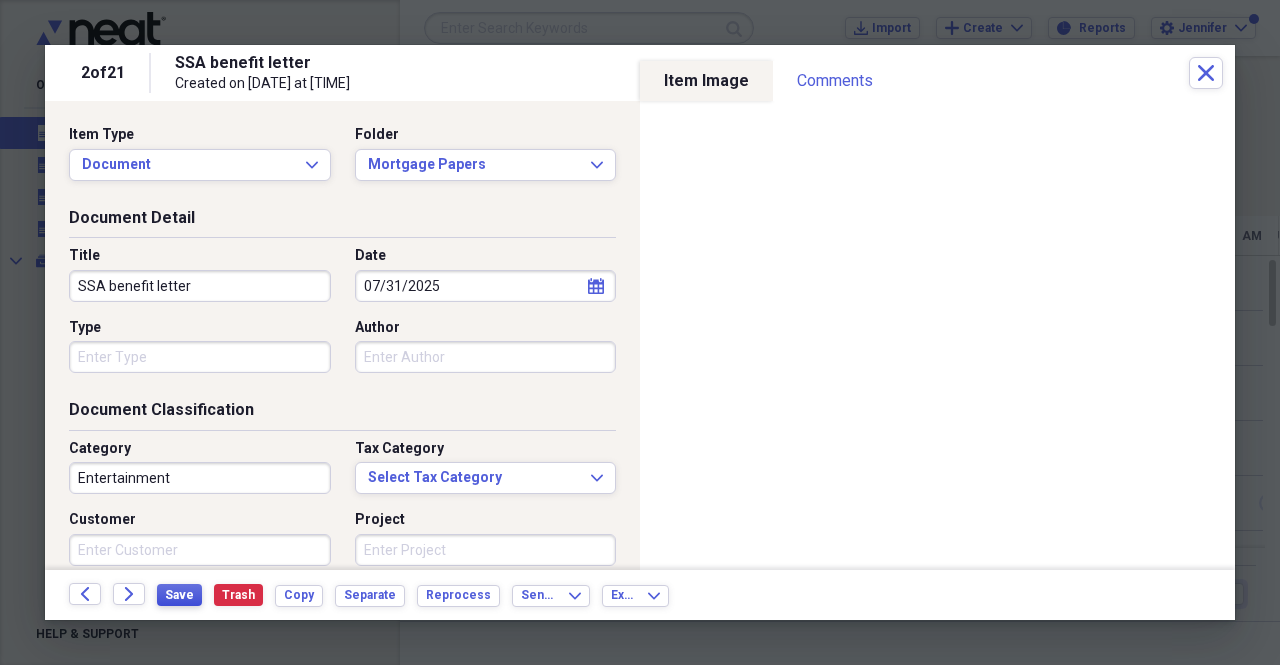 click on "Save" at bounding box center (179, 595) 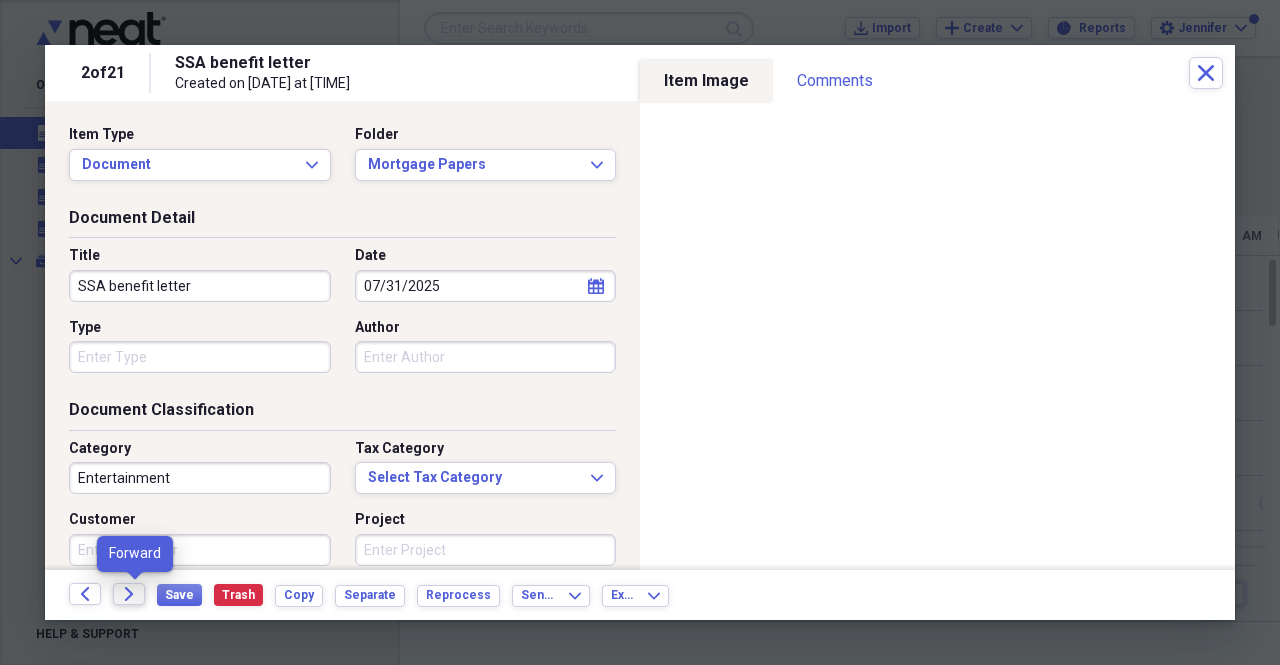 click on "Forward" at bounding box center (129, 594) 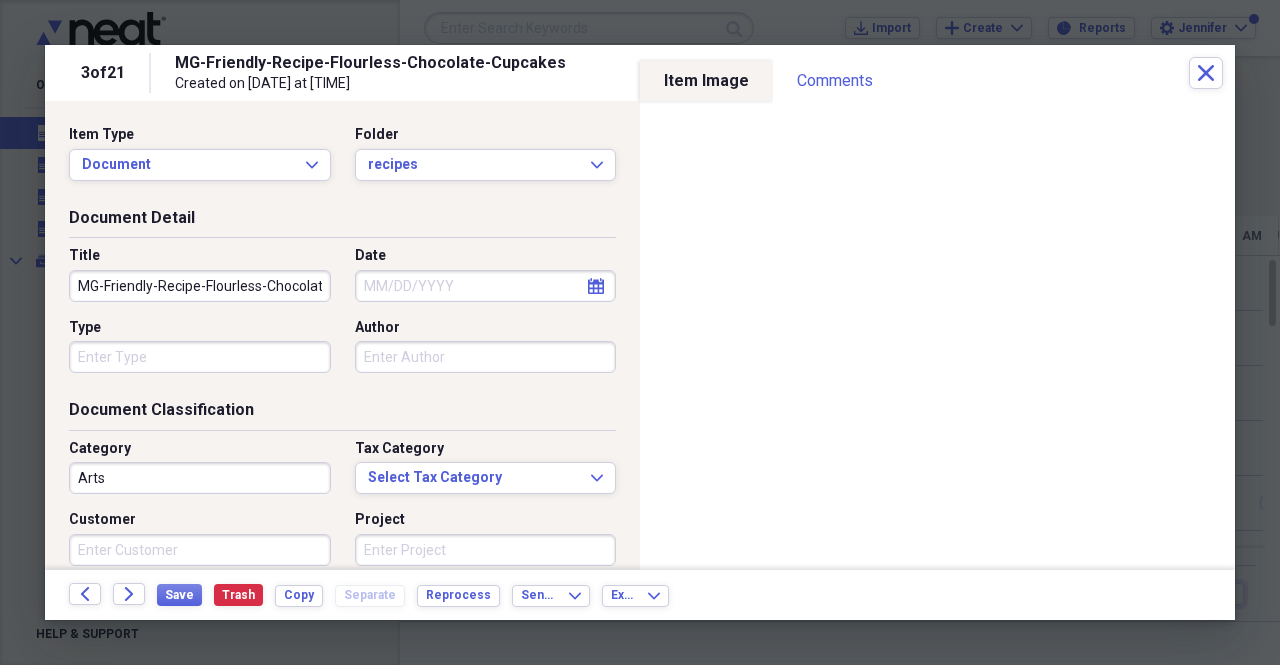 click on "calendar" 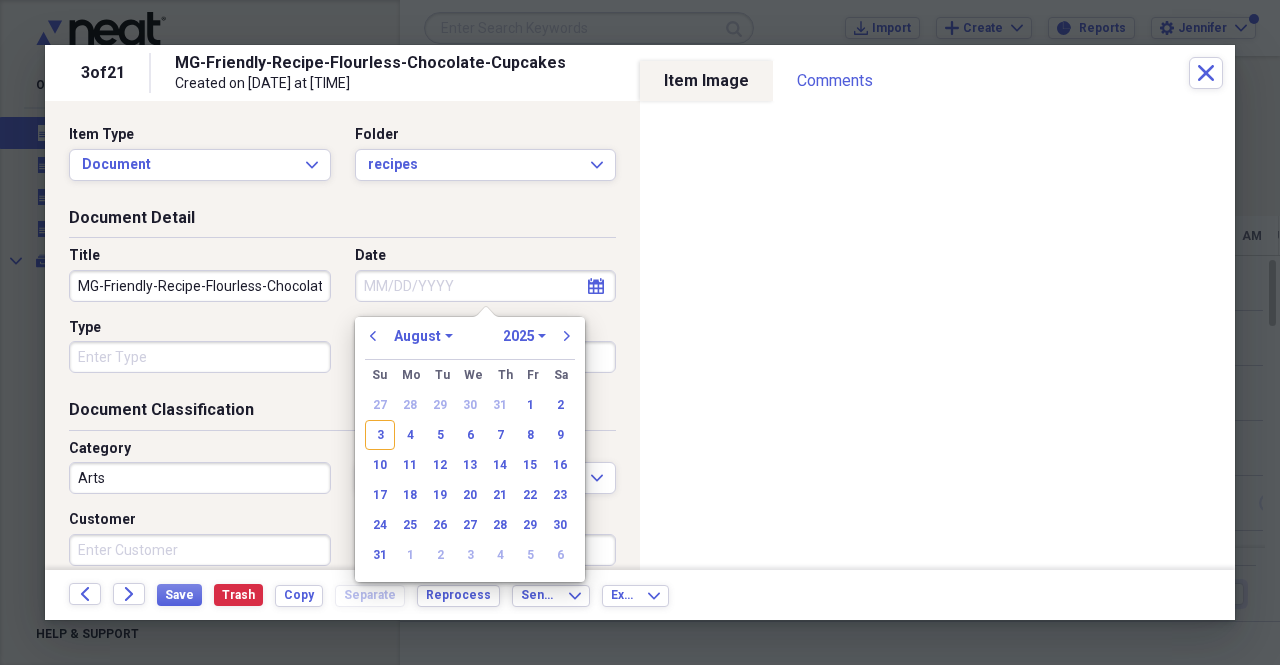 click on "3" at bounding box center [380, 435] 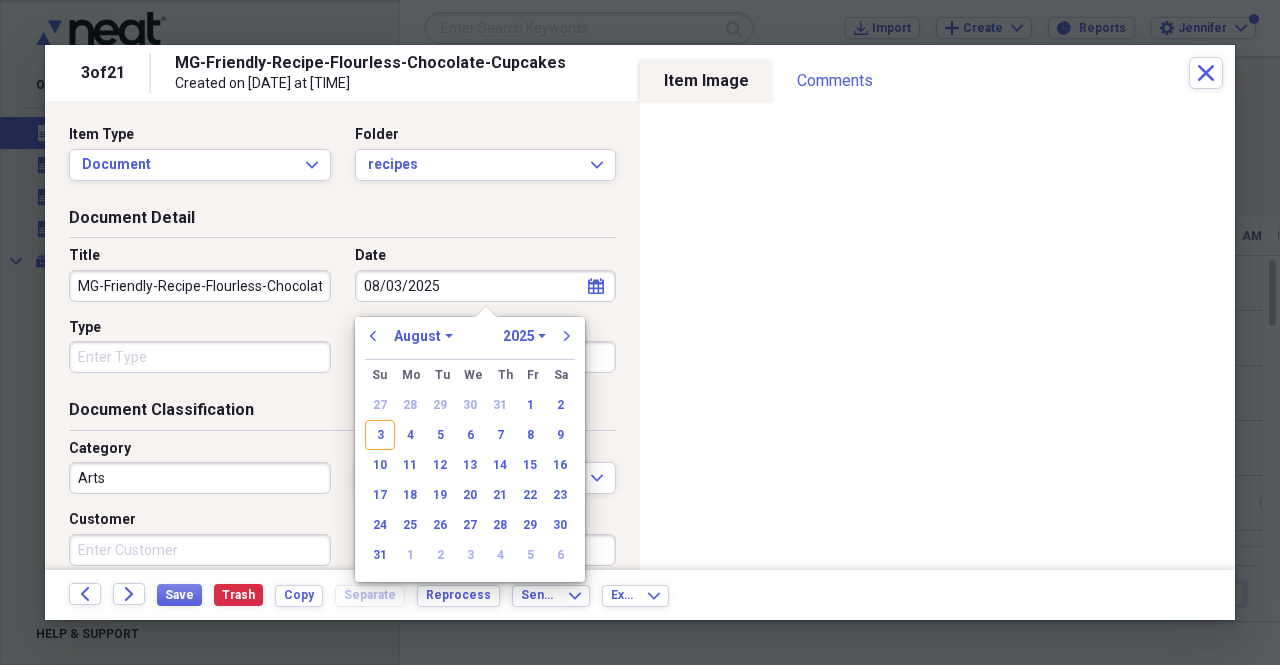 type on "08/03/2025" 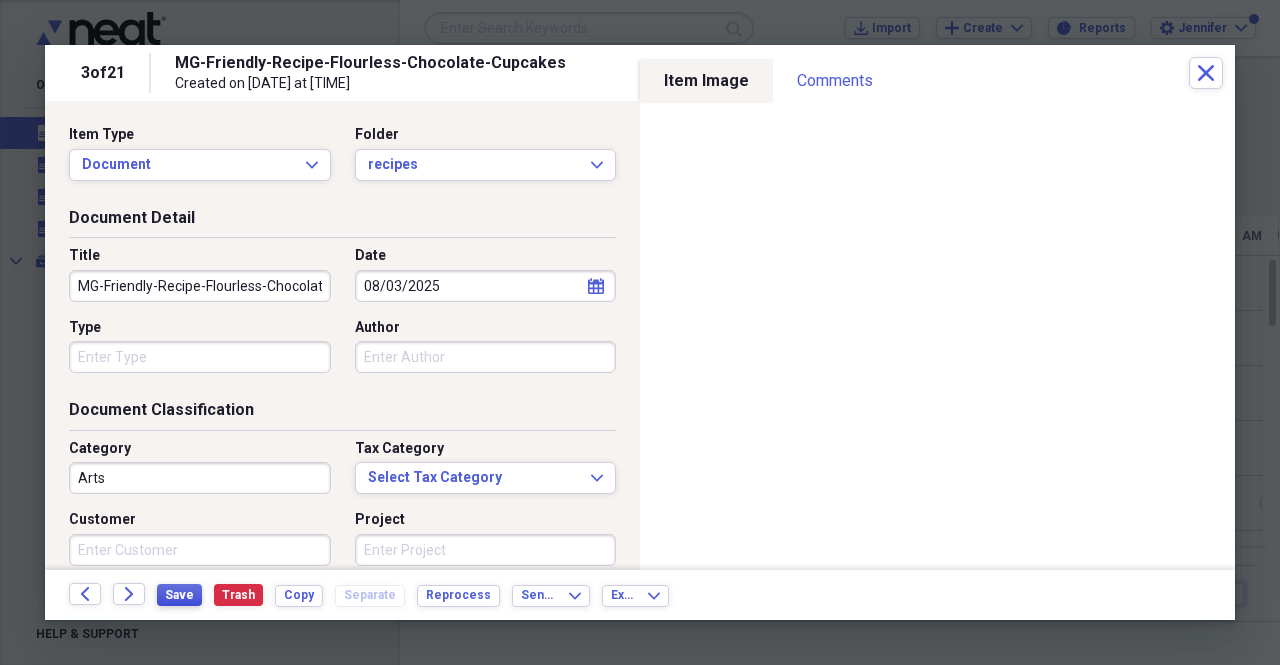 click on "Save" at bounding box center [179, 595] 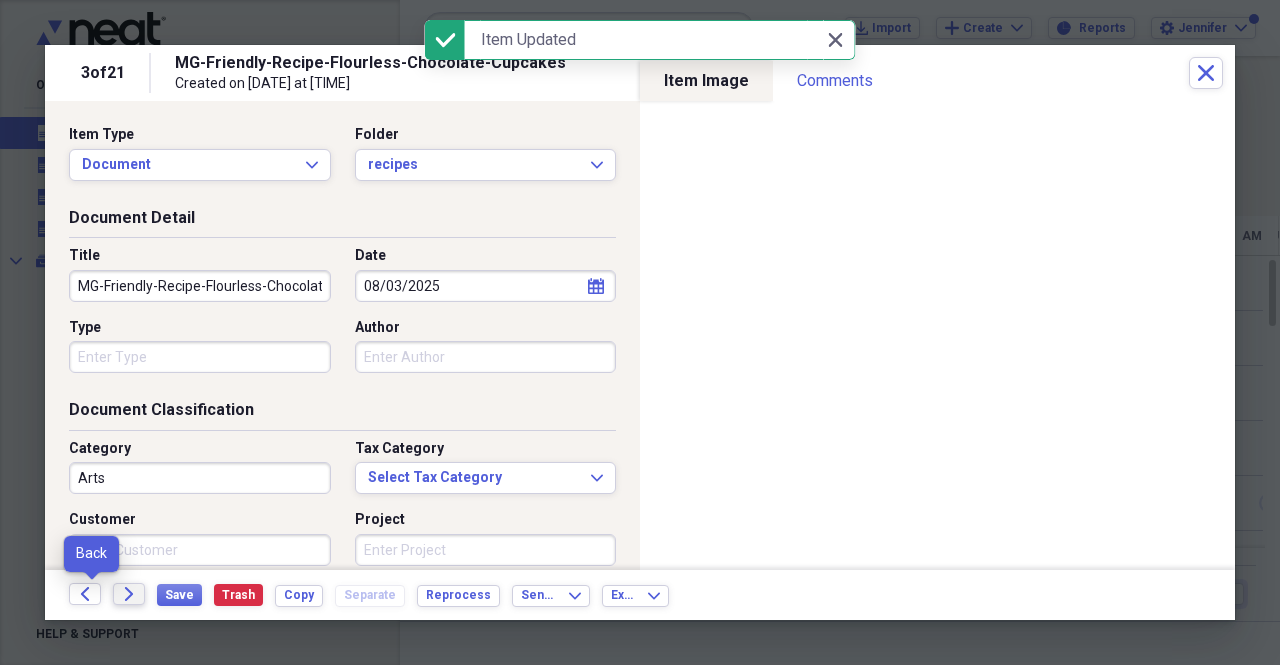 click on "Forward" at bounding box center (129, 594) 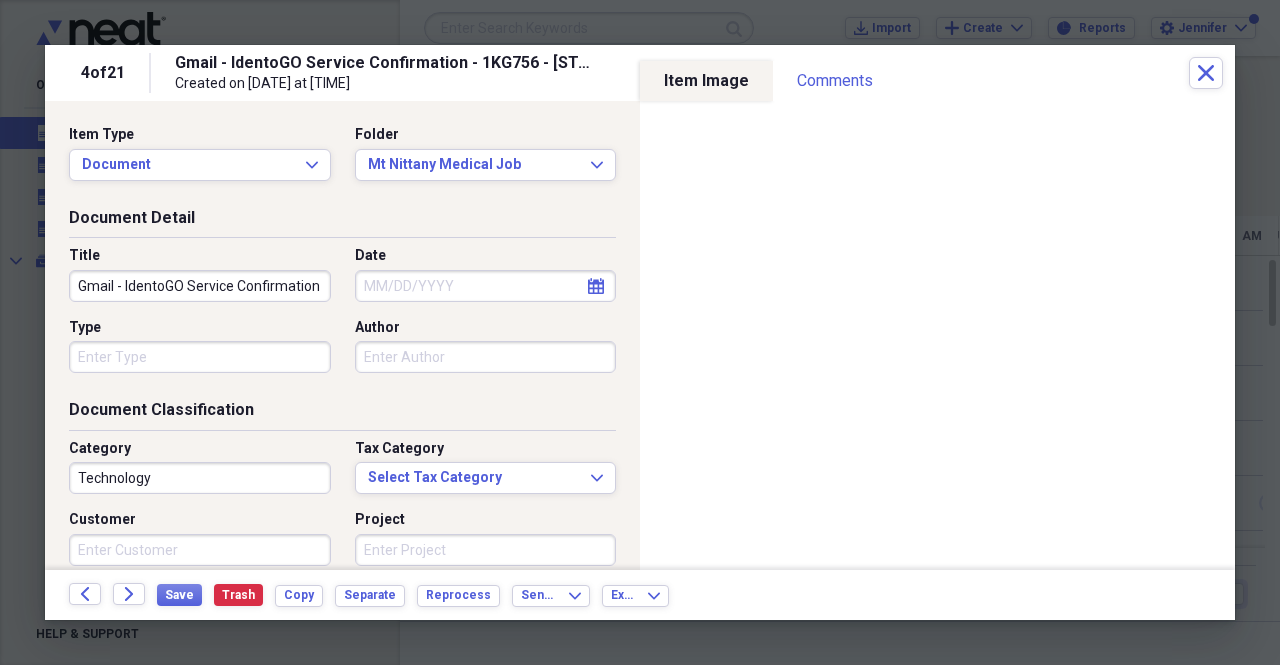 click 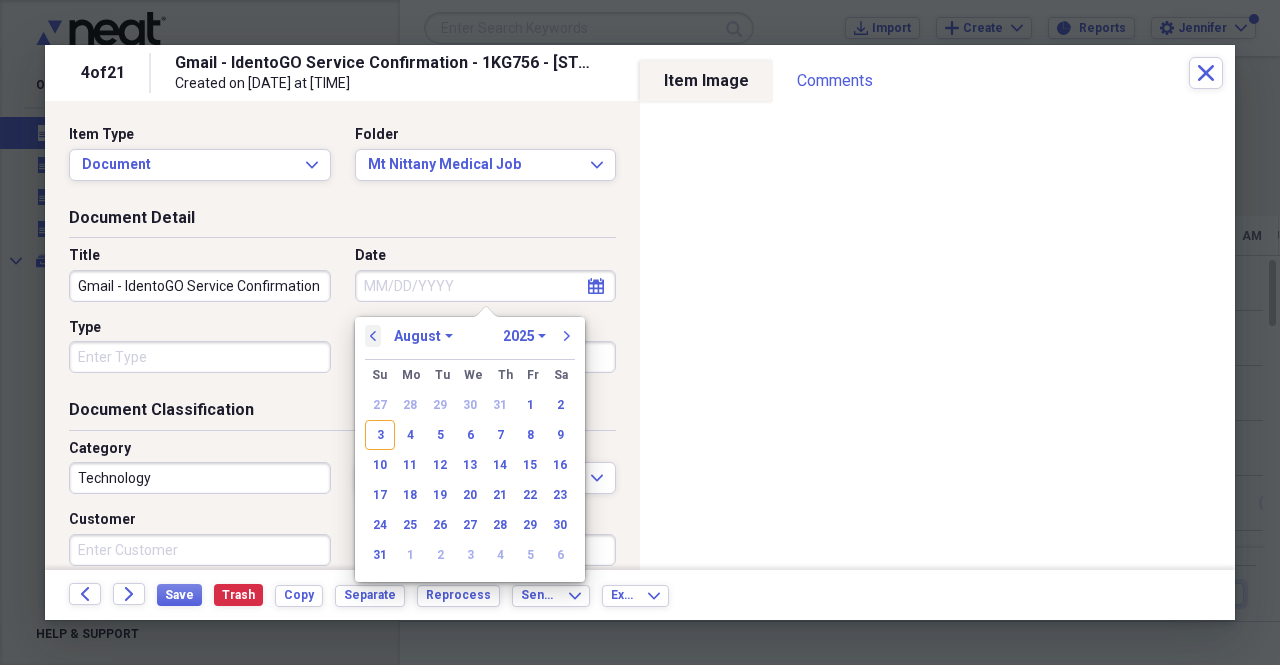 click on "previous" at bounding box center (373, 336) 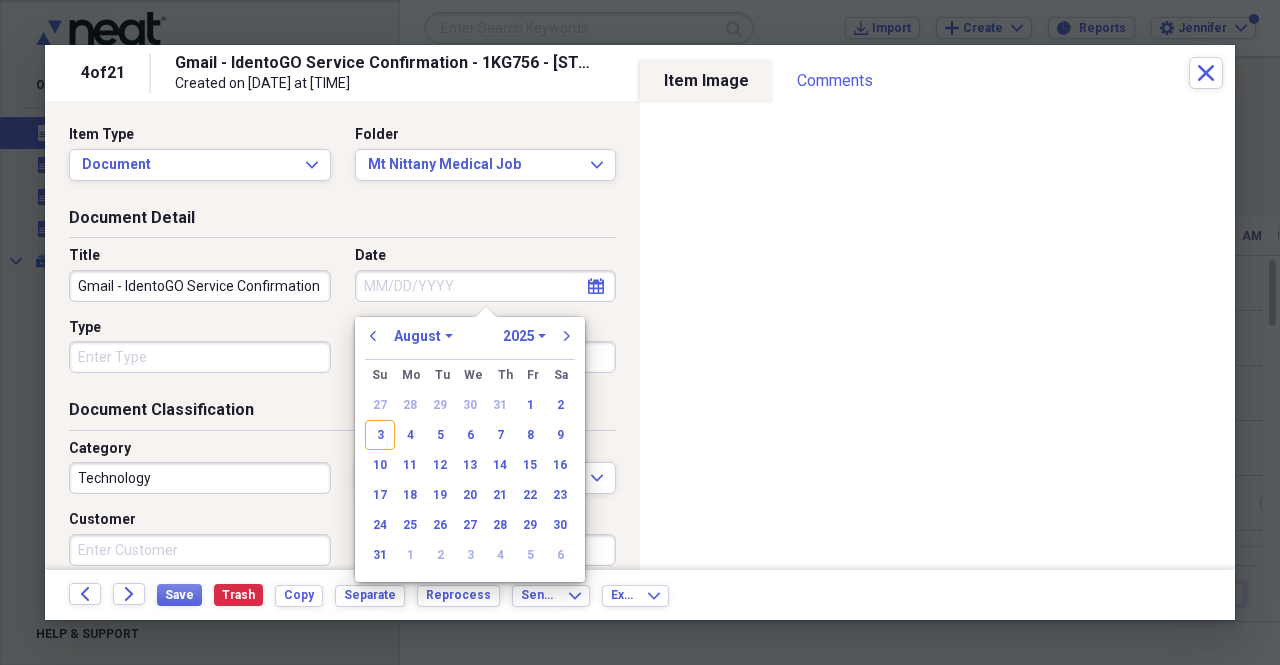 select on "6" 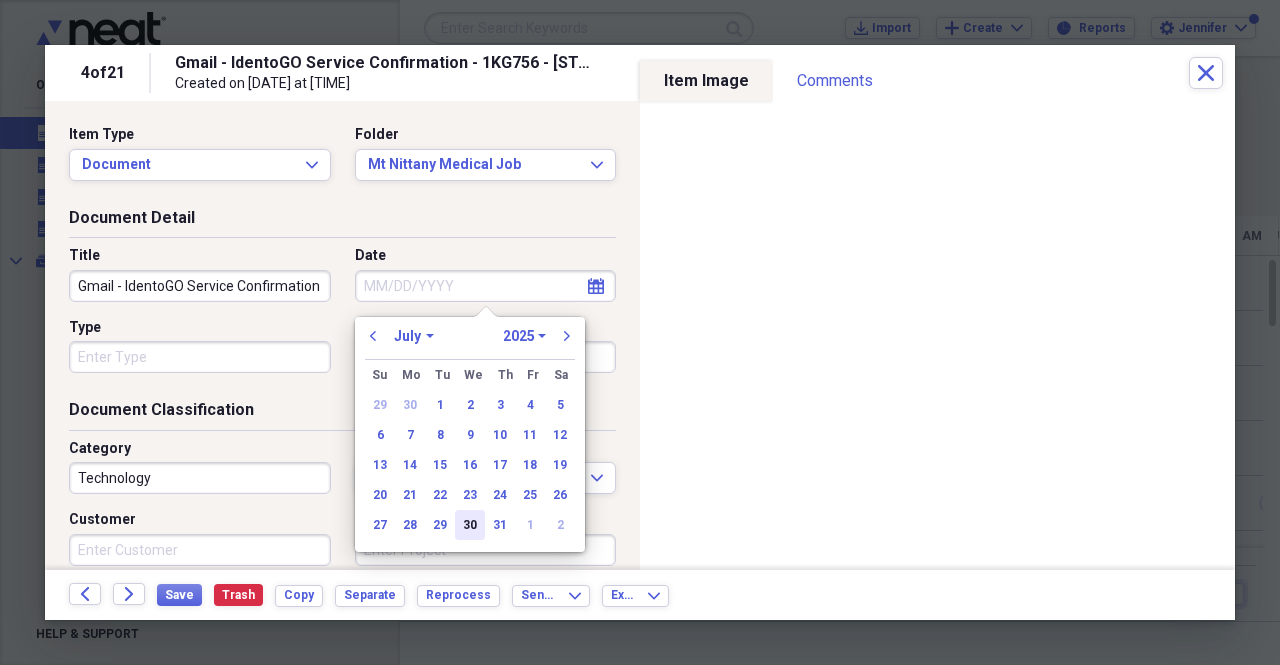 click on "30" at bounding box center (470, 525) 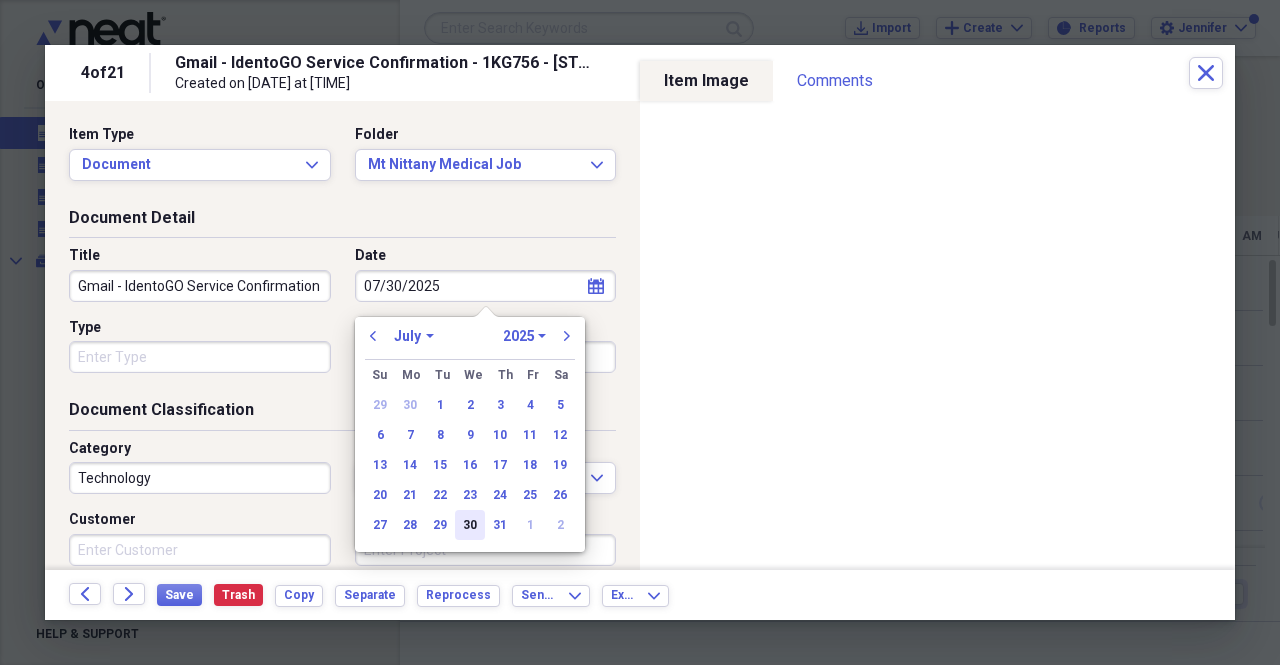 type on "07/30/2025" 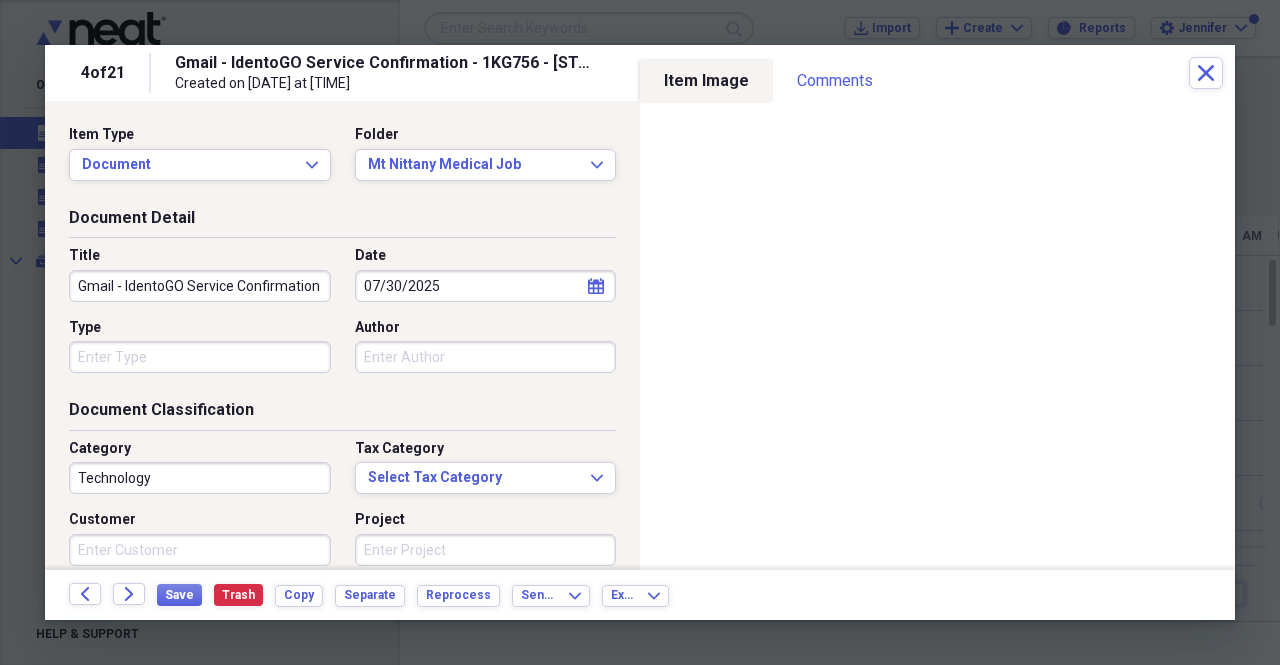 click on "[DATE] calendar Calendar" at bounding box center (486, 286) 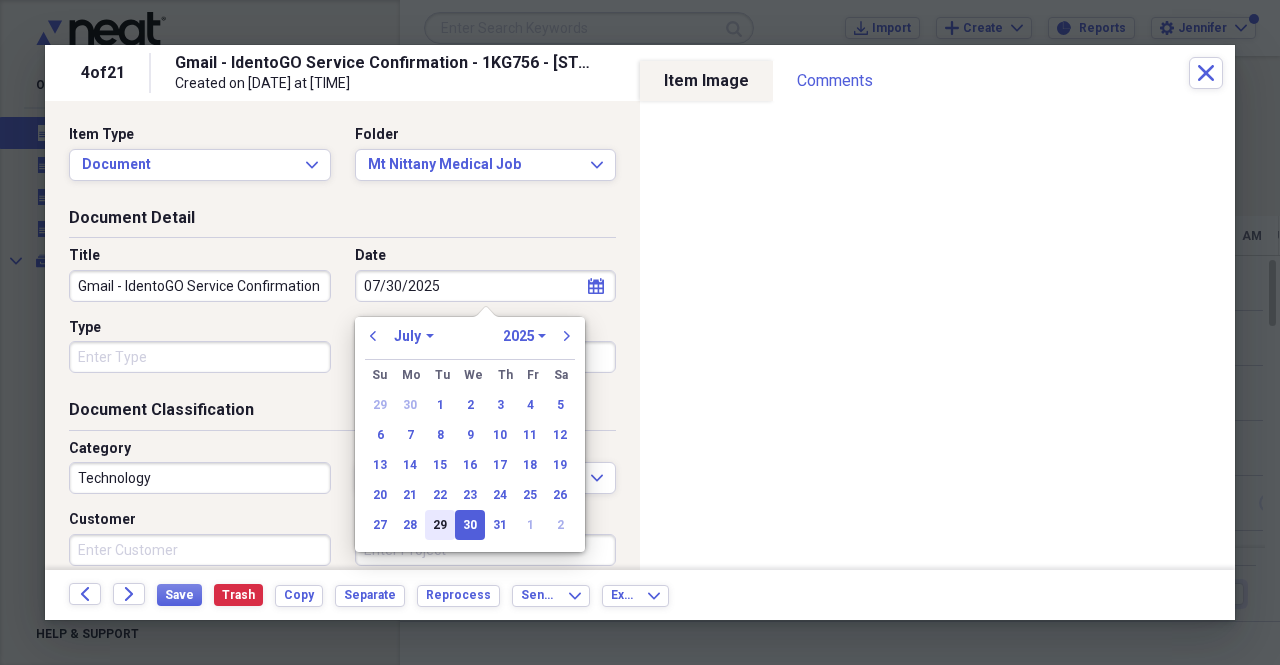 click on "29" at bounding box center [440, 525] 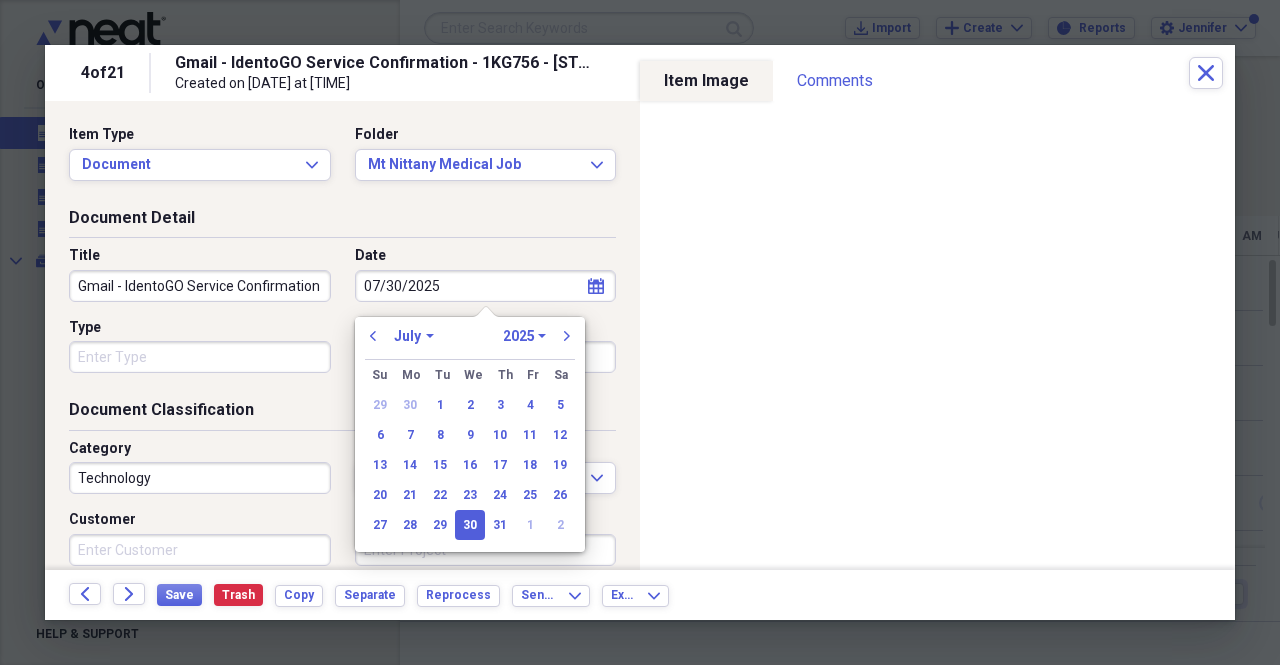 type on "07/29/2025" 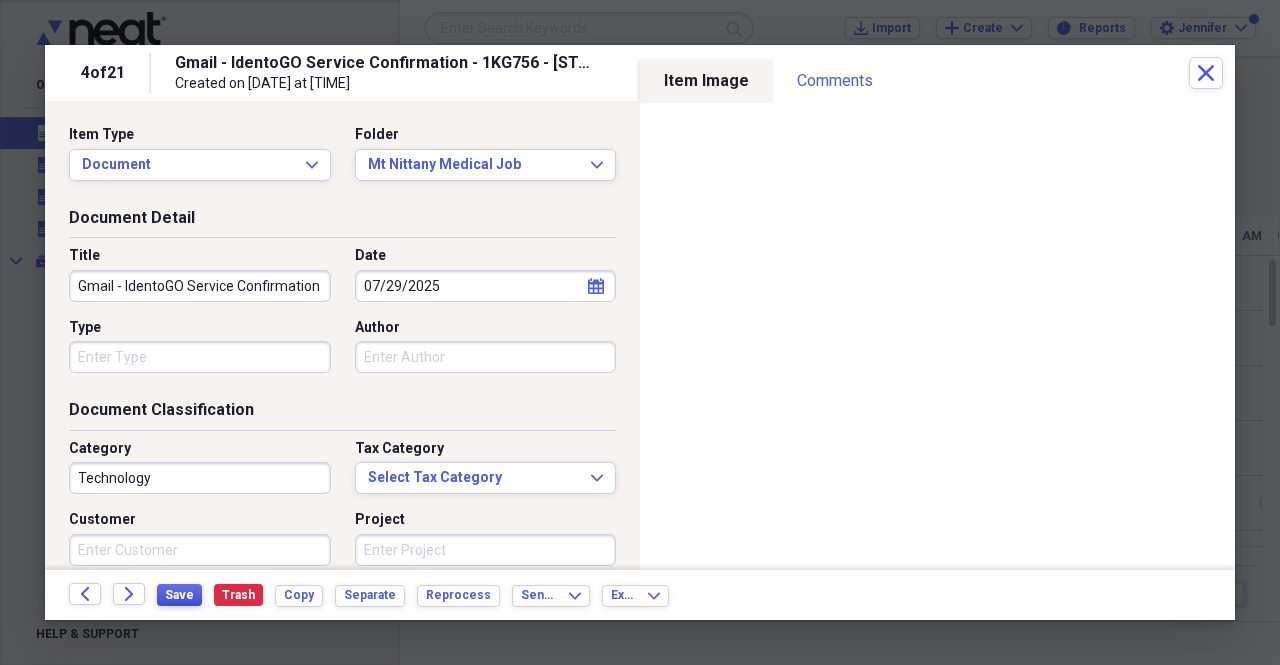 click on "Save" at bounding box center (179, 595) 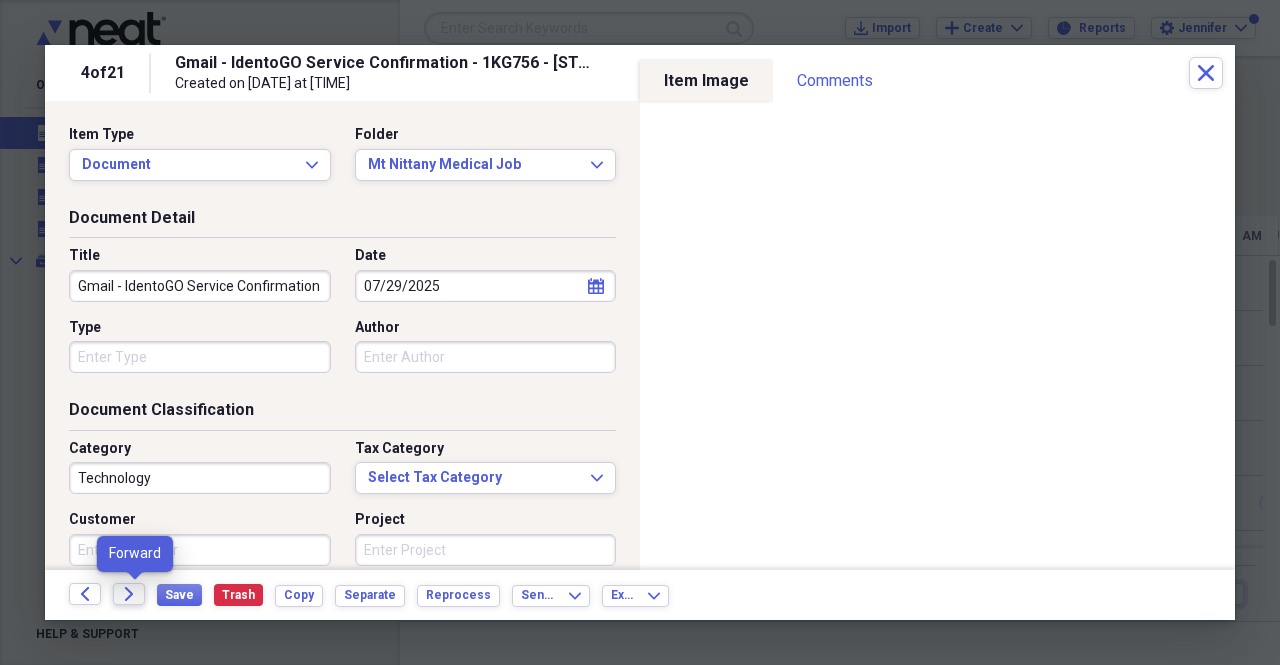 click 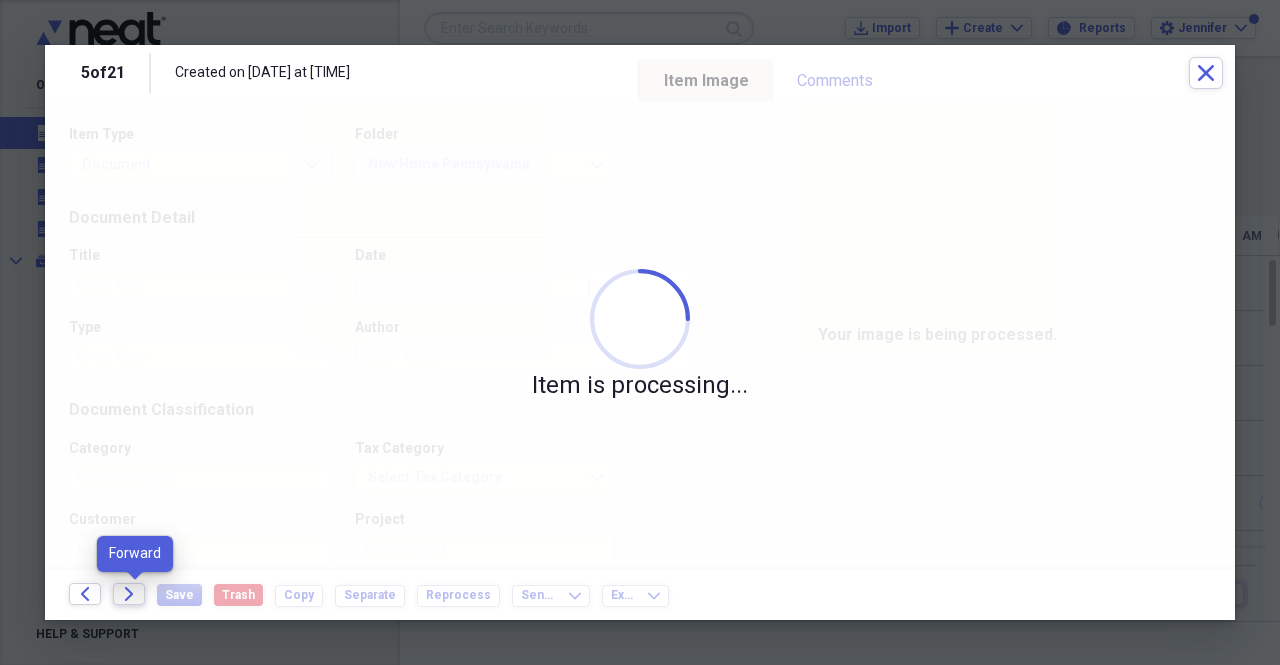 click on "Forward" 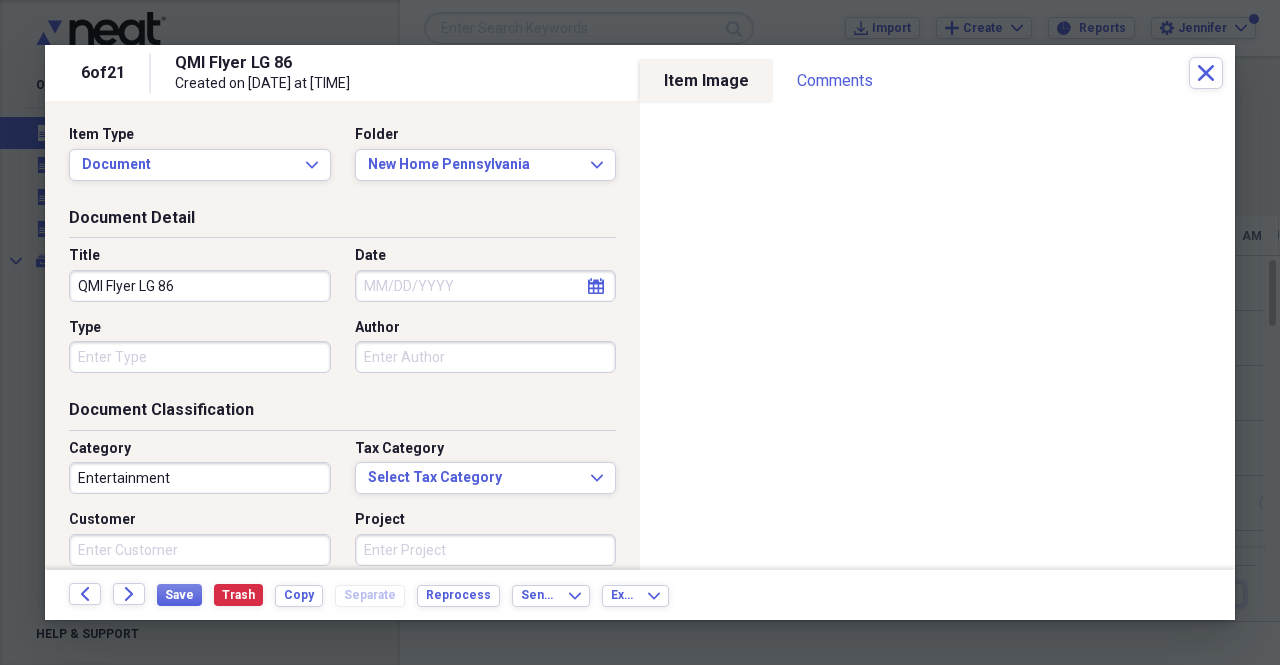 click 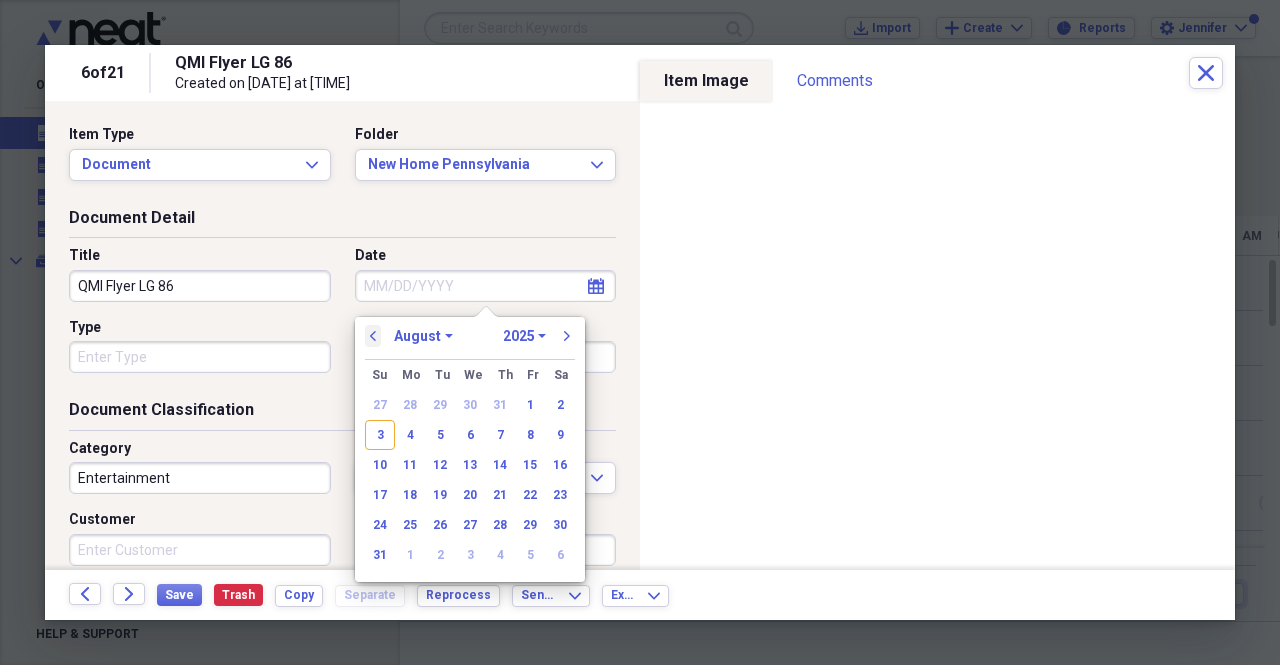 click on "previous" at bounding box center (373, 336) 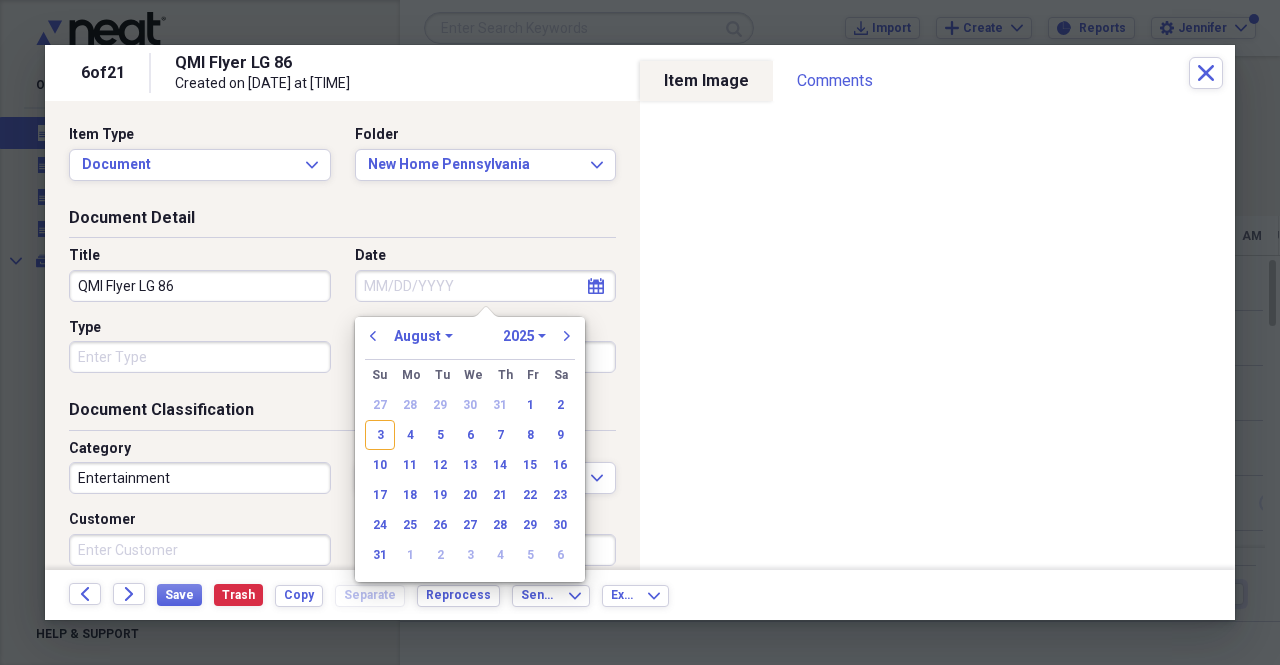 select on "6" 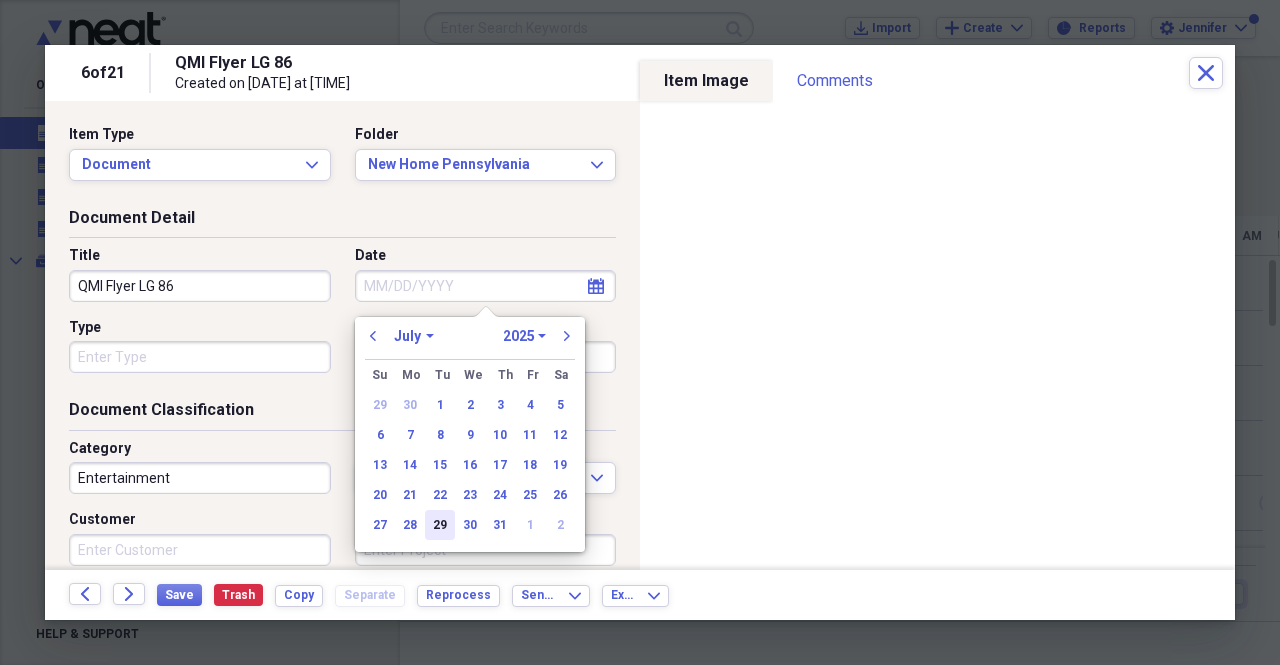 click on "29" at bounding box center [440, 525] 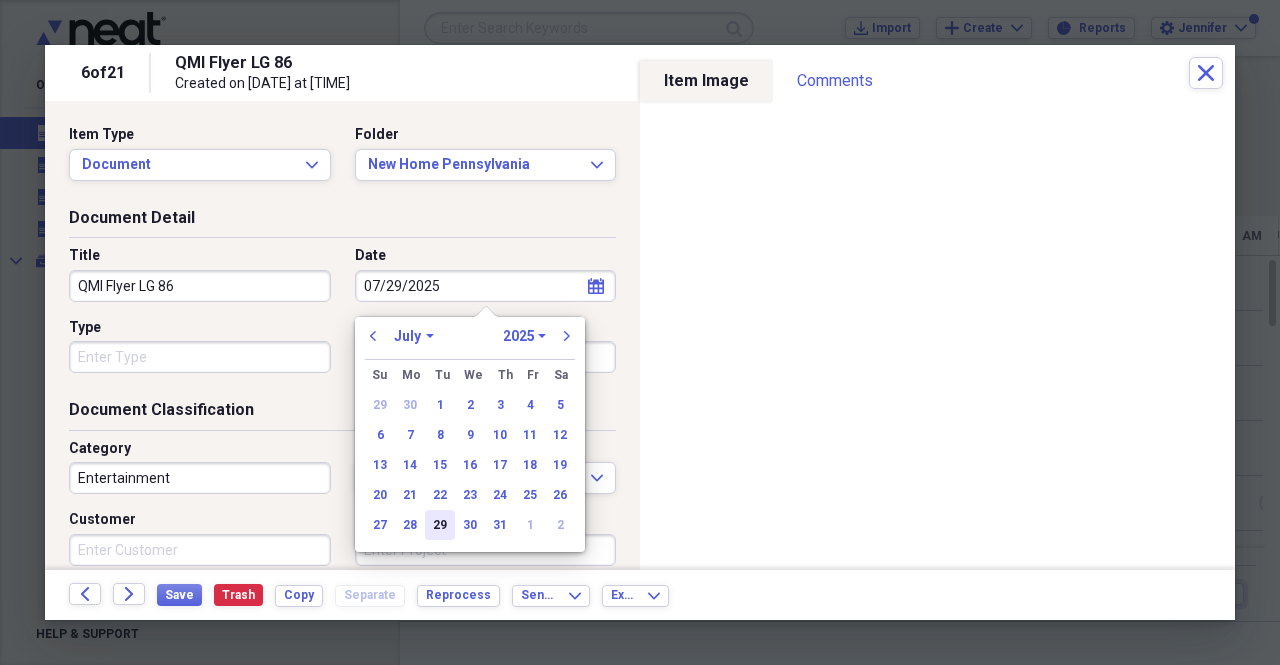type on "07/29/2025" 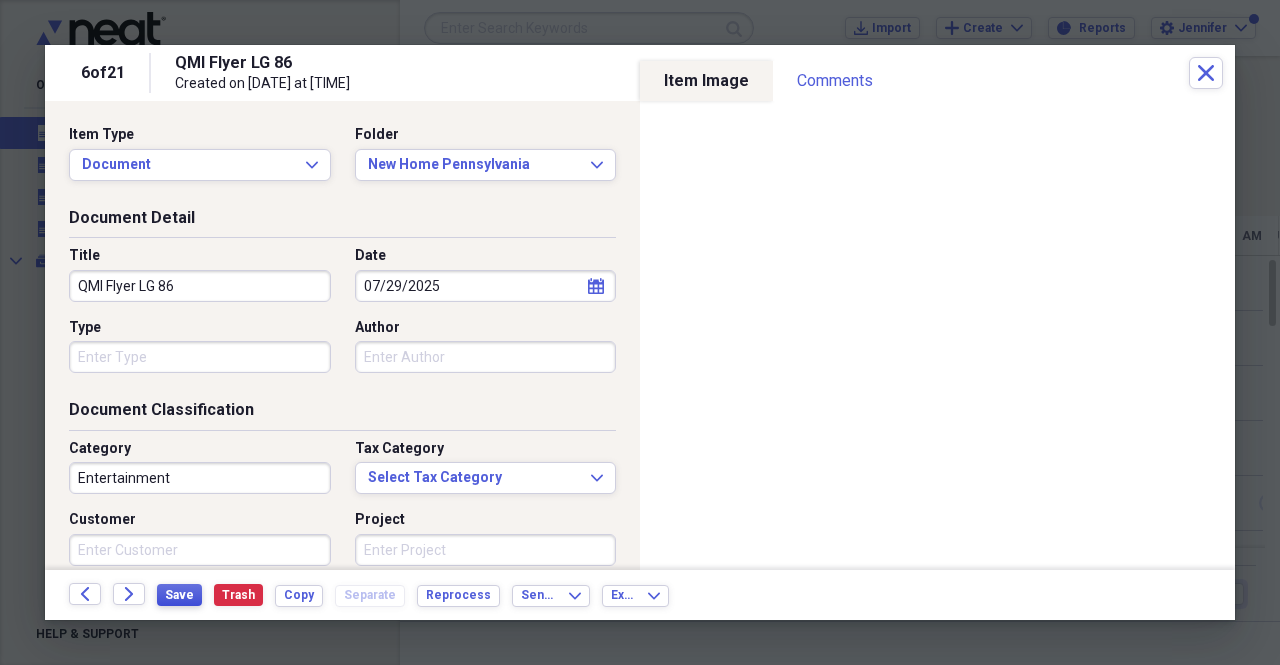 click on "Save" at bounding box center (179, 595) 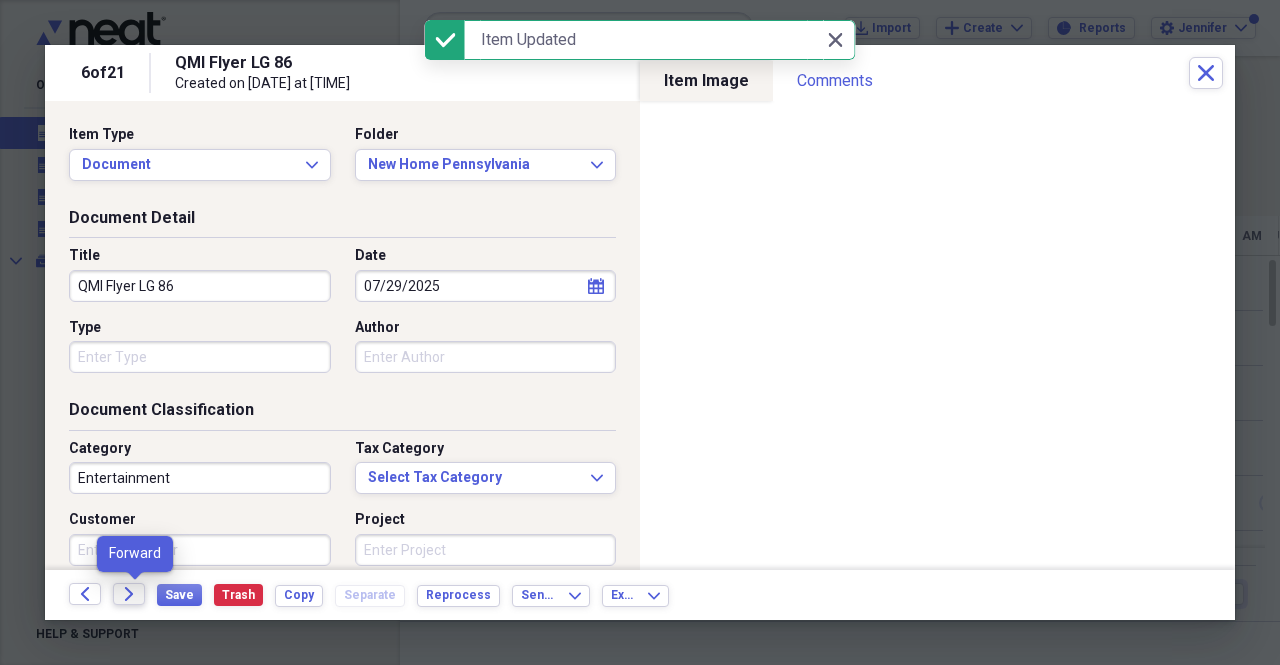 click on "Forward" 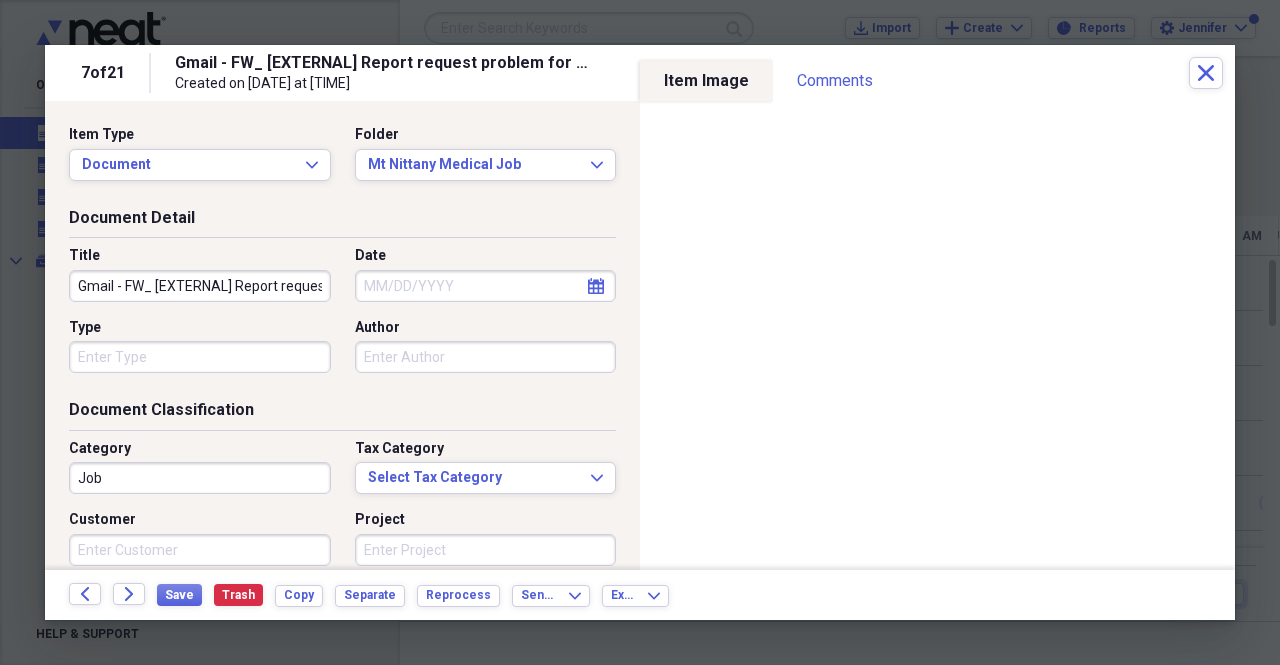 click 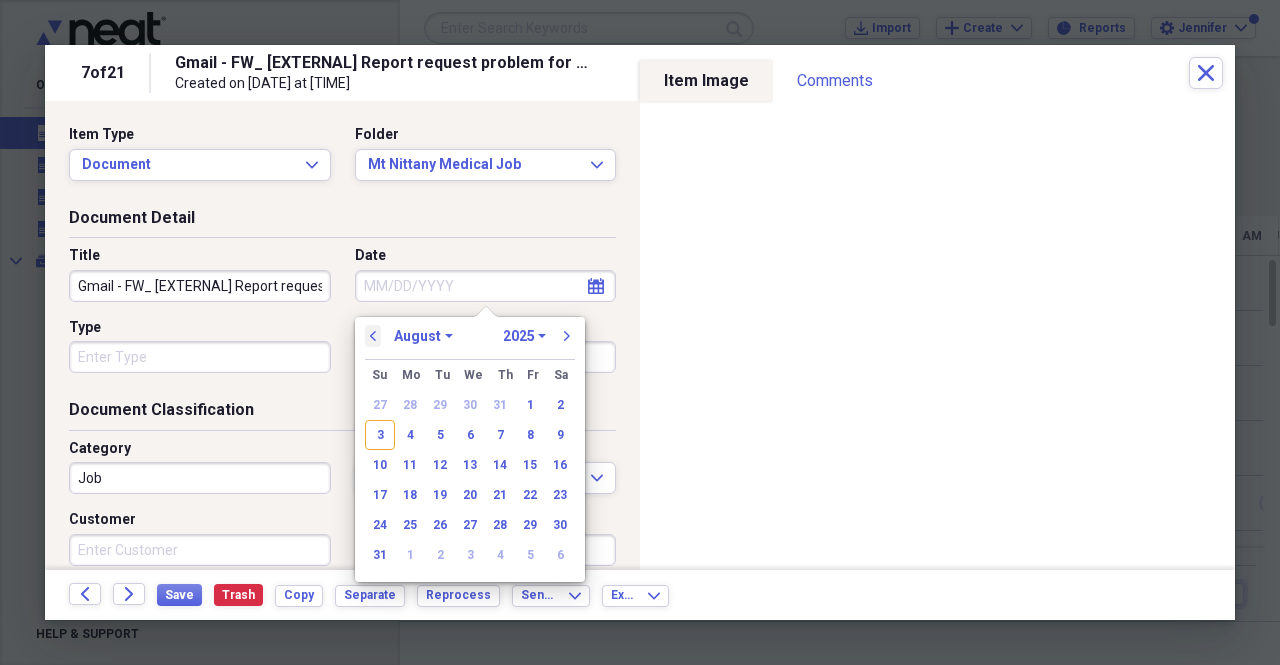 click on "previous" at bounding box center (373, 336) 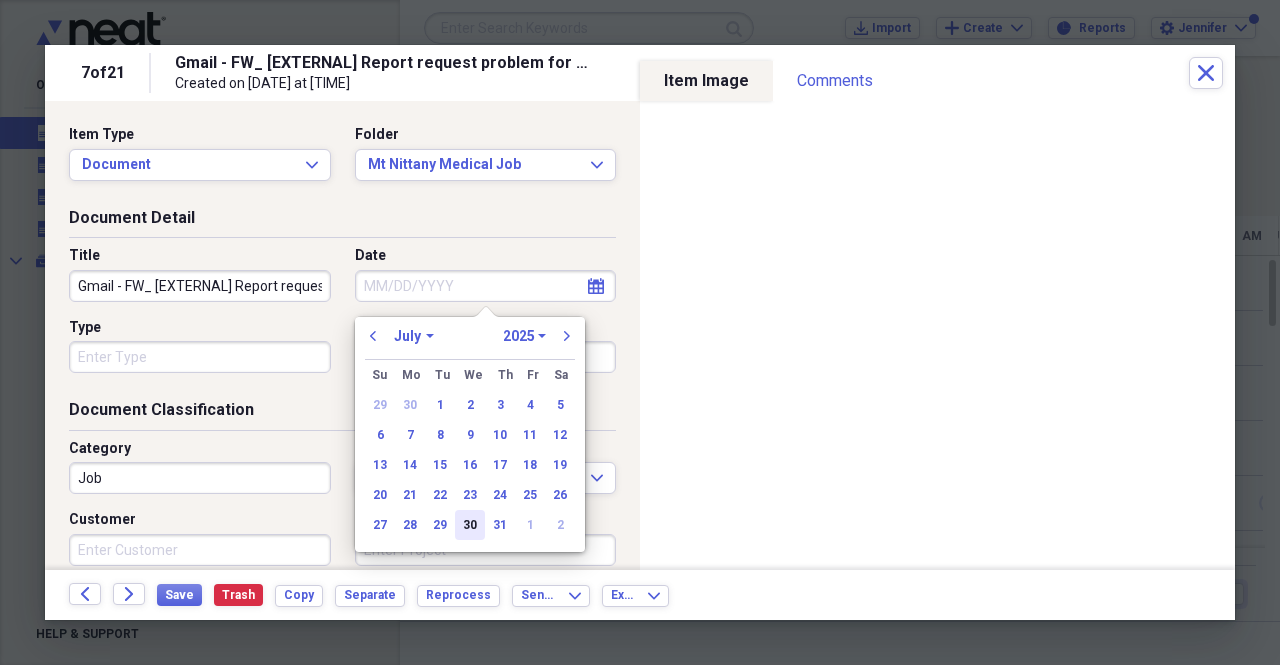 click on "30" at bounding box center (470, 525) 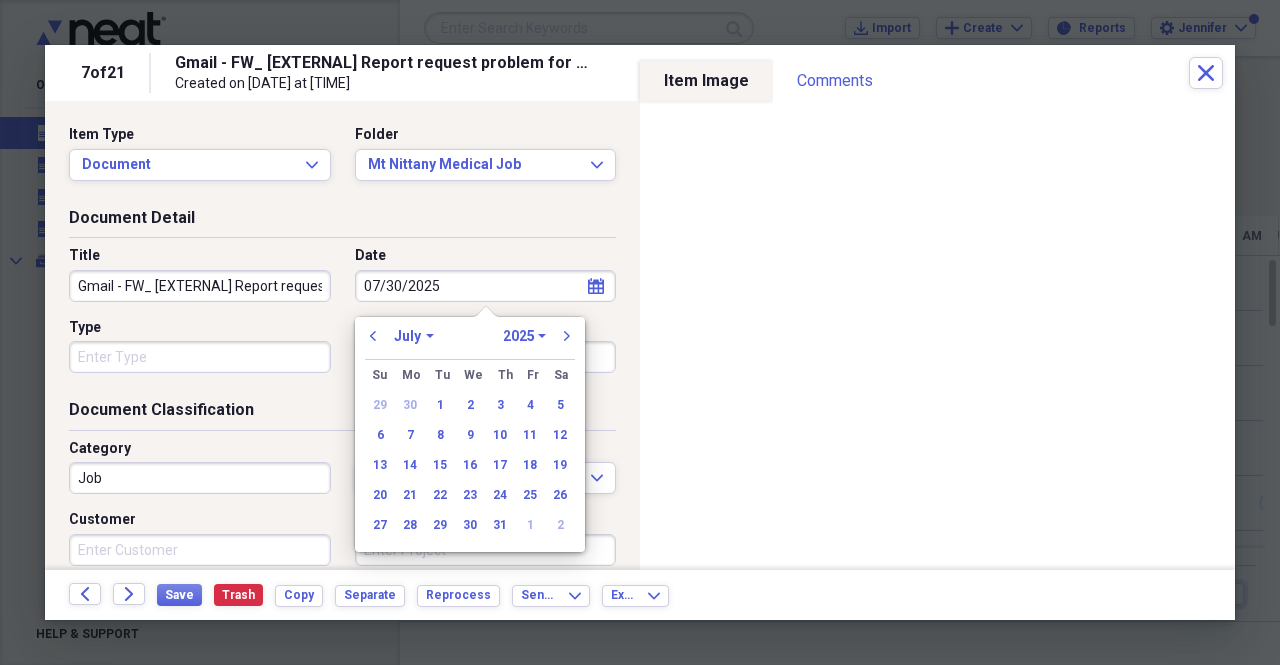 type on "07/30/2025" 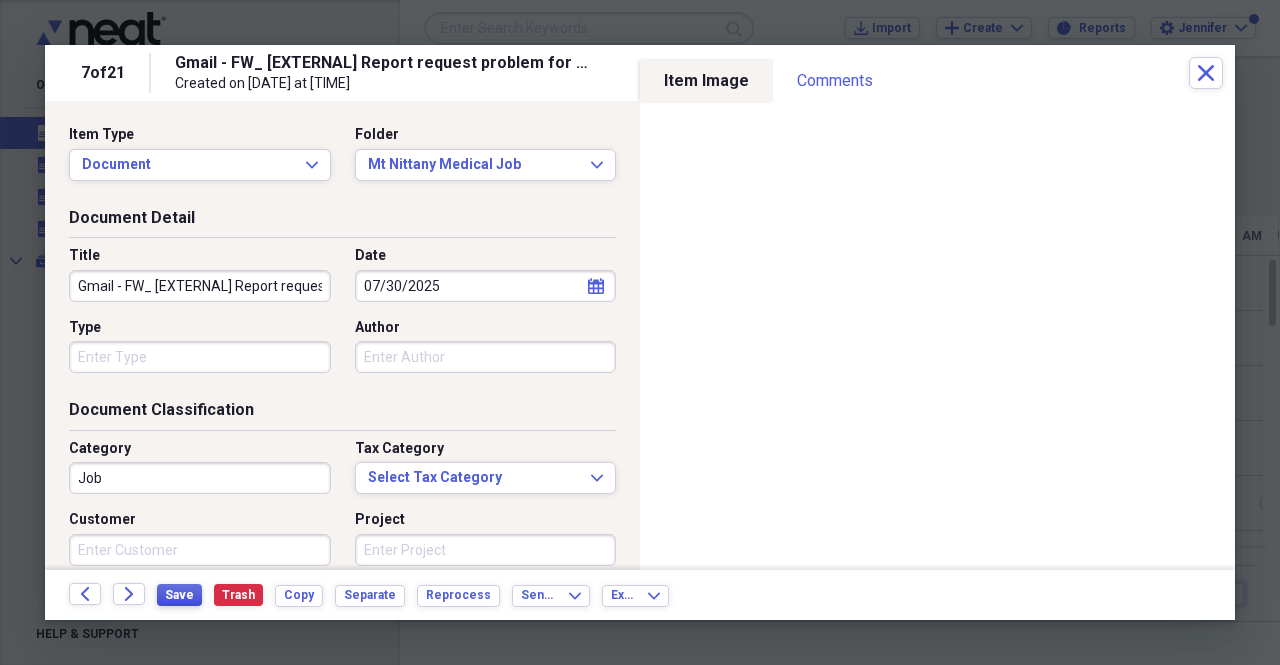 click on "Save" at bounding box center [179, 595] 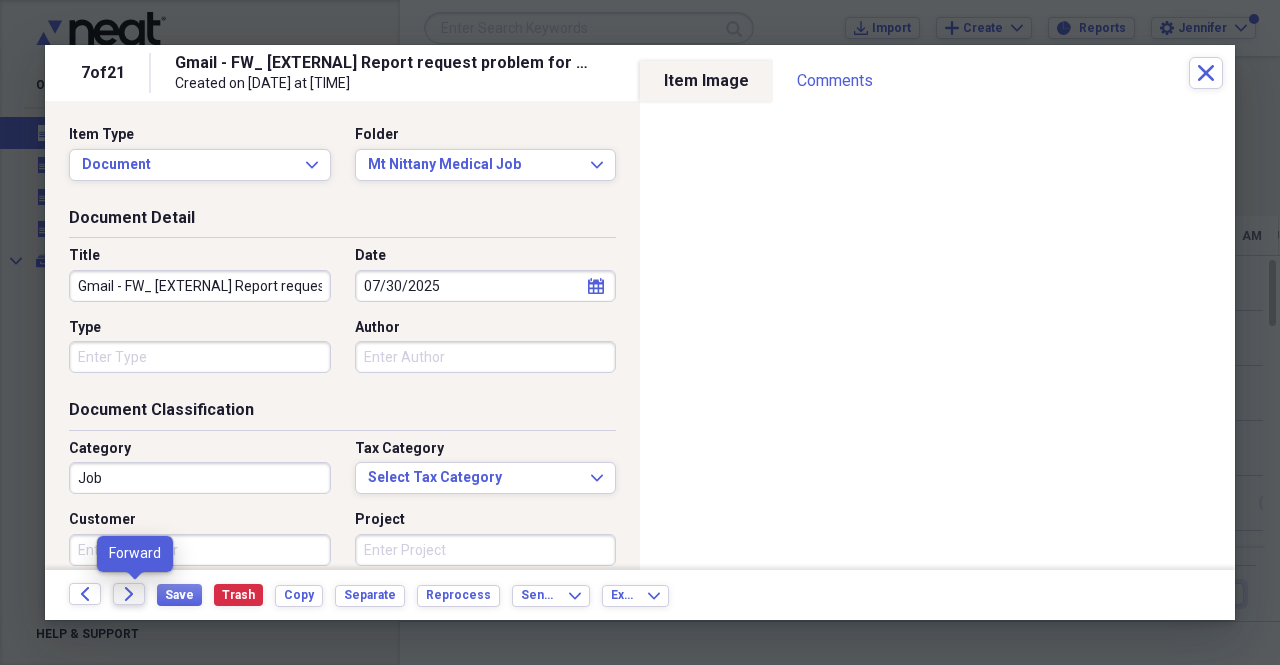 click 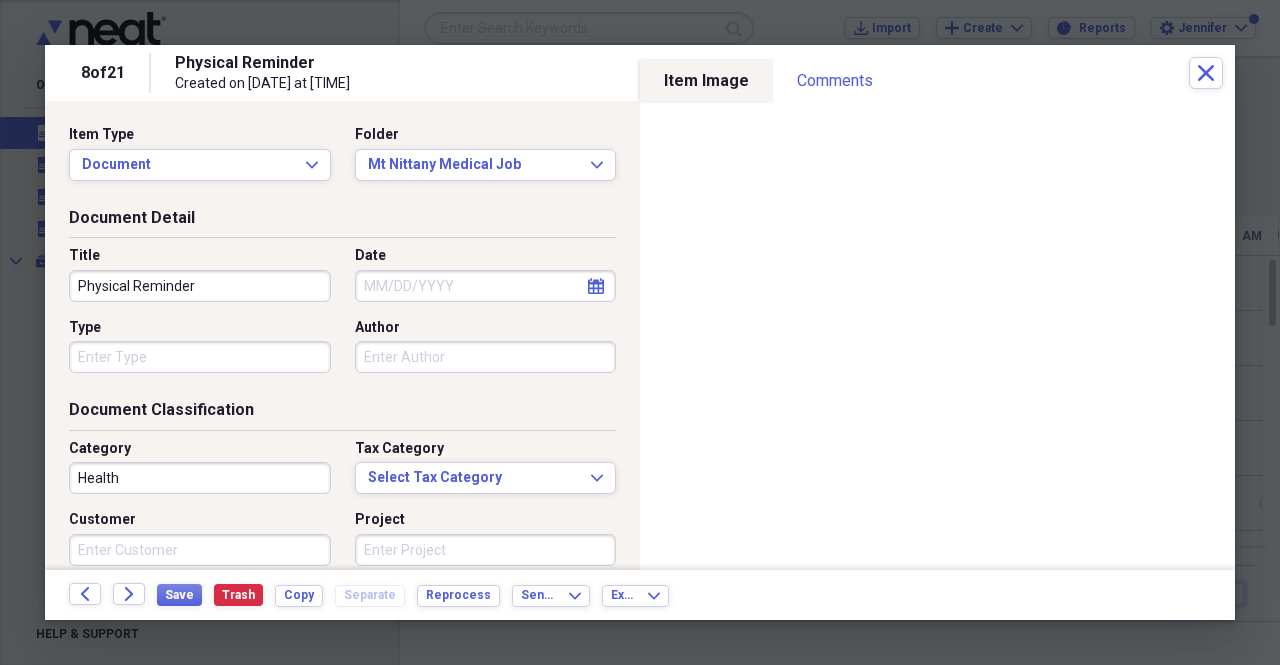 click on "calendar" 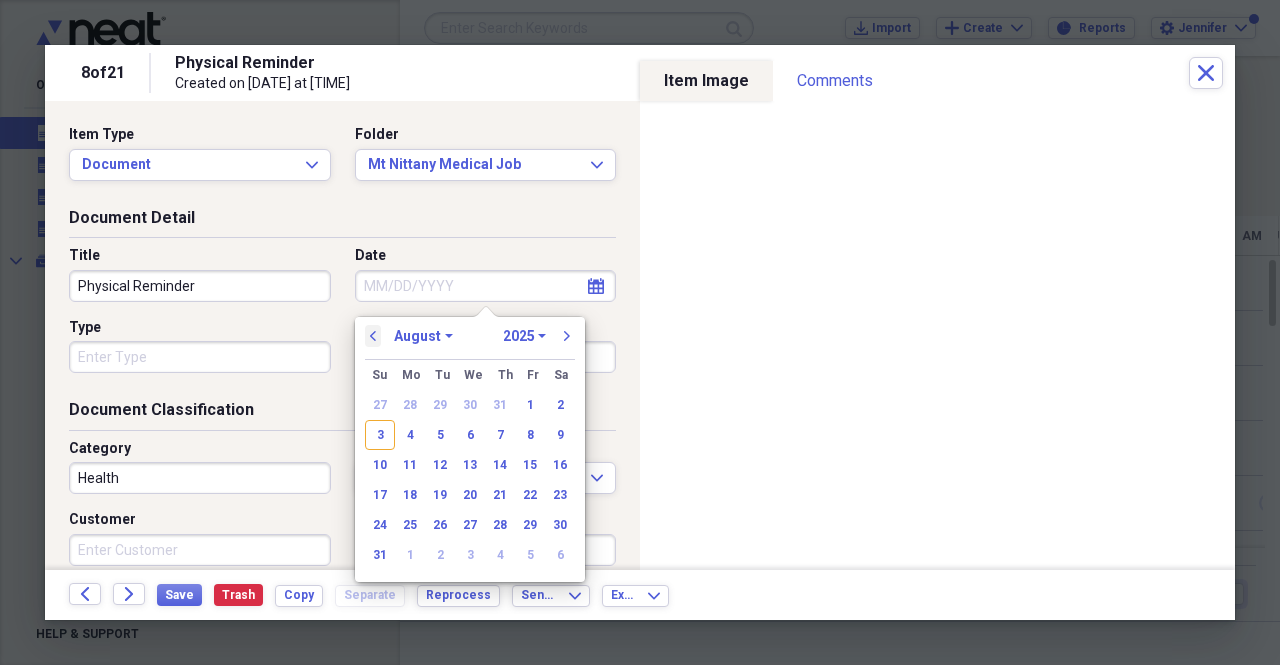click on "previous" at bounding box center (373, 336) 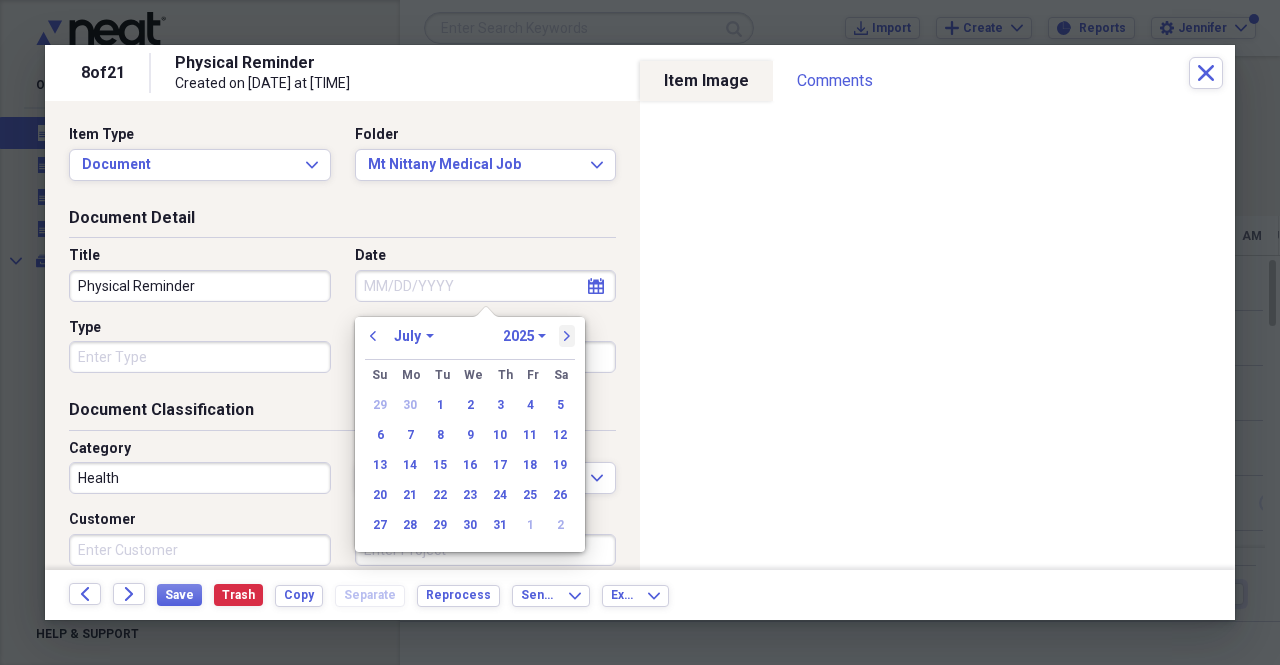 click on "next" at bounding box center [567, 336] 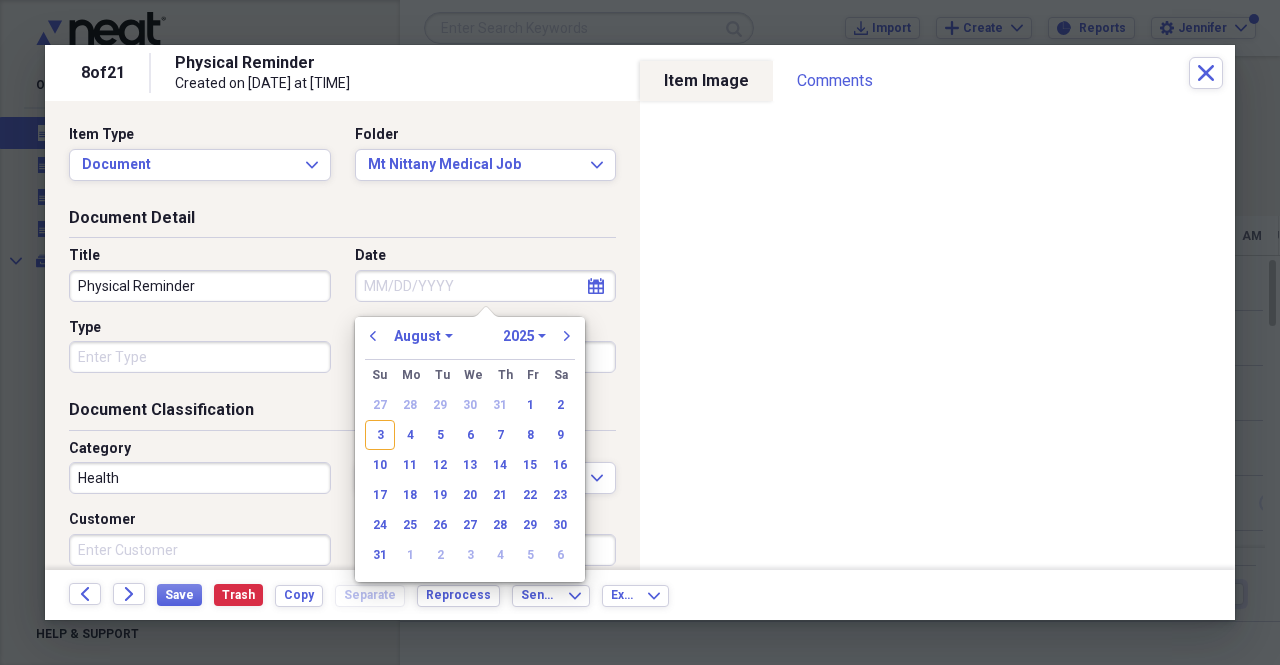 click on "3" at bounding box center [380, 435] 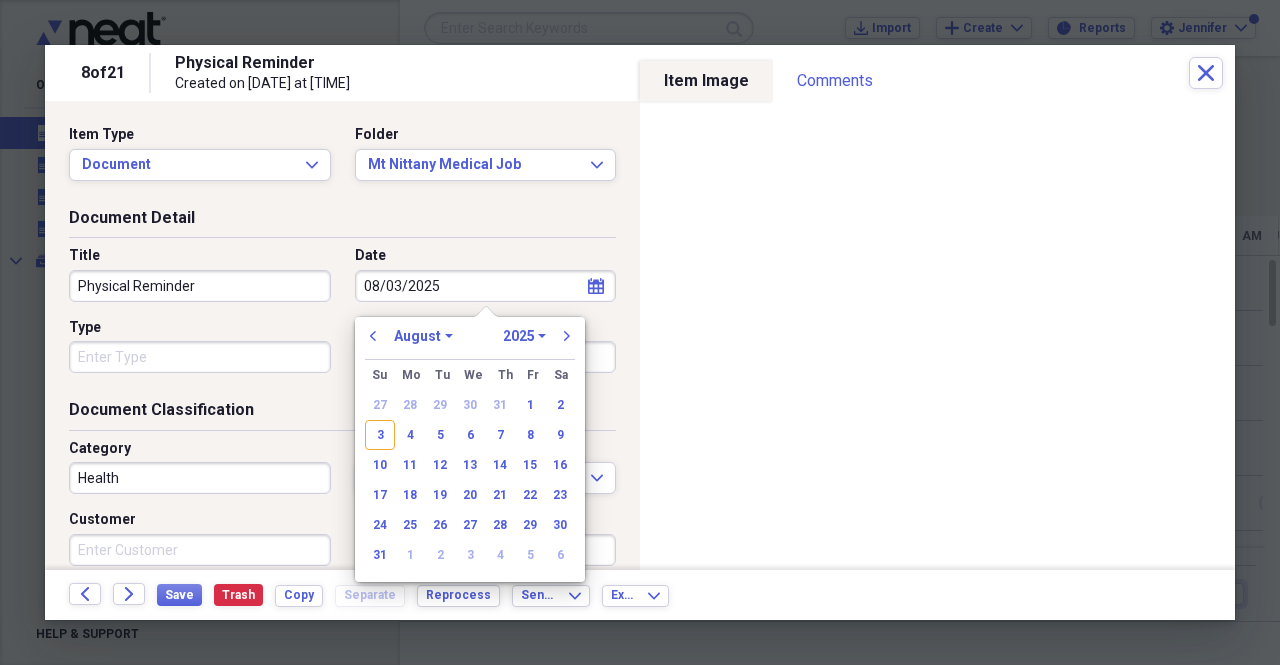 type on "08/03/2025" 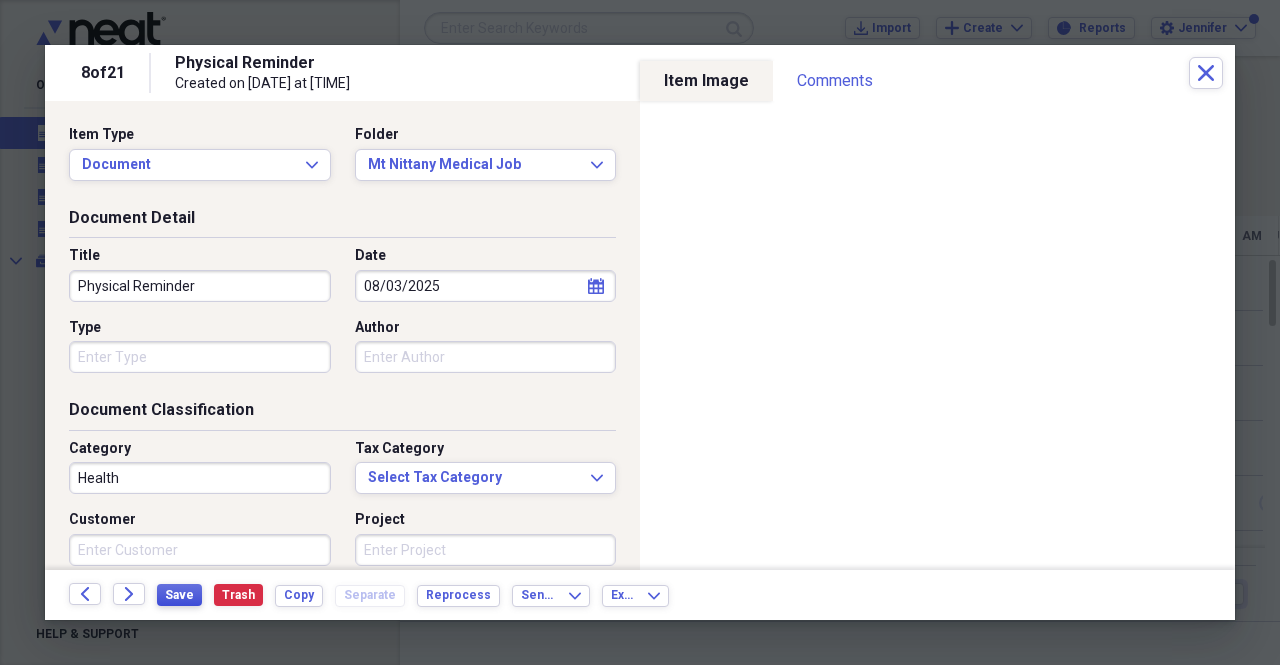 click on "Save" at bounding box center [179, 595] 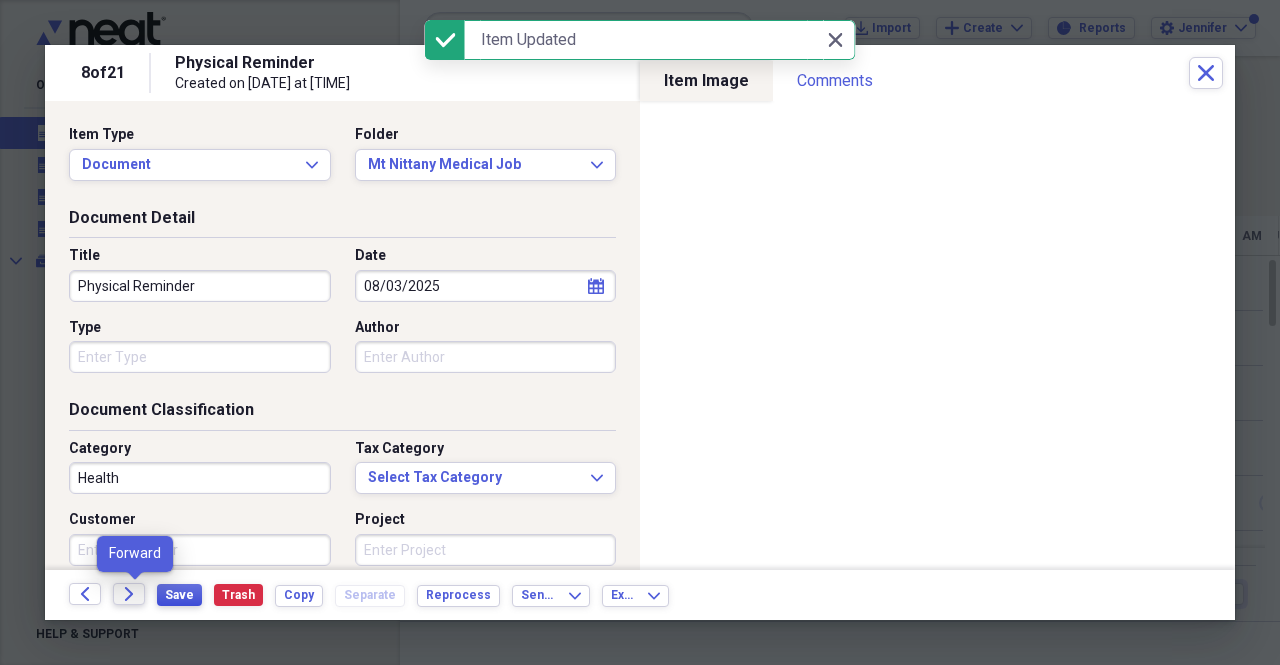 click 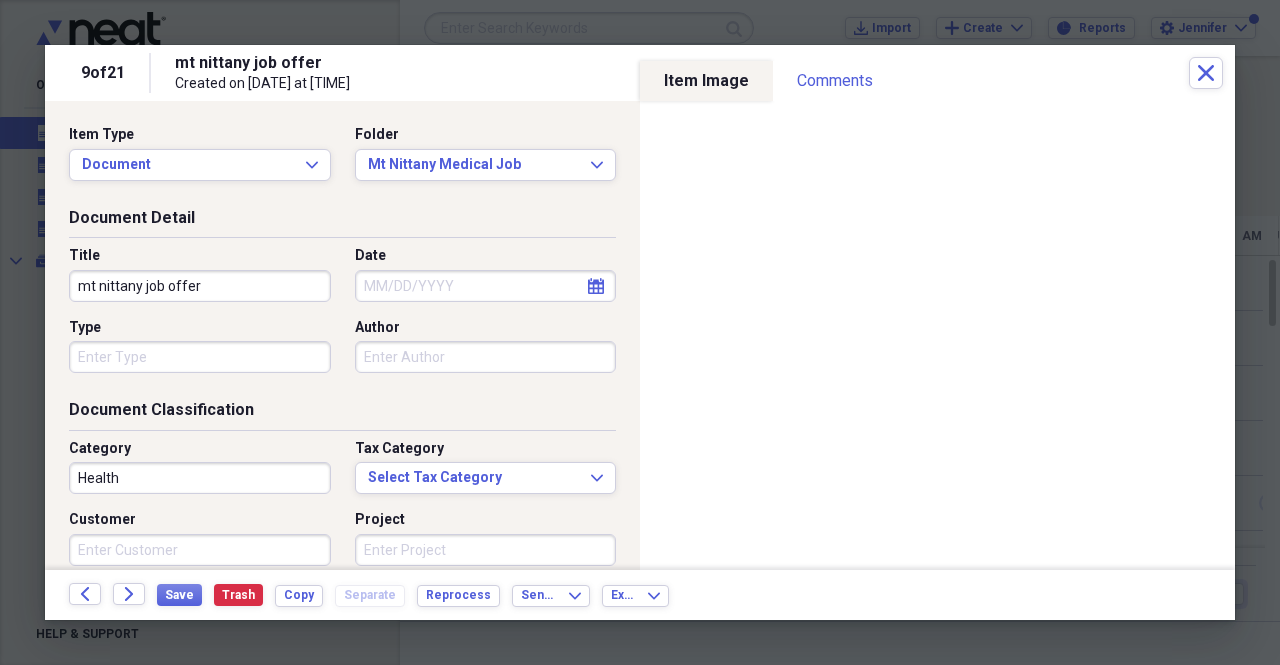 click on "calendar Calendar" at bounding box center [486, 286] 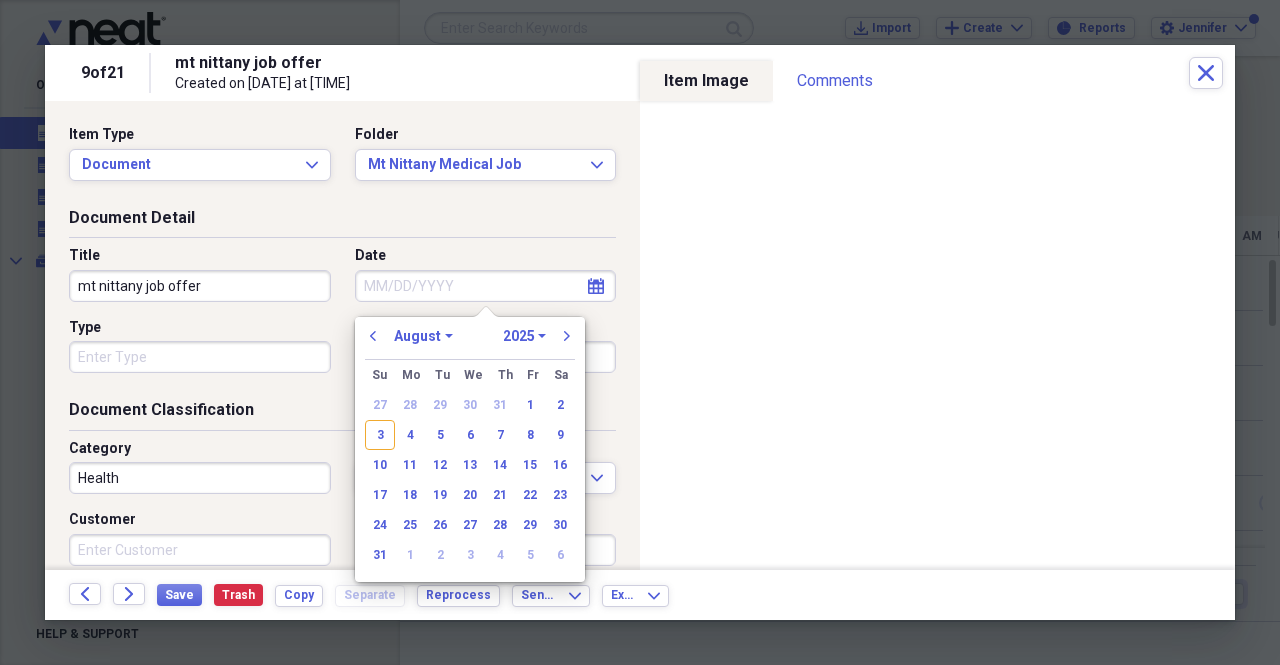 click on "previous January February March April May June July August September October November December 1970 1971 1972 1973 1974 1975 1976 1977 1978 1979 1980 1981 1982 1983 1984 1985 1986 1987 1988 1989 1990 1991 1992 1993 1994 1995 1996 1997 1998 1999 2000 2001 2002 2003 2004 2005 2006 2007 2008 2009 2010 2011 2012 2013 2014 2015 2016 2017 2018 2019 2020 2021 2022 2023 2024 2025 2026 2027 2028 2029 2030 2031 2032 2033 2034 2035 next" at bounding box center [470, 342] 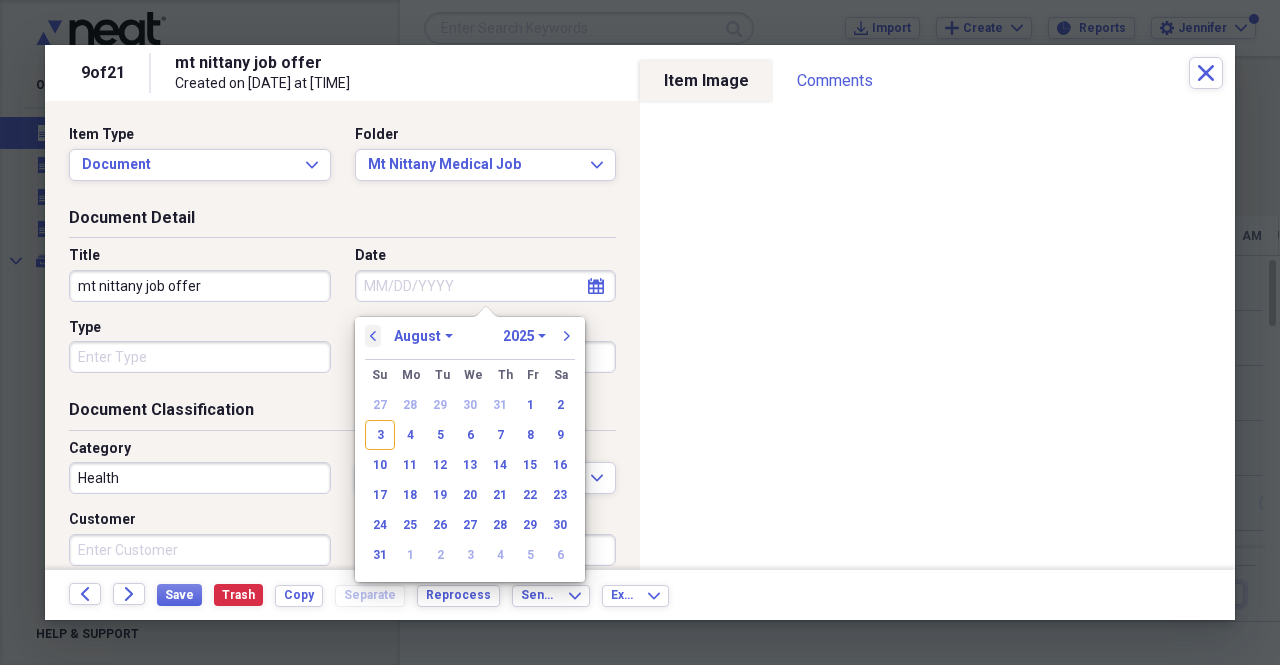 click on "previous" at bounding box center [373, 336] 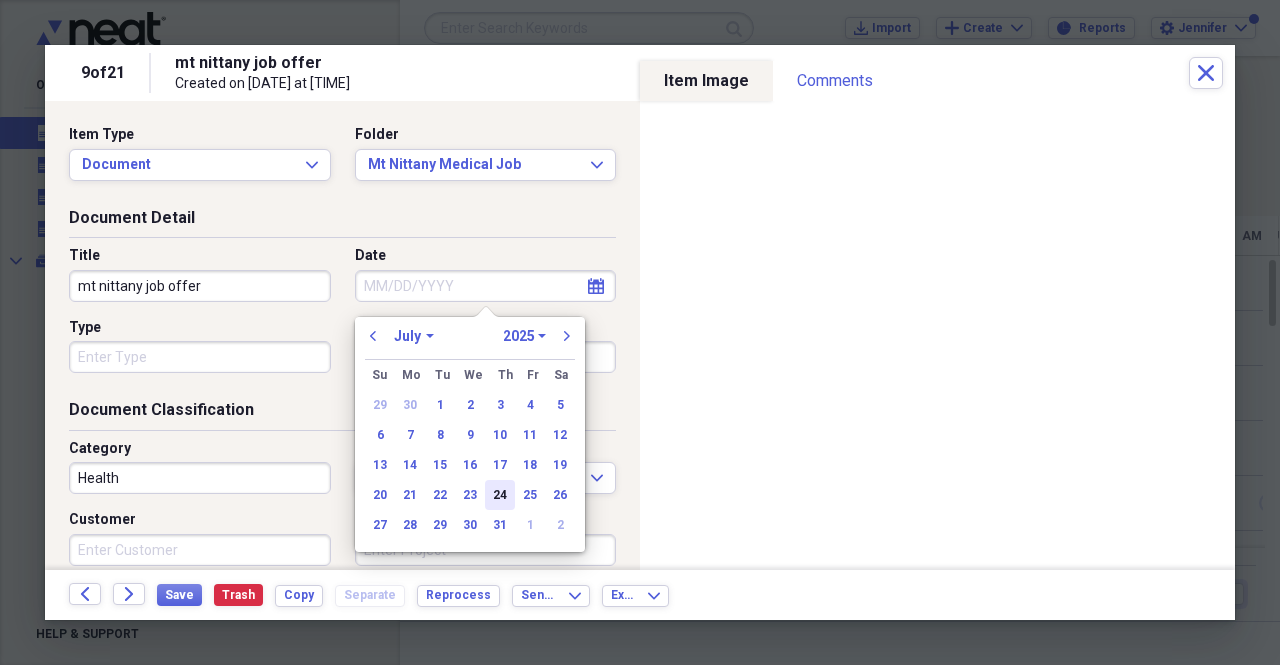 click on "24" at bounding box center (500, 495) 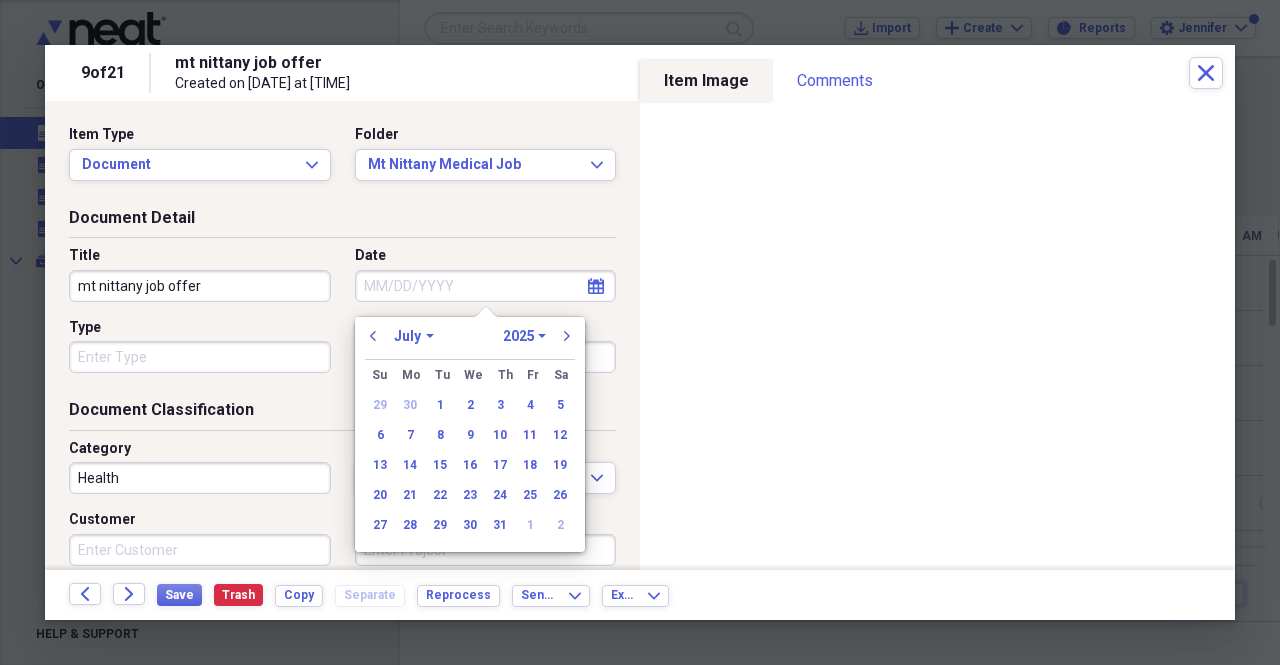 type on "07/24/2025" 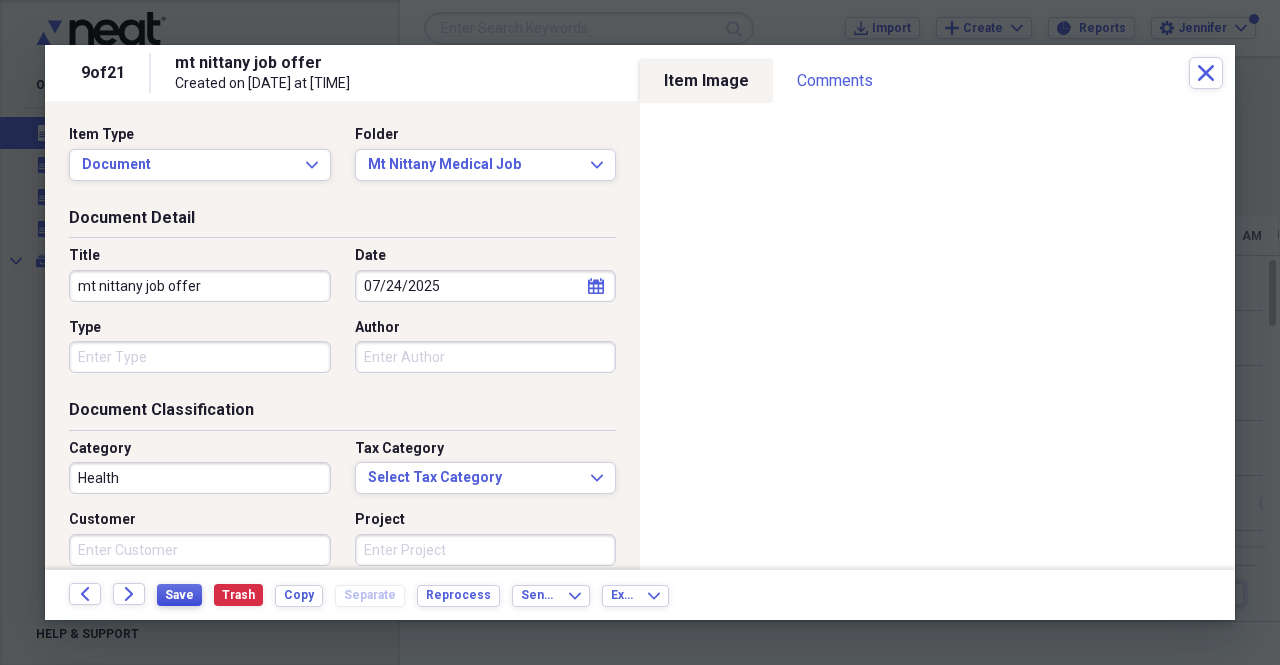 click on "Save" at bounding box center [179, 595] 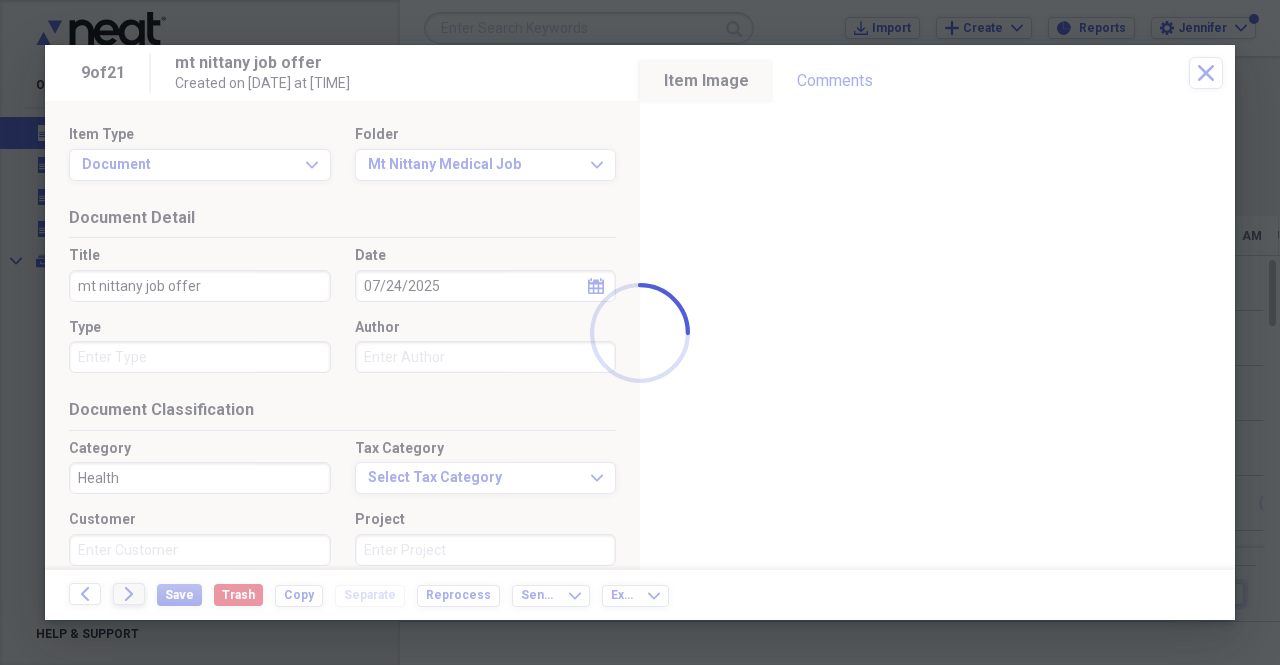 click 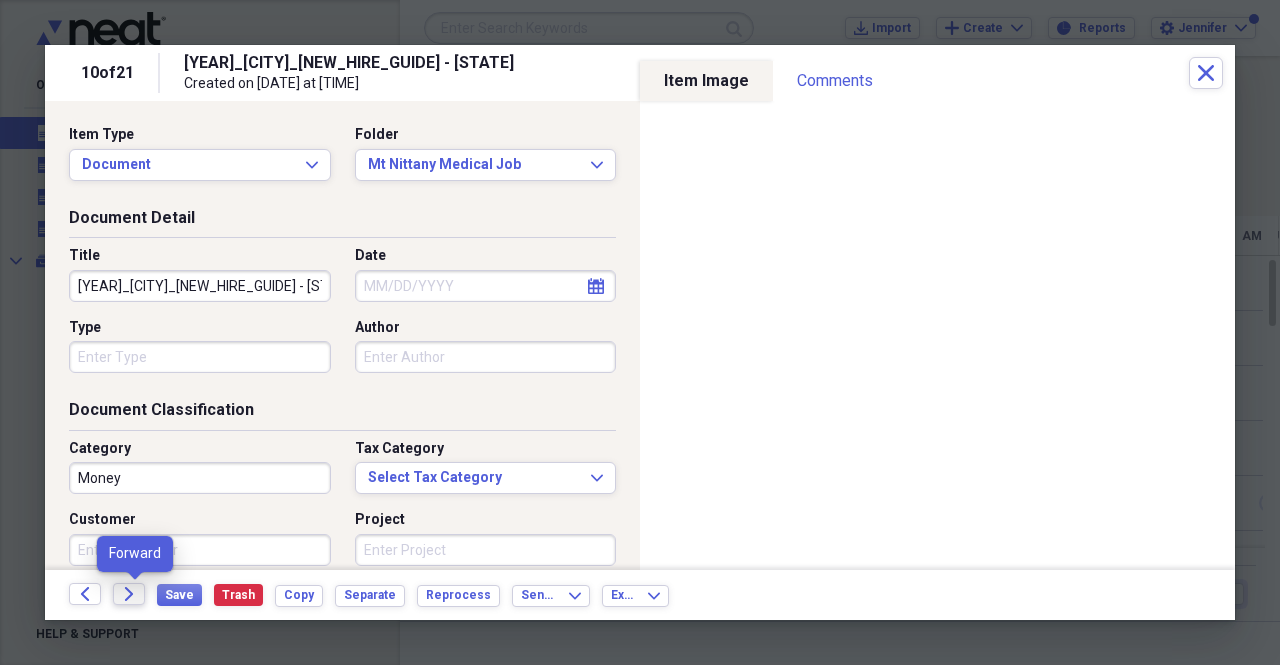 click on "Forward" 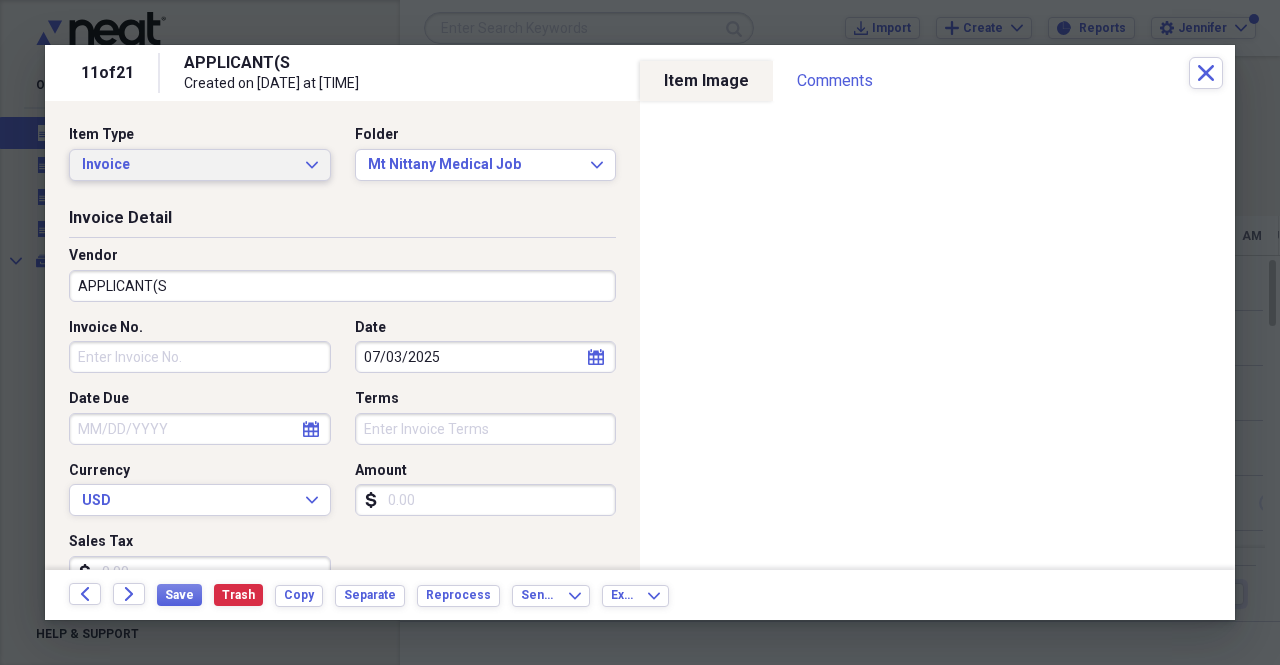 click on "Invoice Expand" at bounding box center (200, 165) 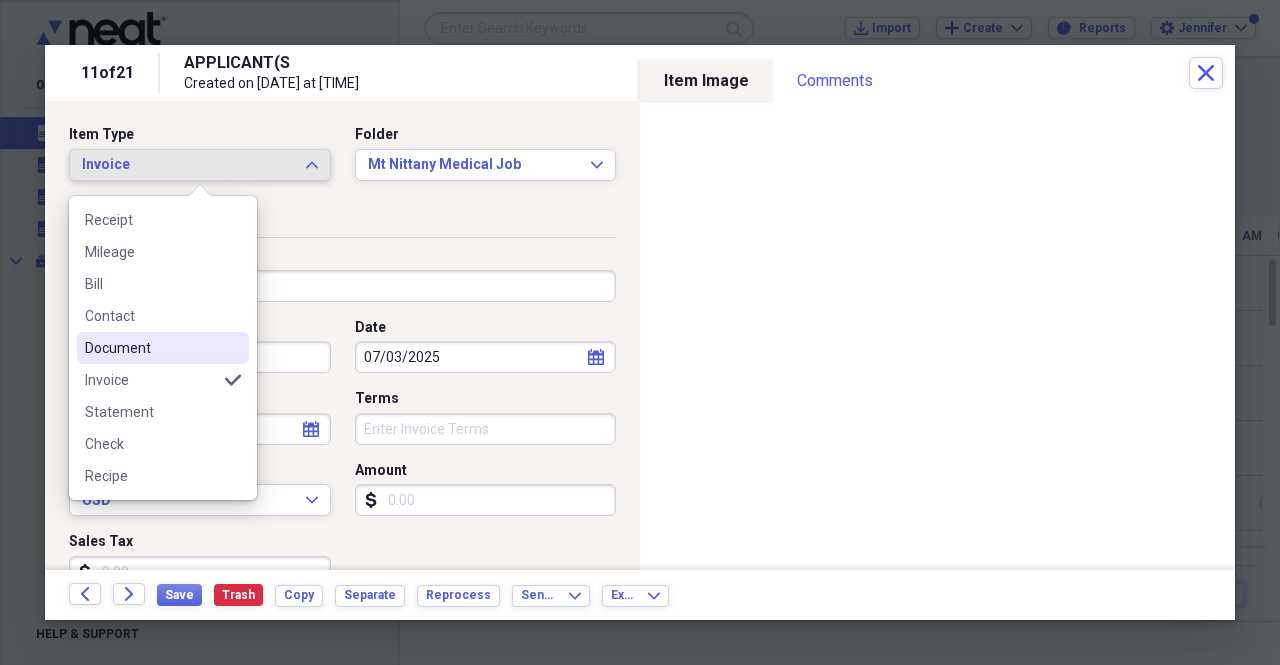 click on "Document" at bounding box center [163, 348] 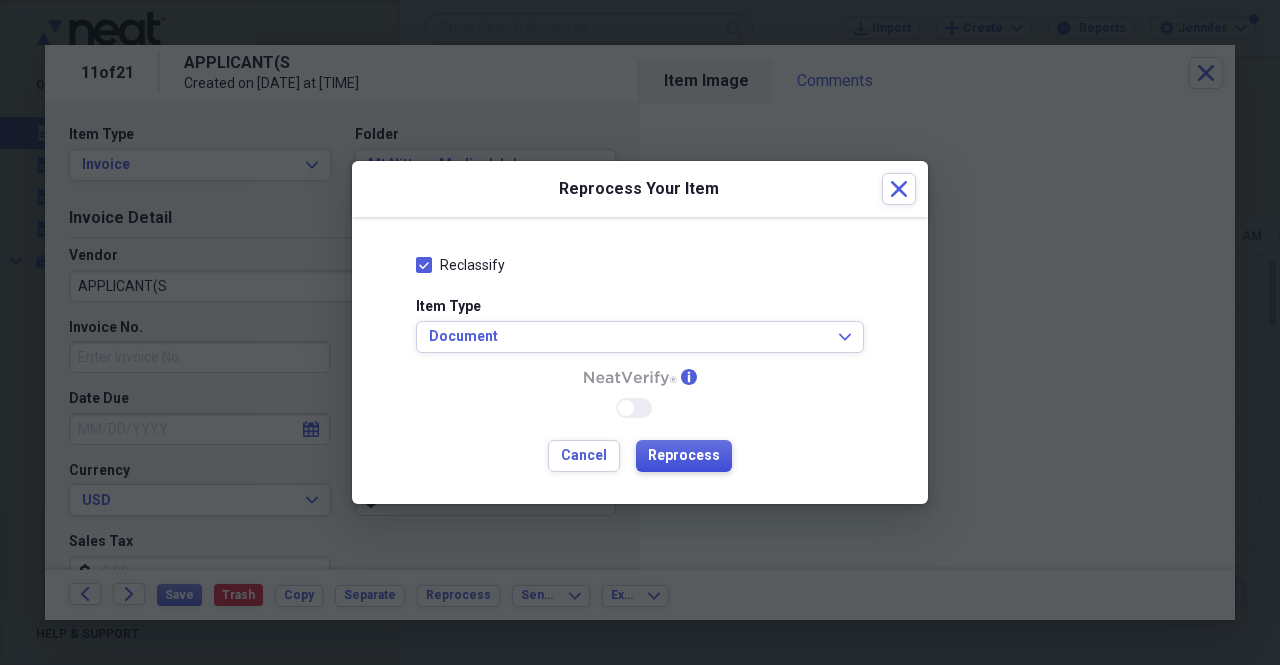 click on "Reprocess" at bounding box center (684, 456) 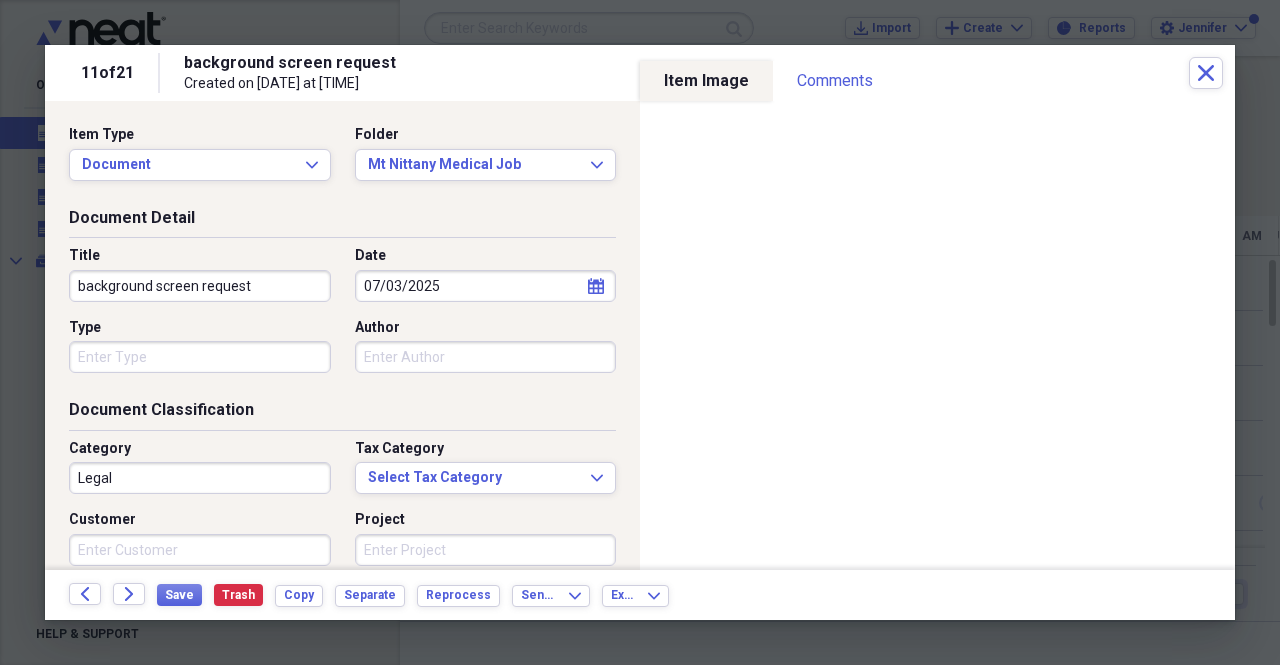type on "Legal" 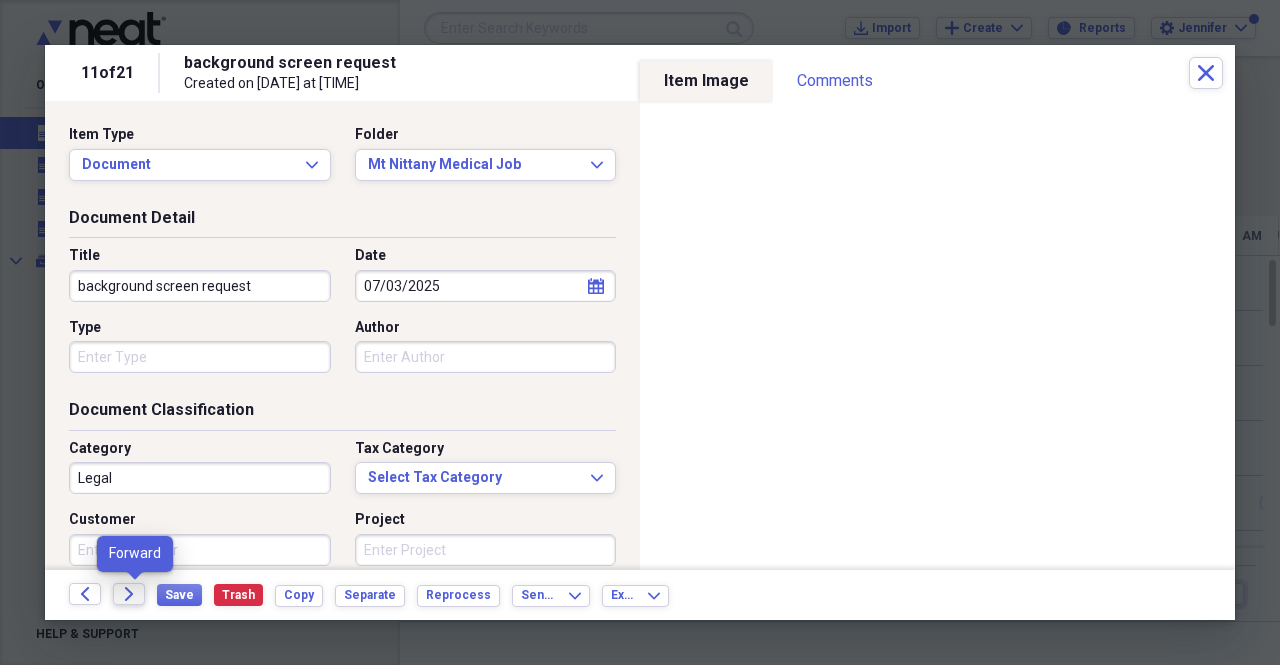 click on "Forward" at bounding box center [129, 594] 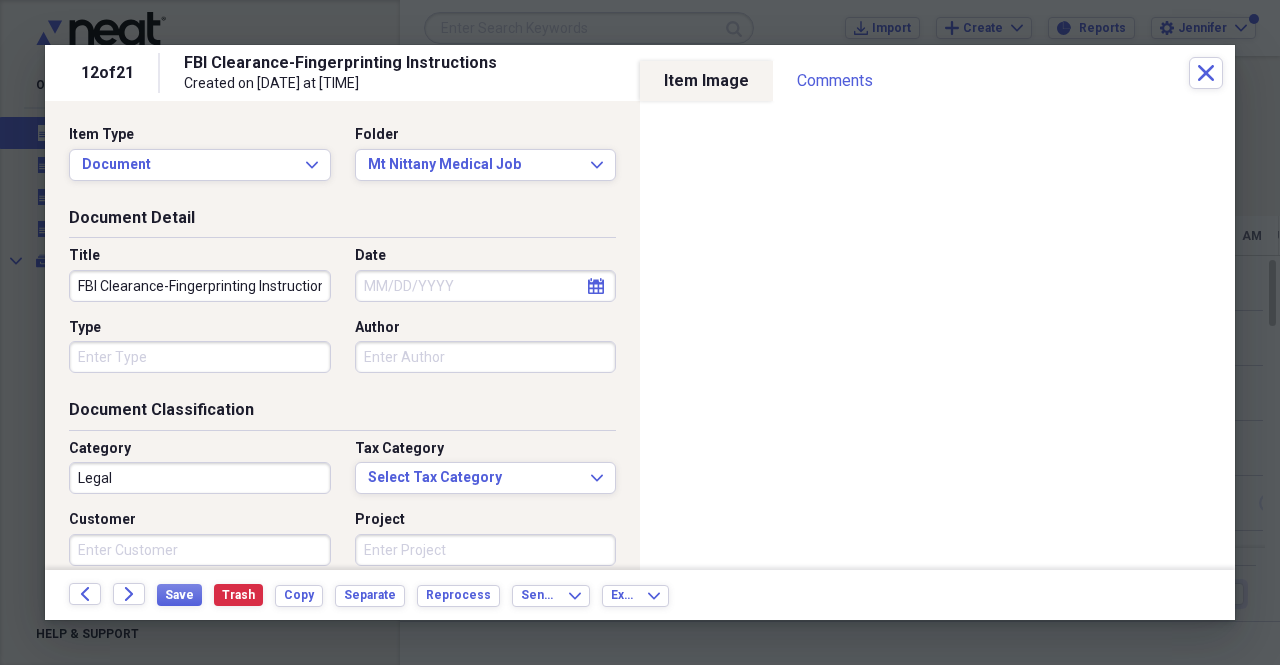 click on "calendar" 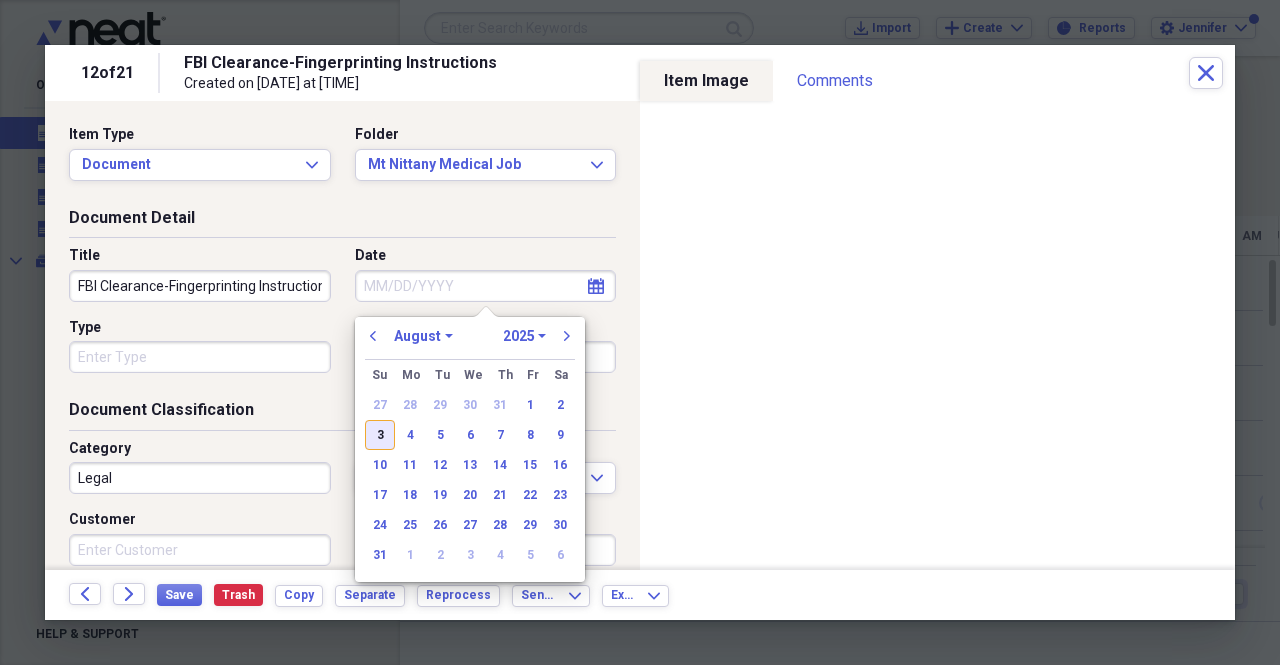 click on "3" at bounding box center [380, 435] 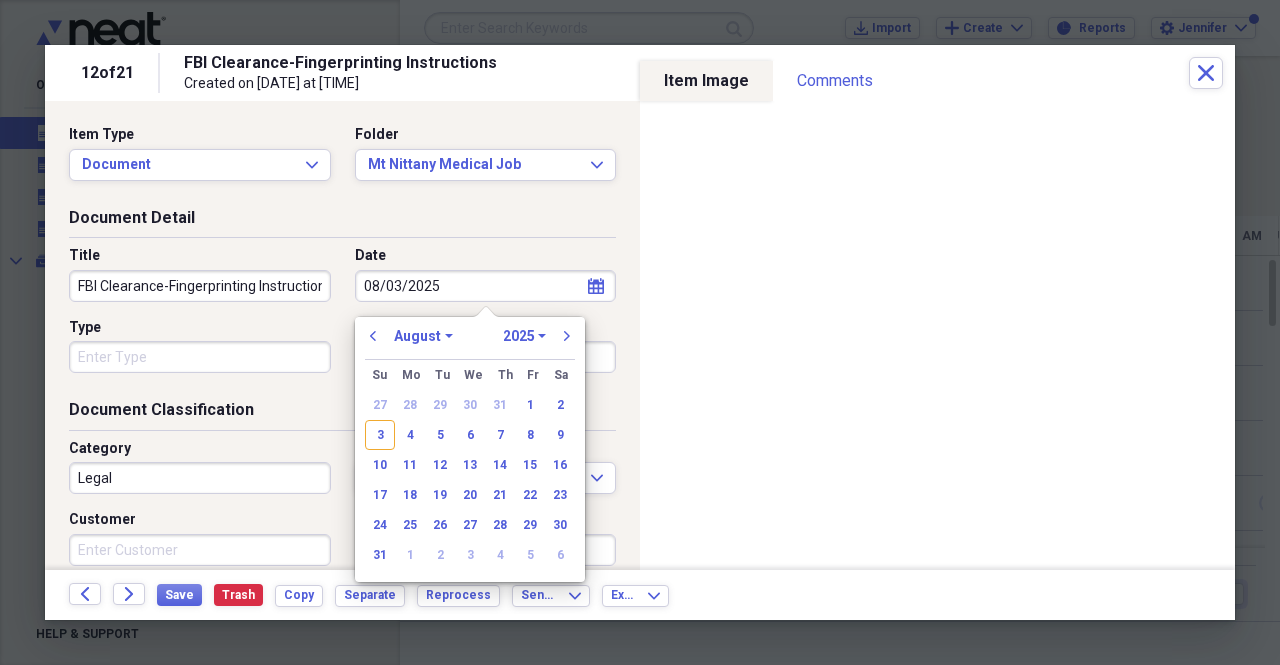 type on "08/03/2025" 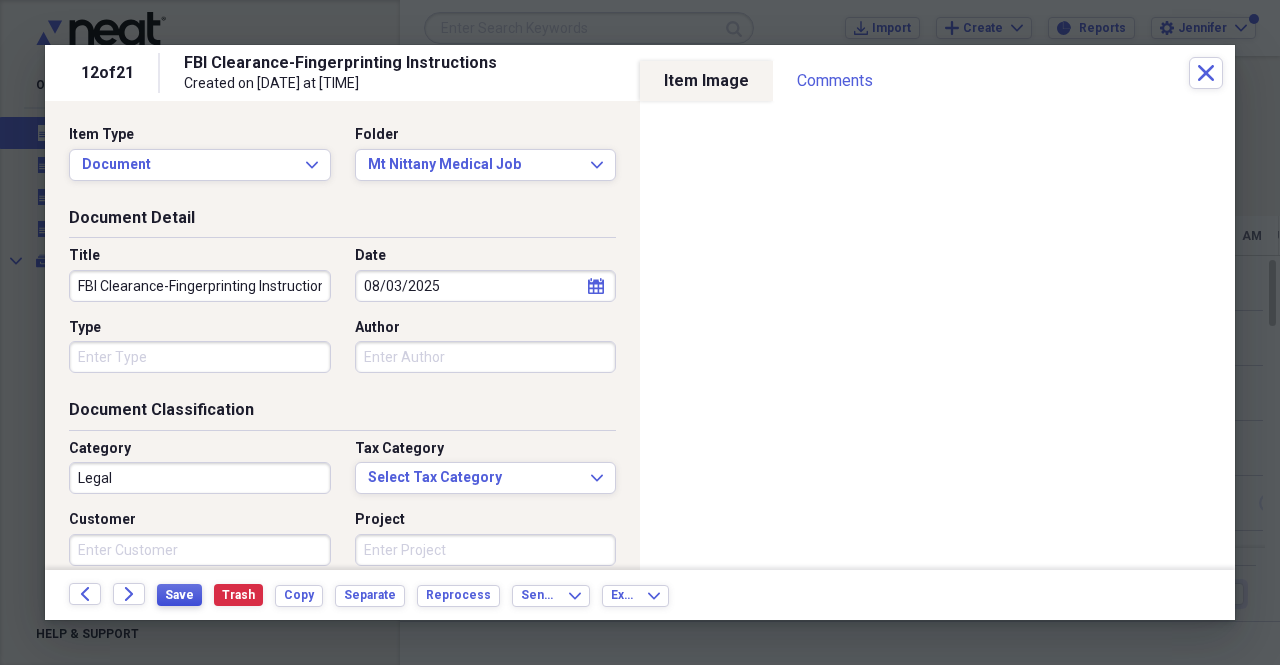 click on "Save" at bounding box center (179, 595) 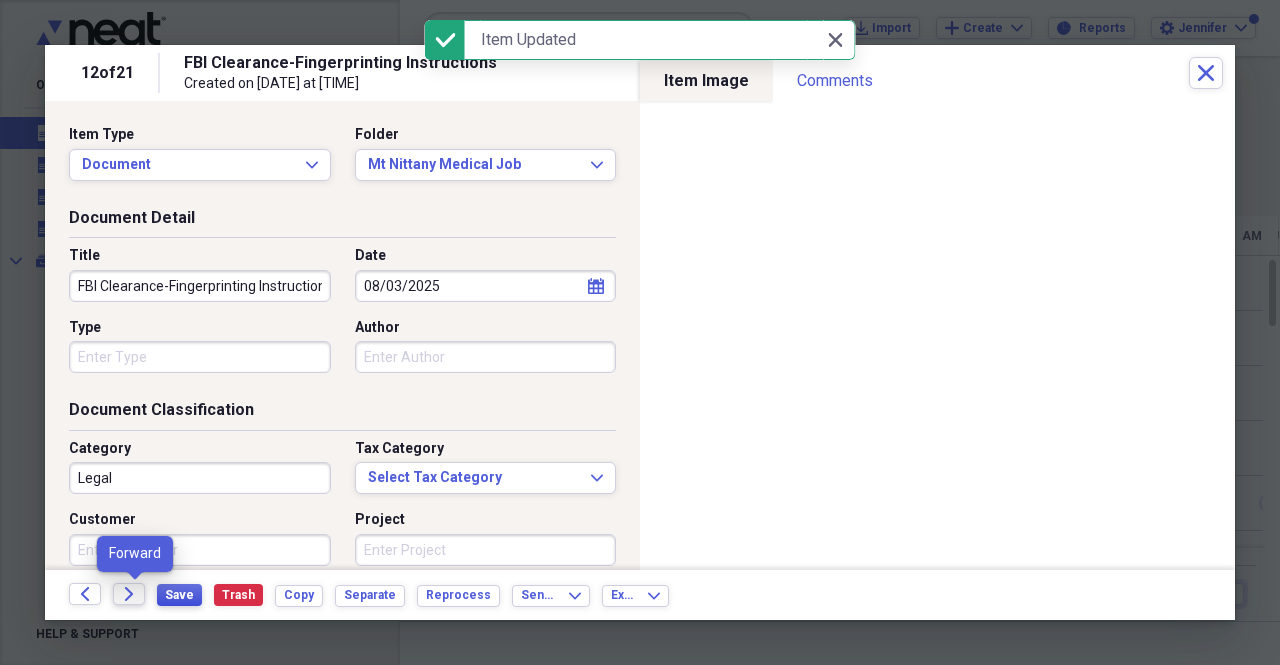 click on "Forward" 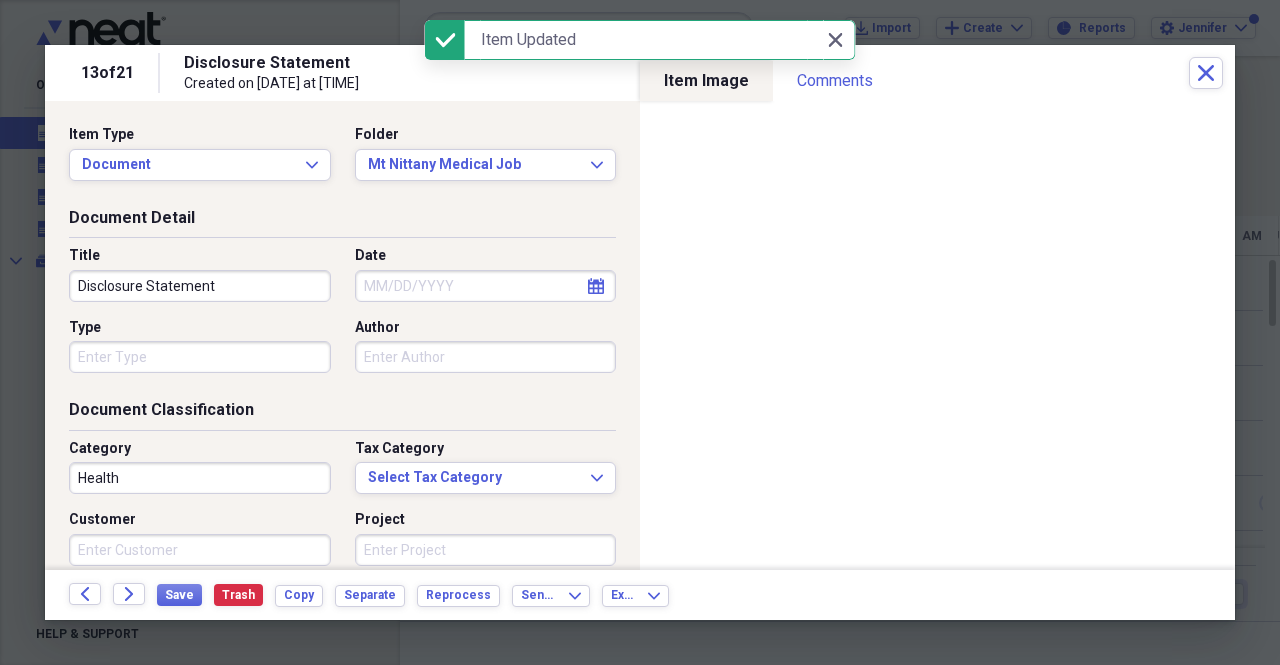 click on "calendar Calendar" at bounding box center [596, 286] 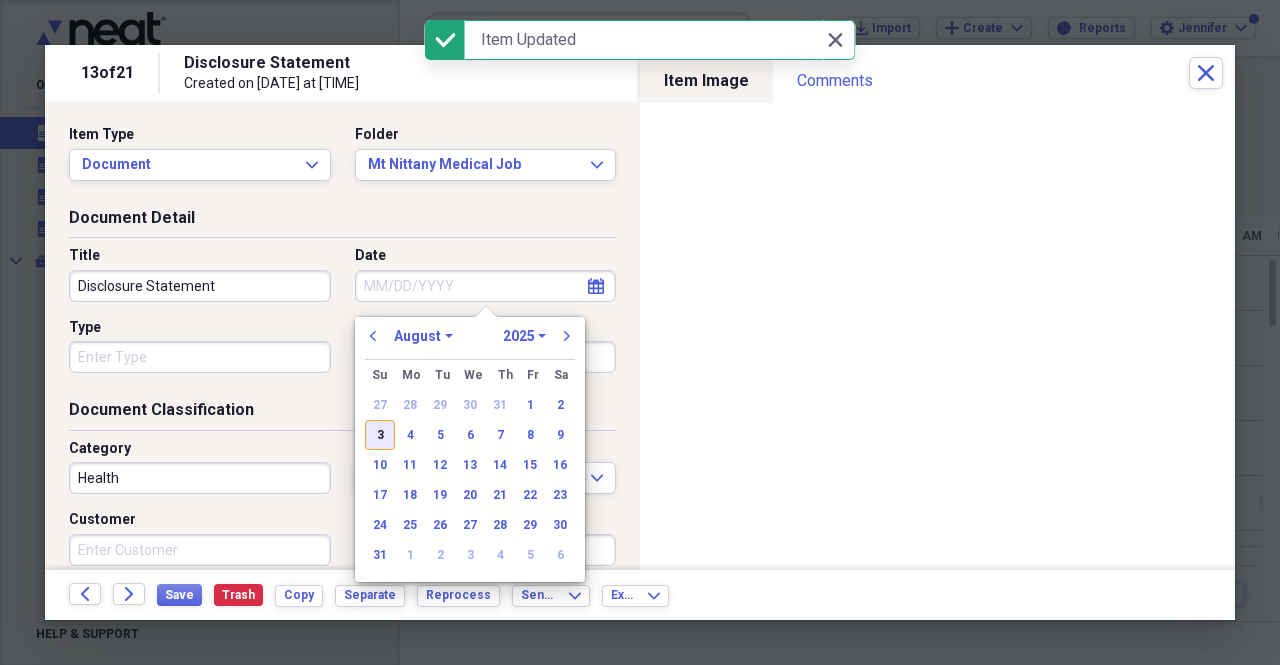 click on "3" at bounding box center (380, 435) 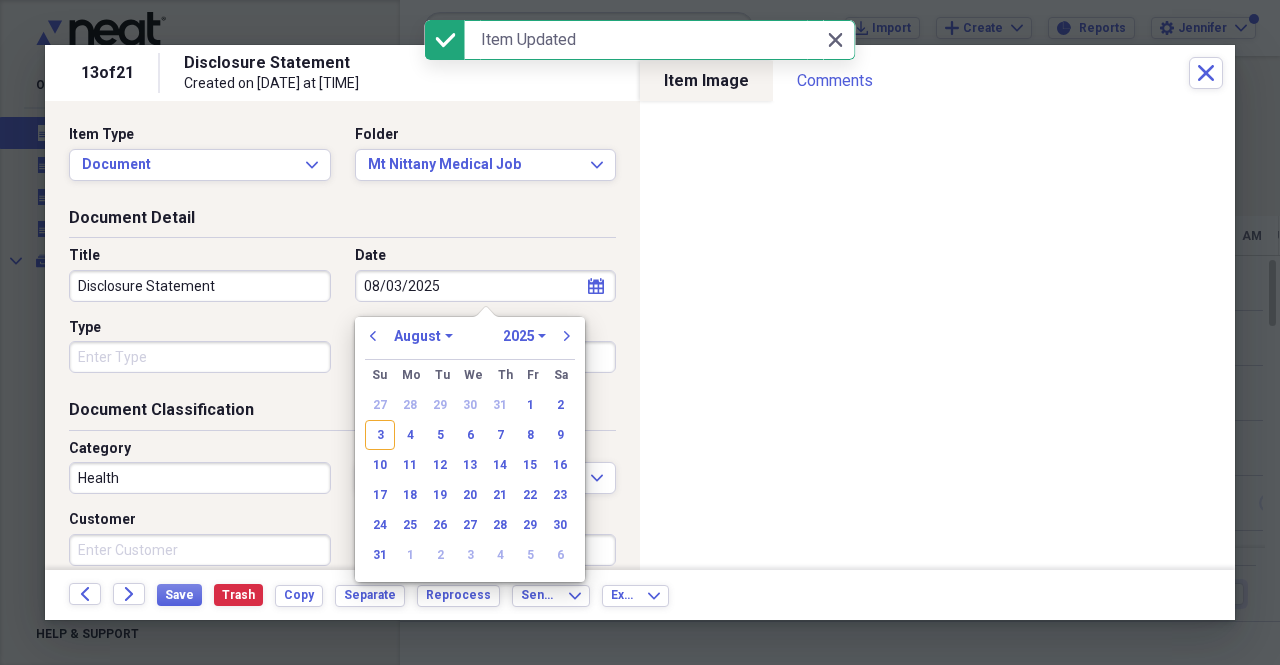 type on "08/03/2025" 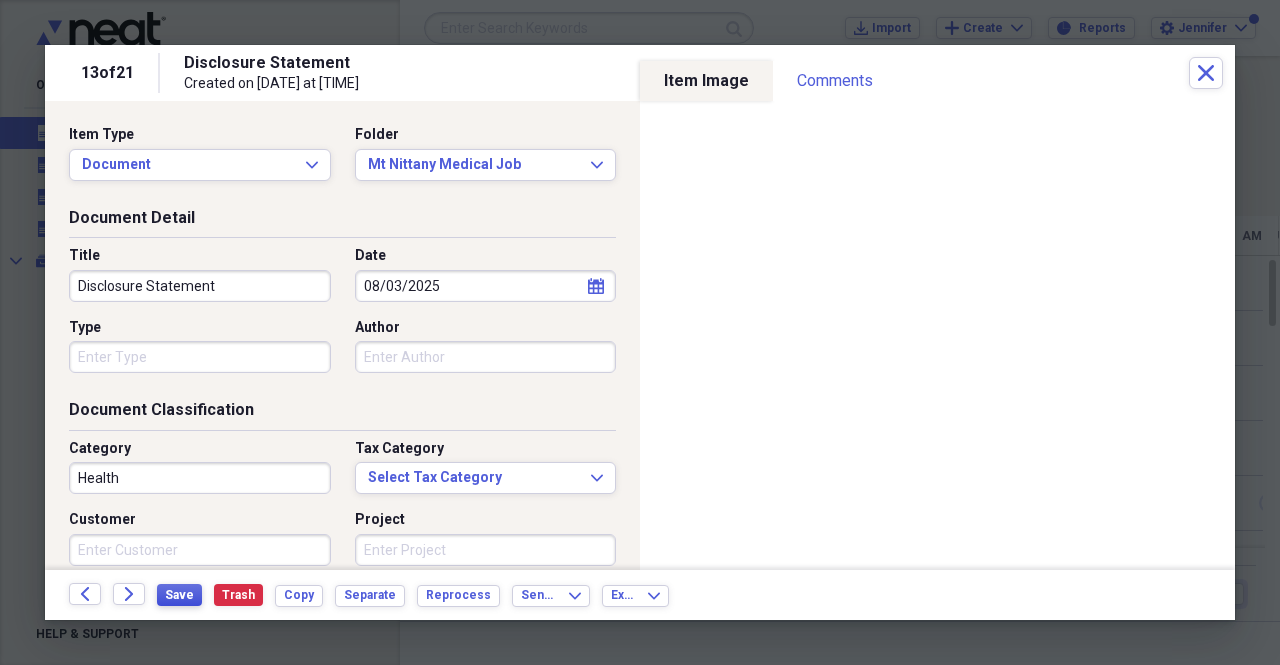 click on "Save" at bounding box center (179, 595) 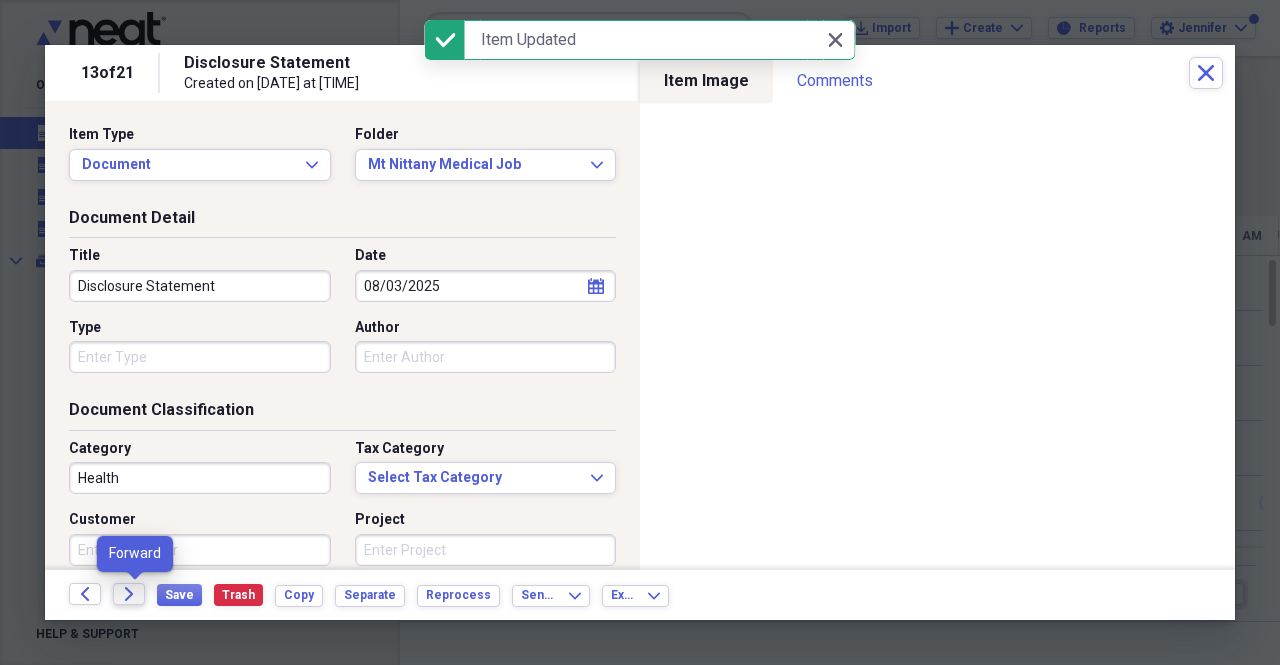 click 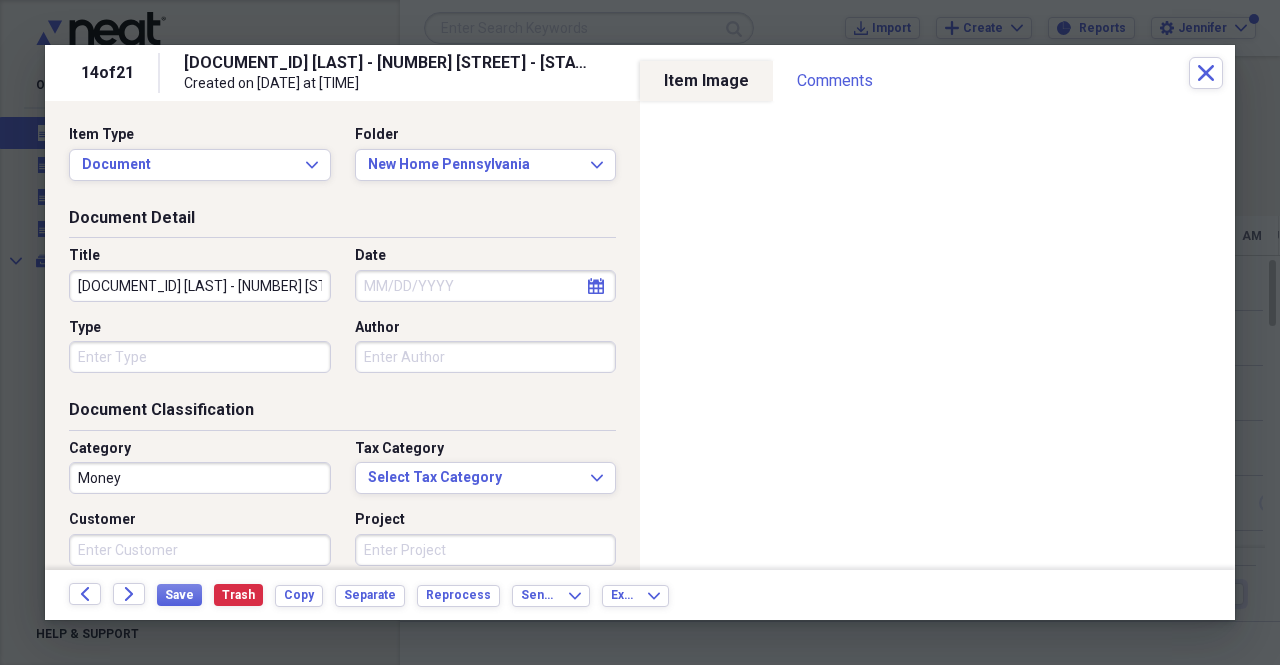 click 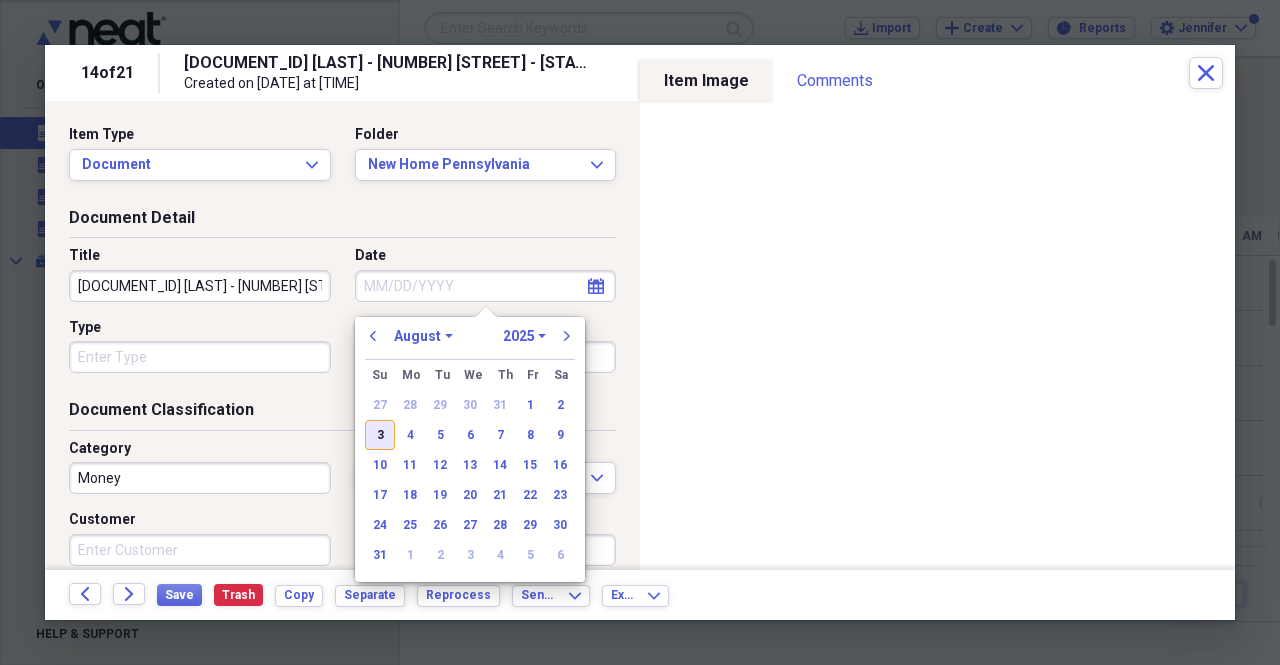 click on "3" at bounding box center [380, 435] 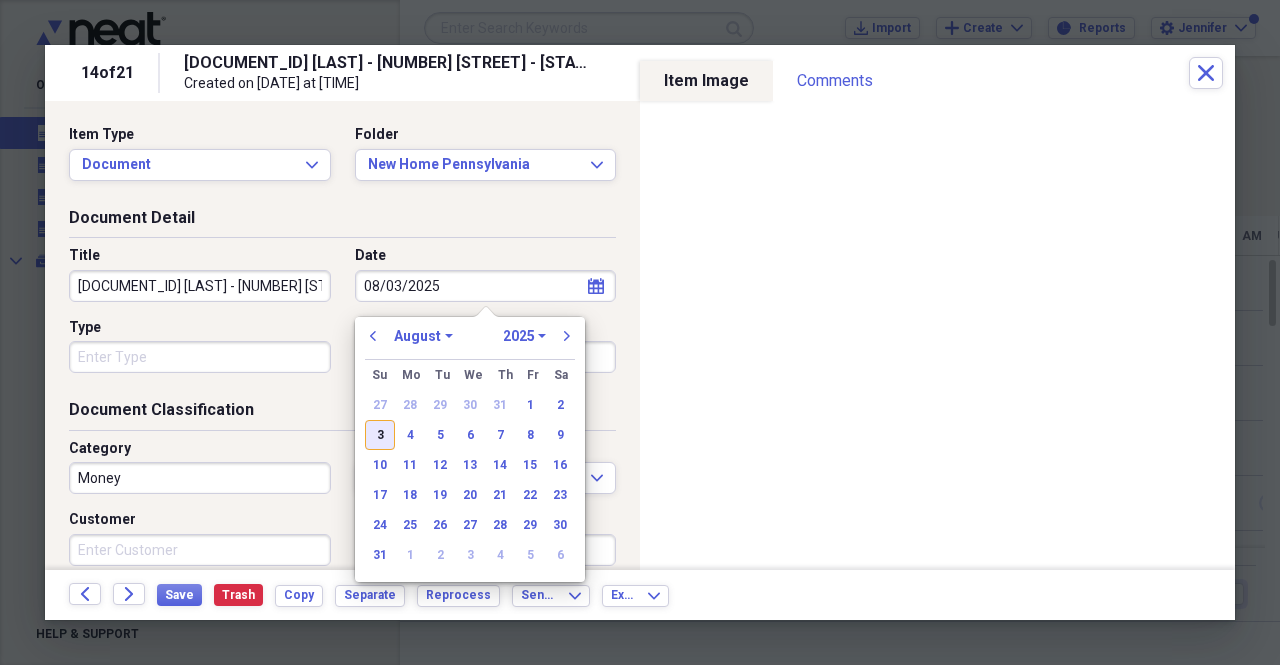 type on "08/03/2025" 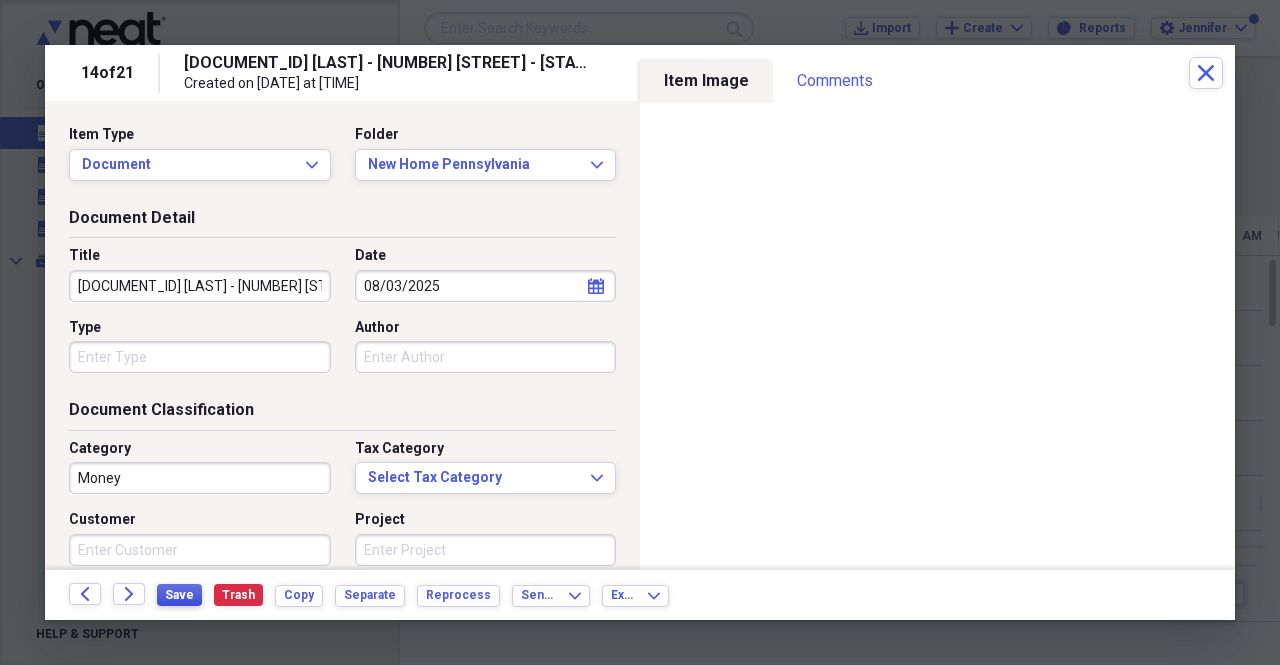click on "Save" at bounding box center (179, 595) 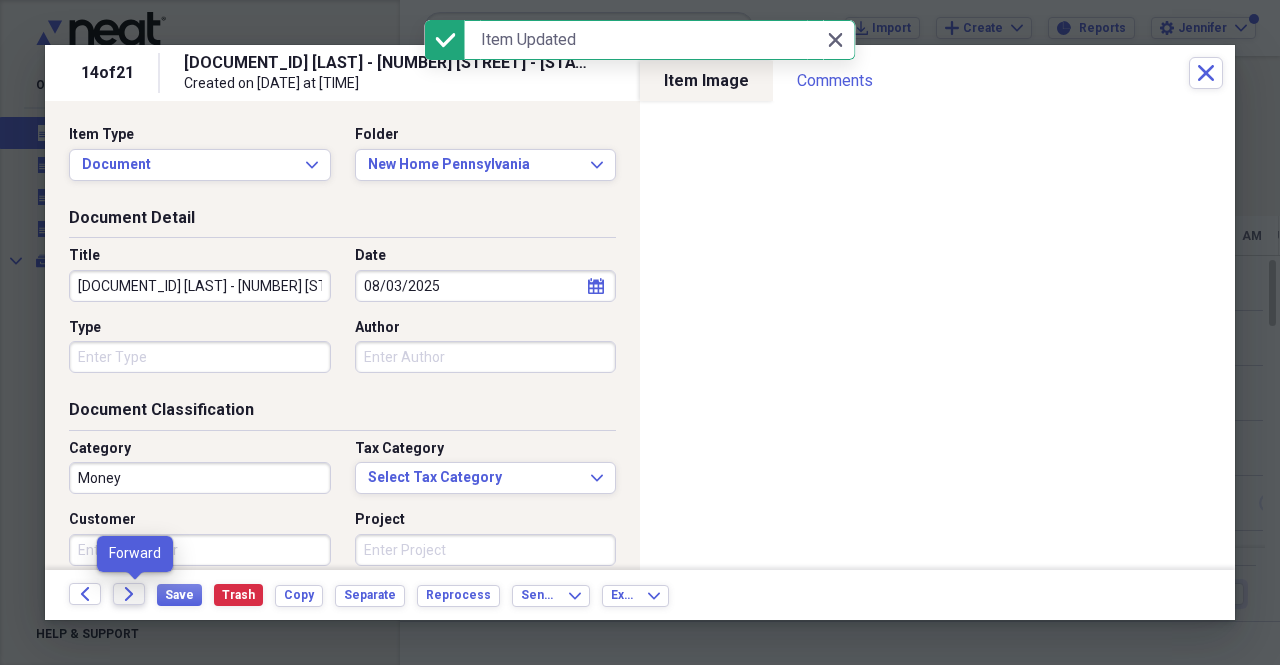 click on "Forward" 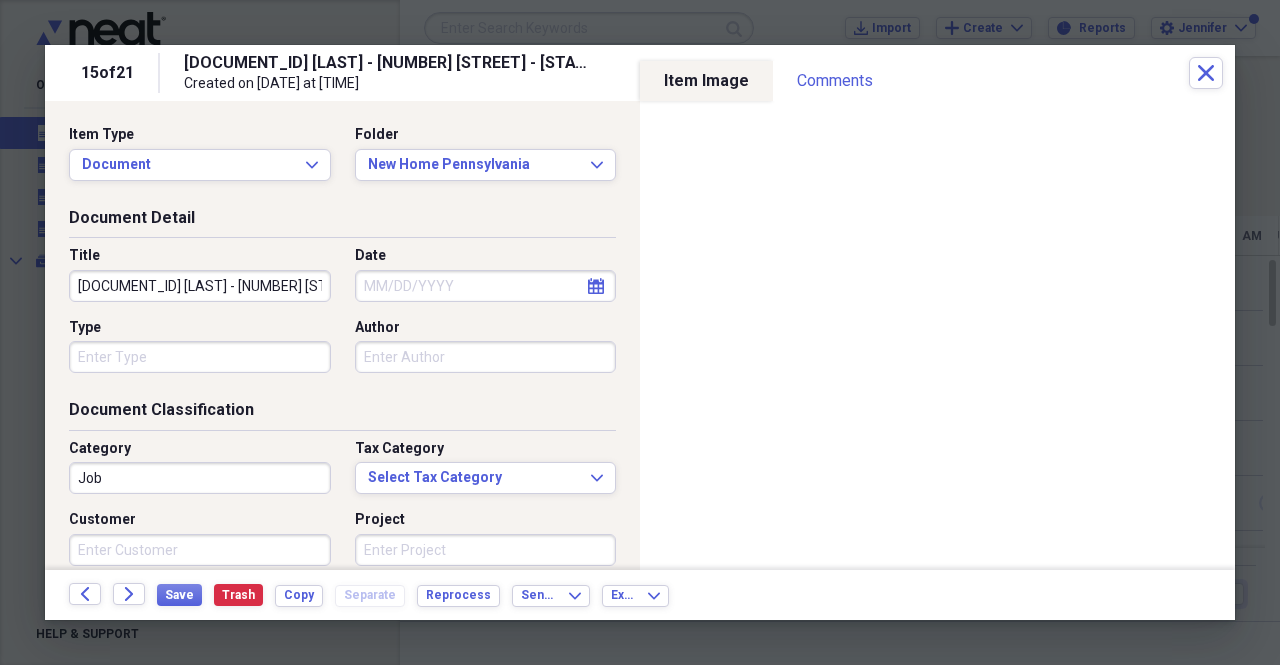 click 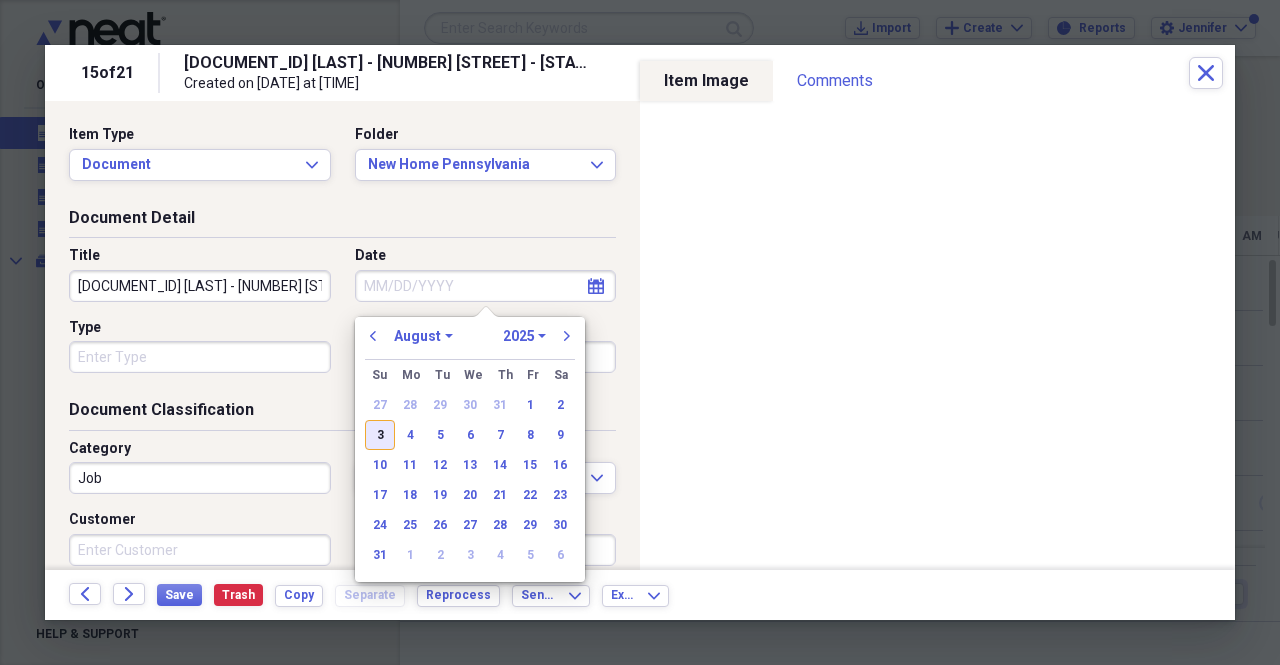 click on "3" at bounding box center [380, 435] 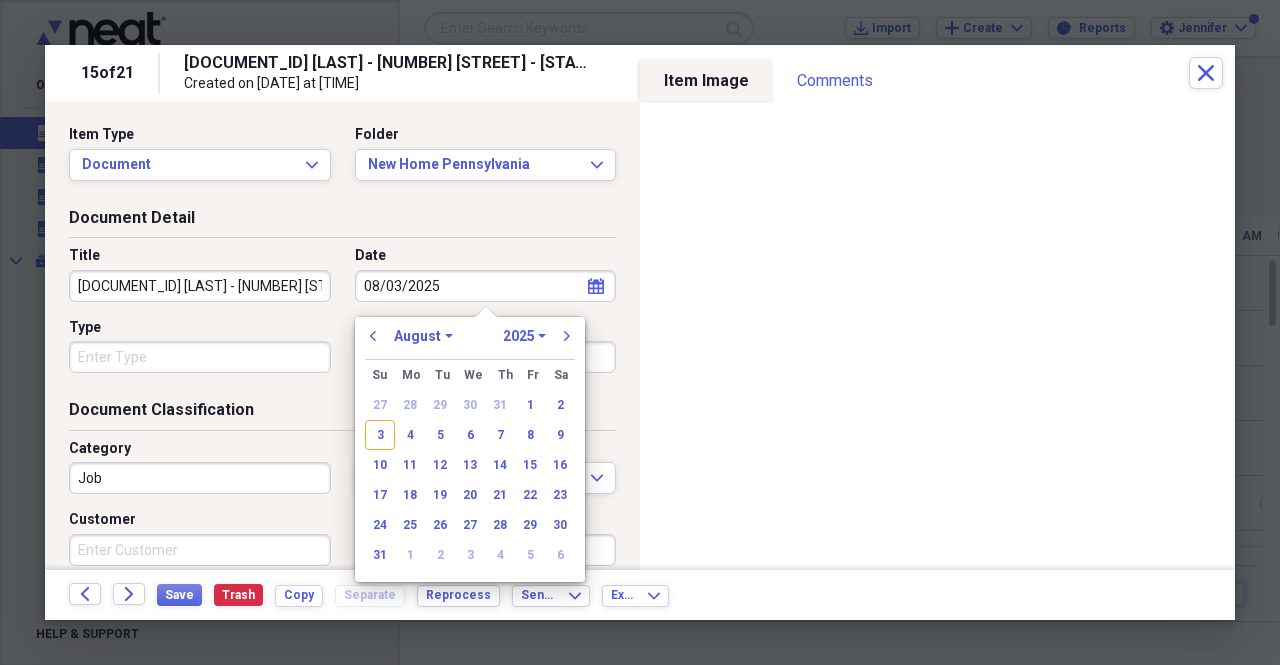type on "08/03/2025" 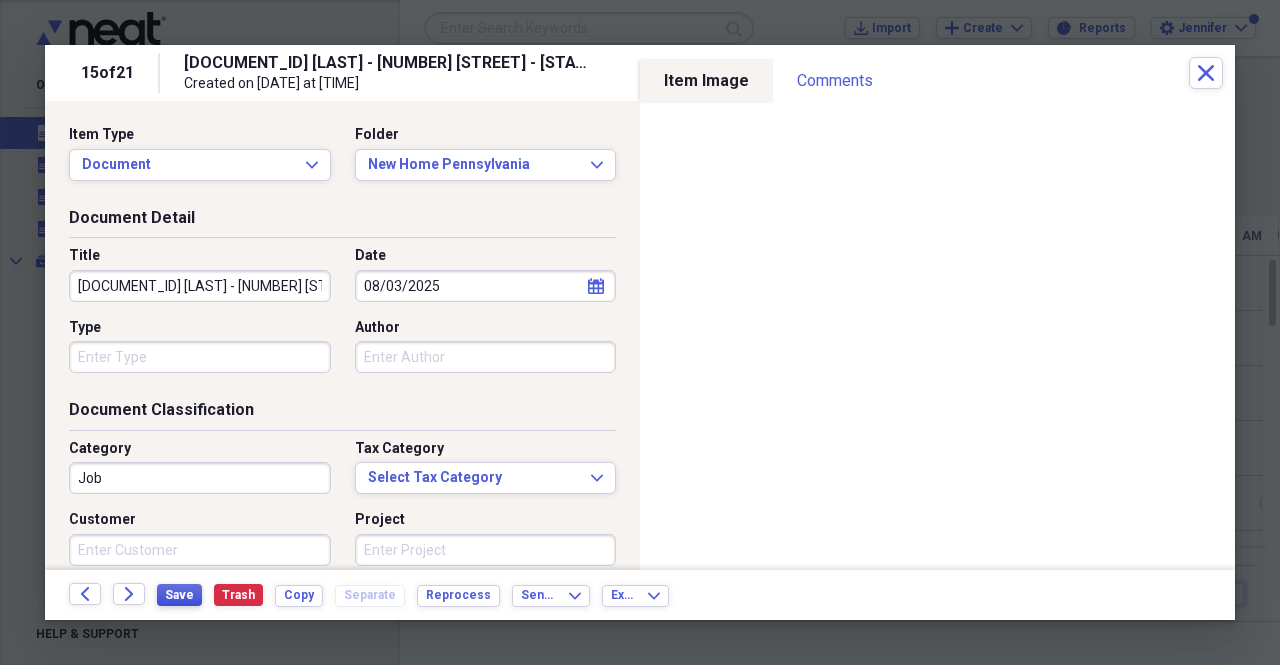 click on "Save" at bounding box center (179, 595) 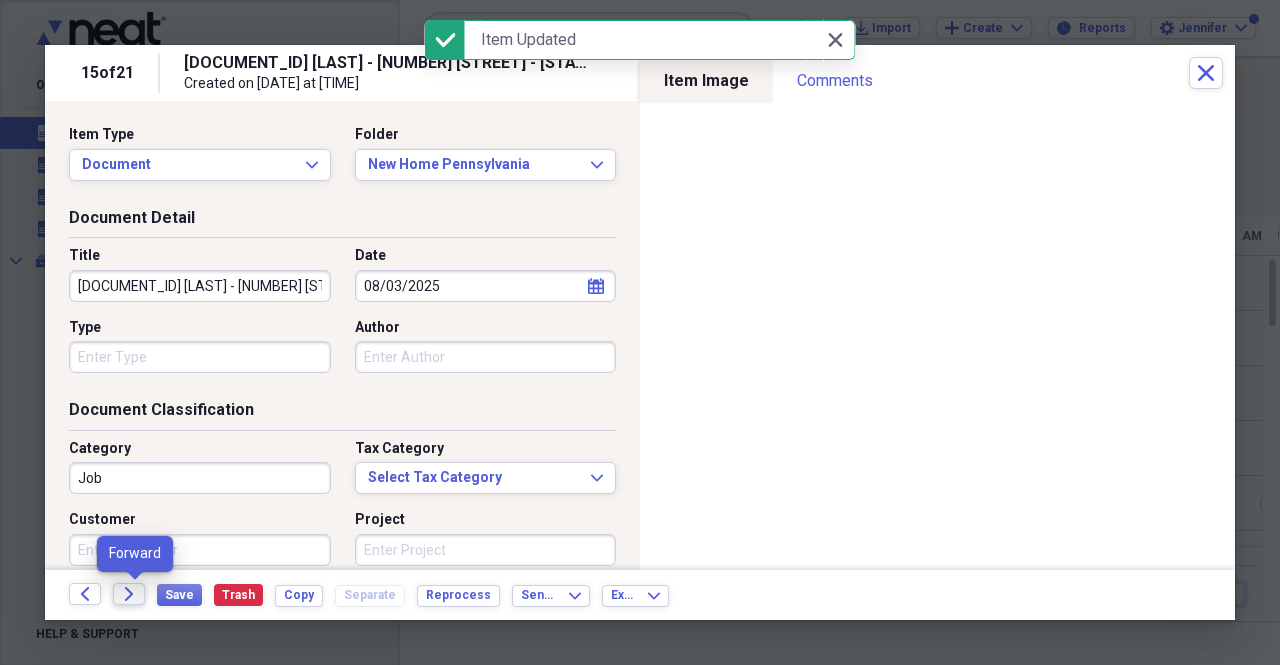 click on "Forward" 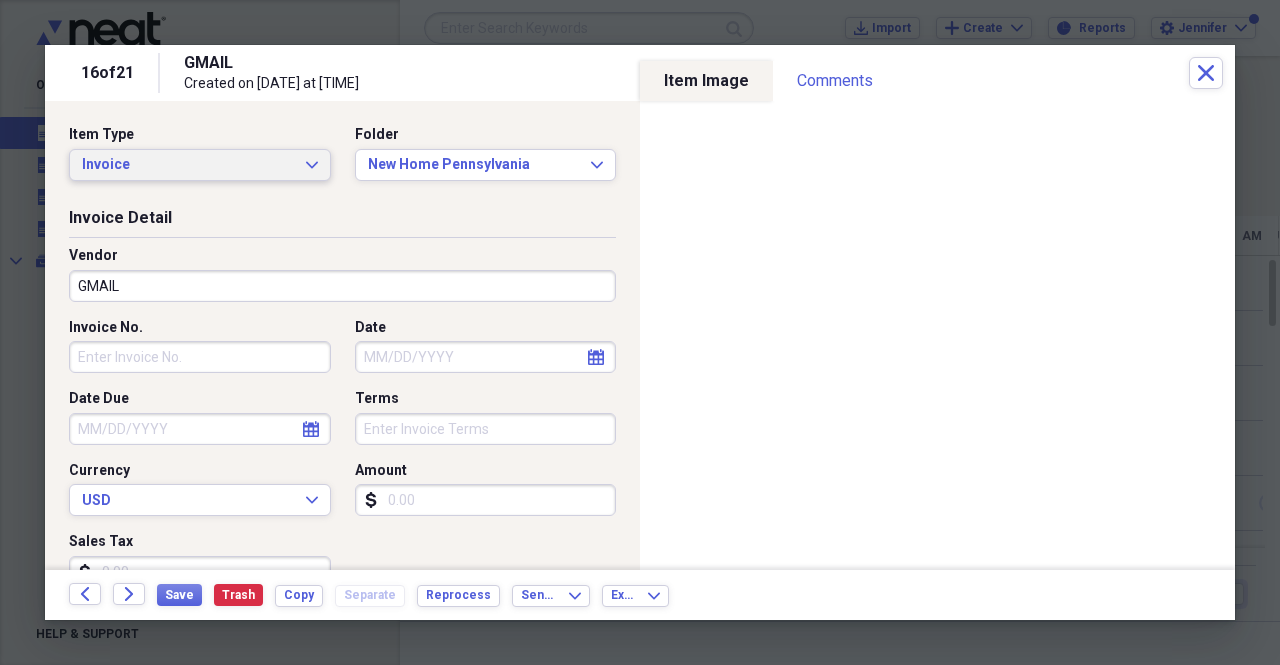 click on "Invoice" at bounding box center [188, 165] 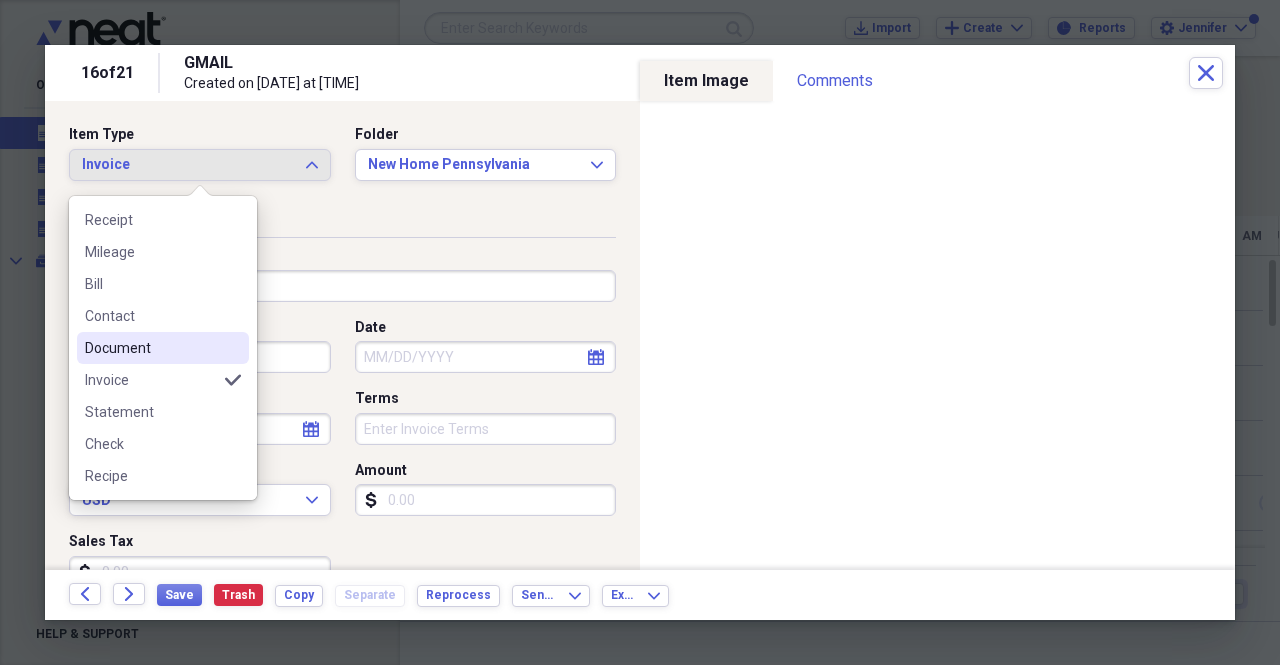 click on "Document" at bounding box center [151, 348] 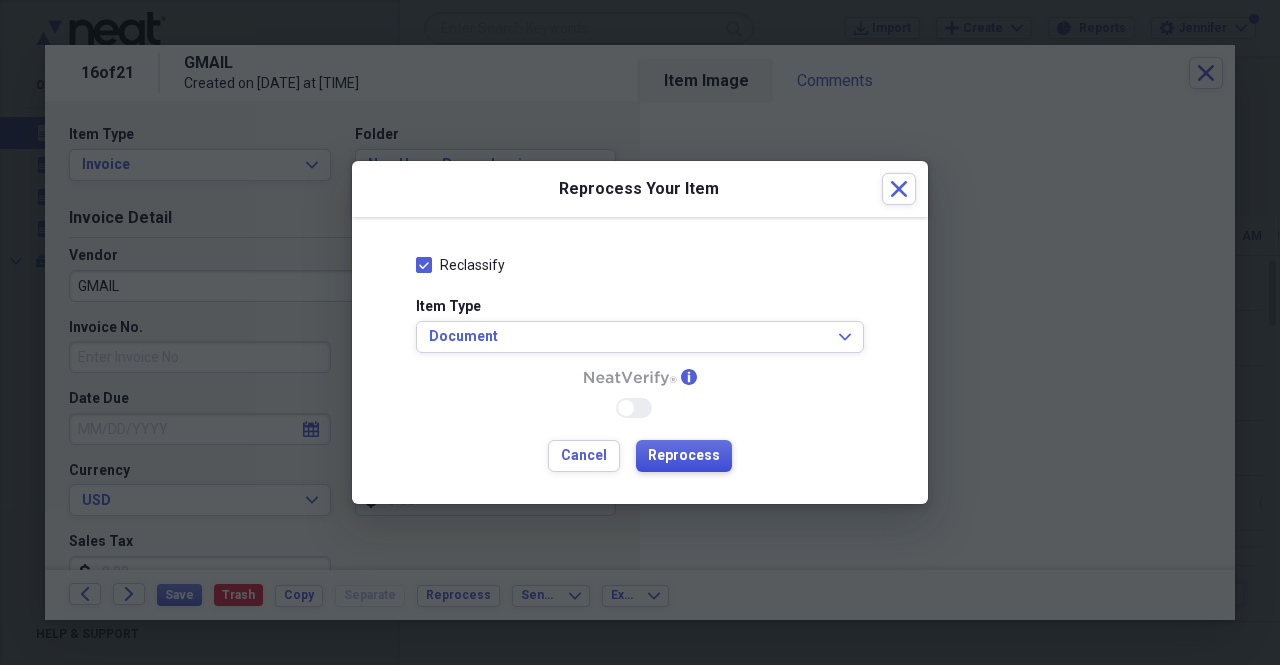 click on "Reprocess" at bounding box center (684, 456) 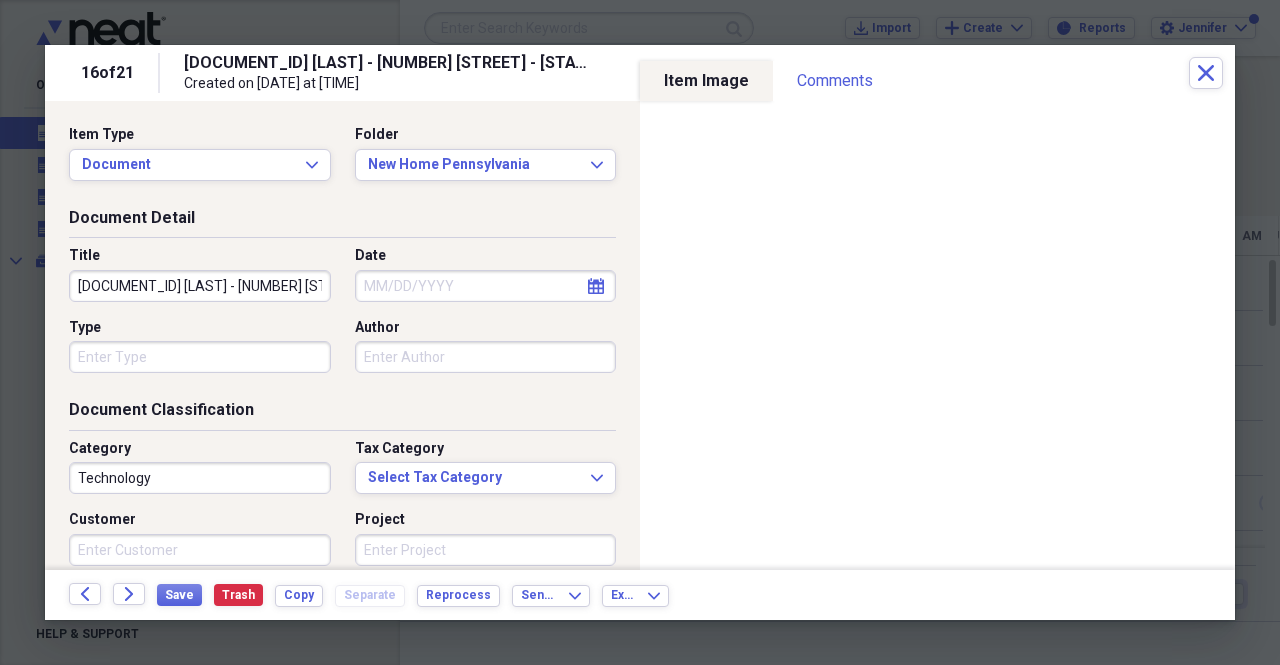 type on "Technology" 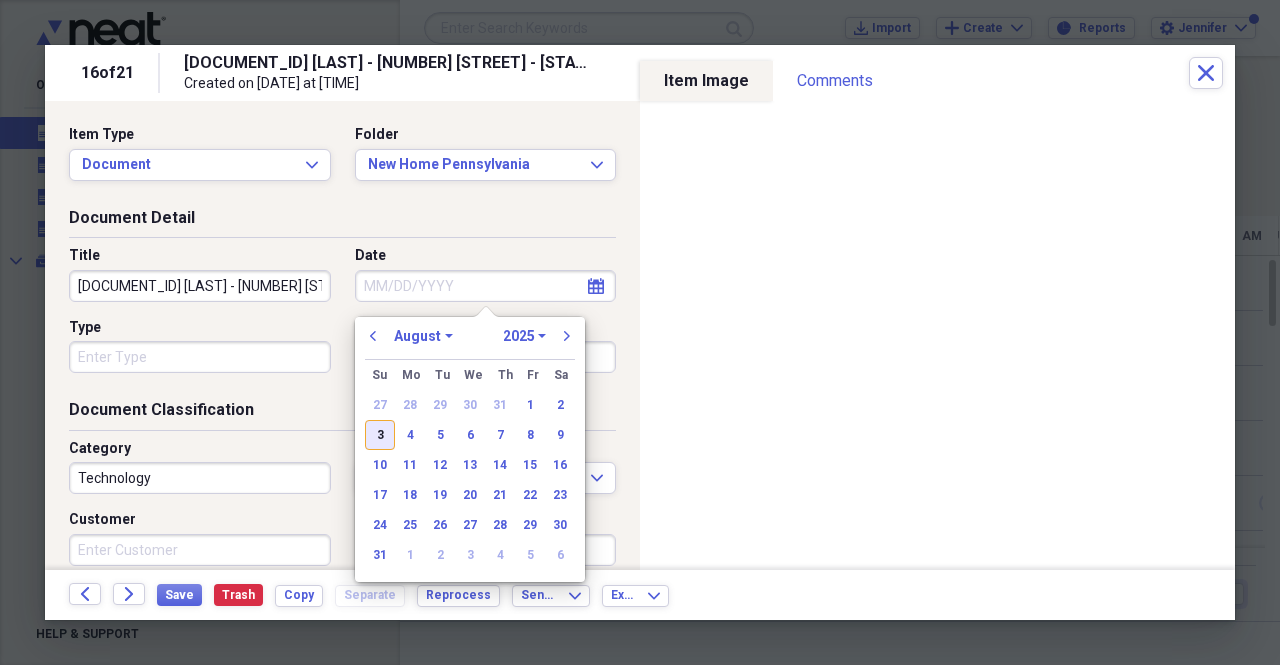 click on "3" at bounding box center [380, 435] 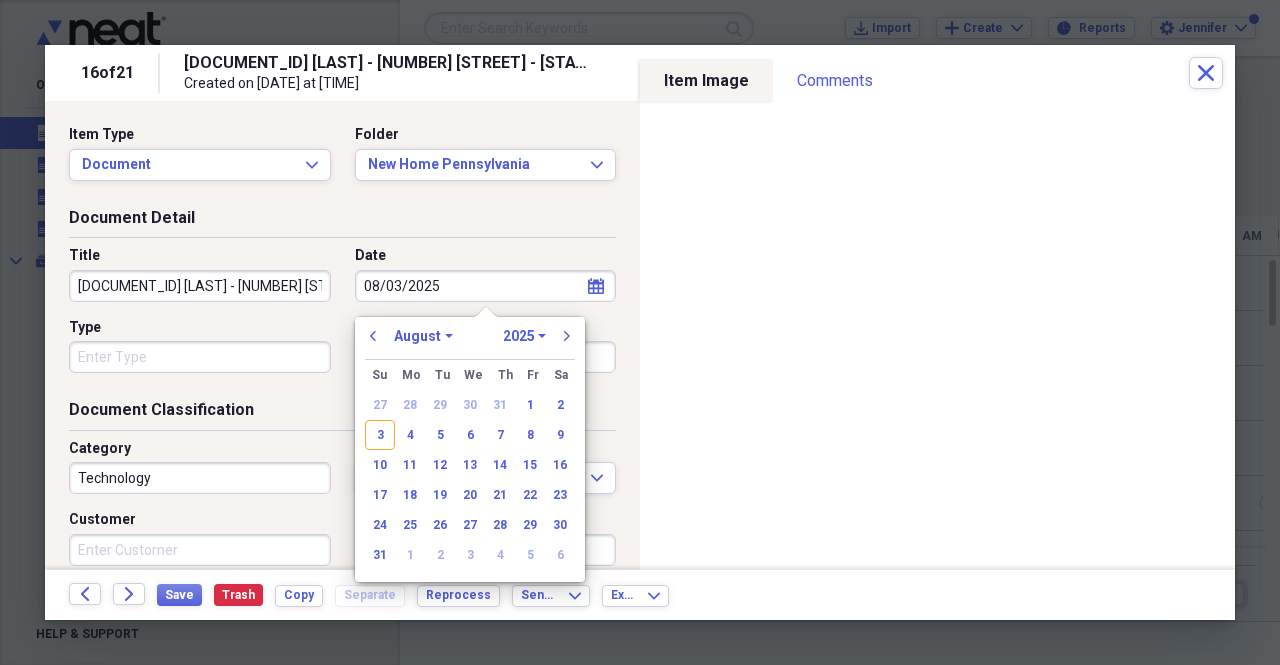 type on "08/03/2025" 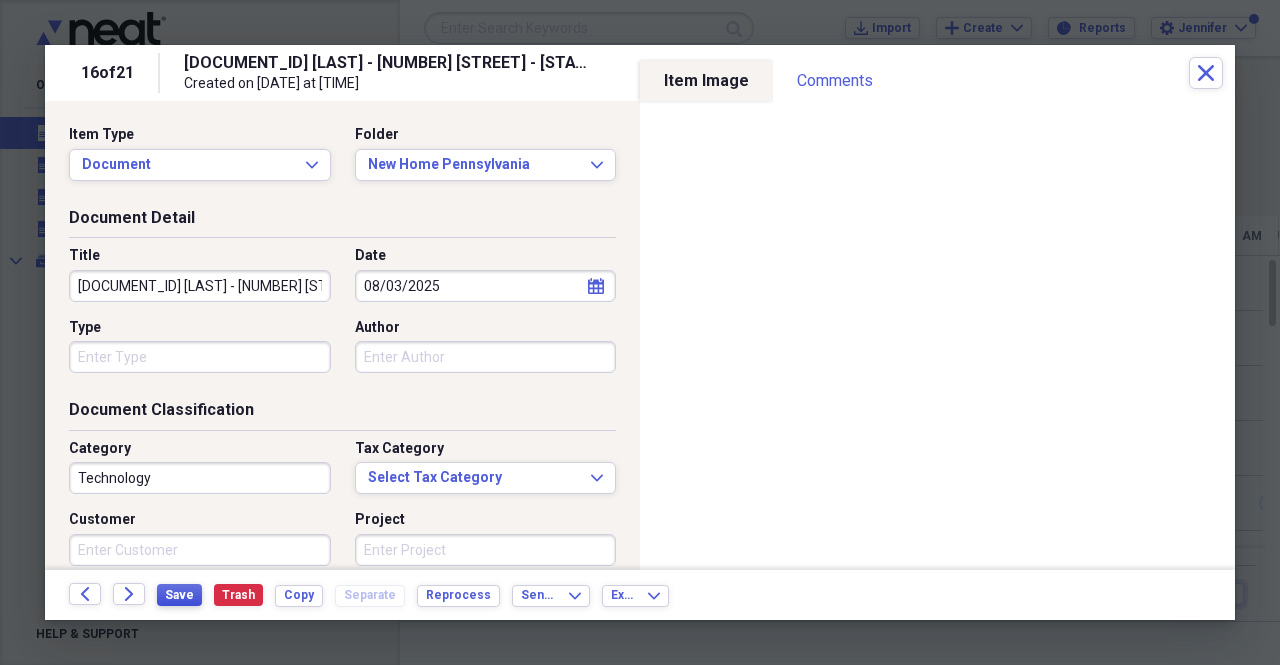 click on "Save" at bounding box center (179, 595) 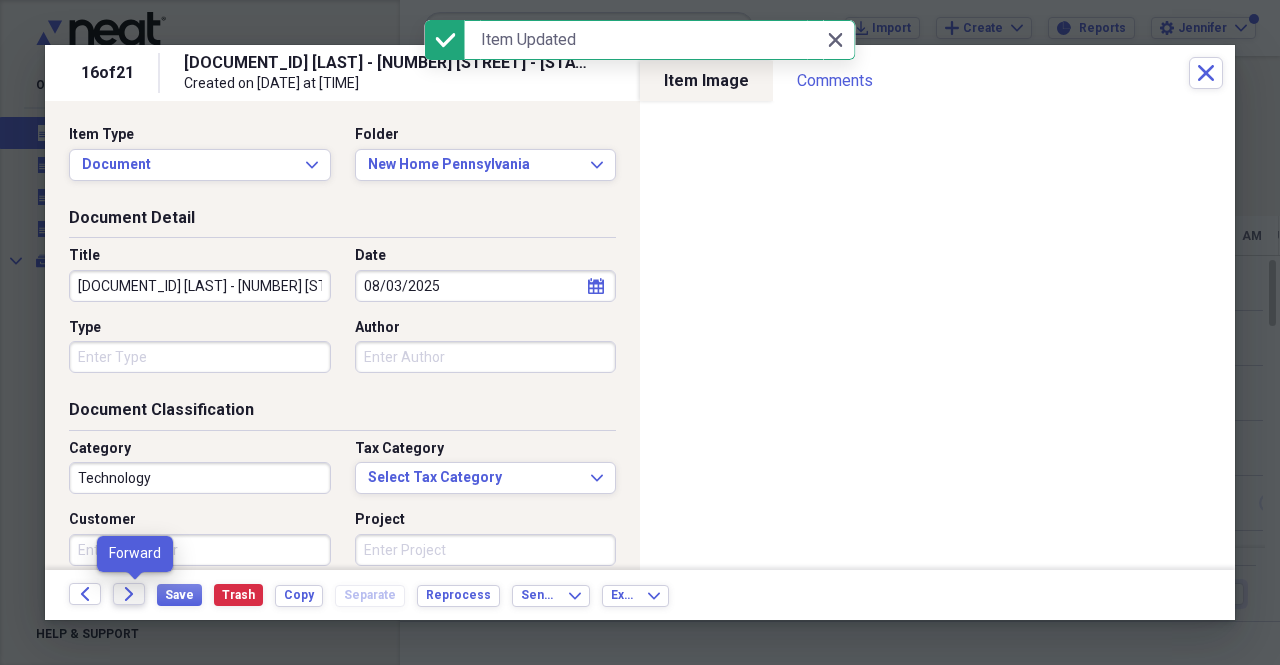 click on "Forward" 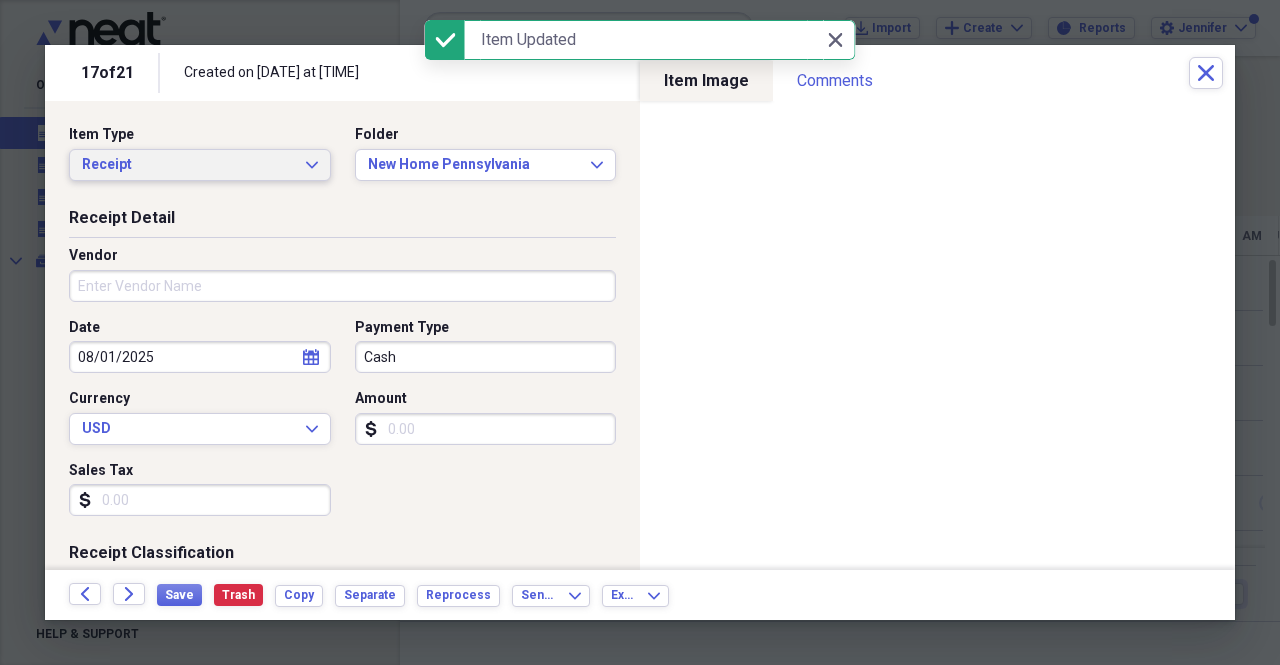 click on "Receipt" at bounding box center [188, 165] 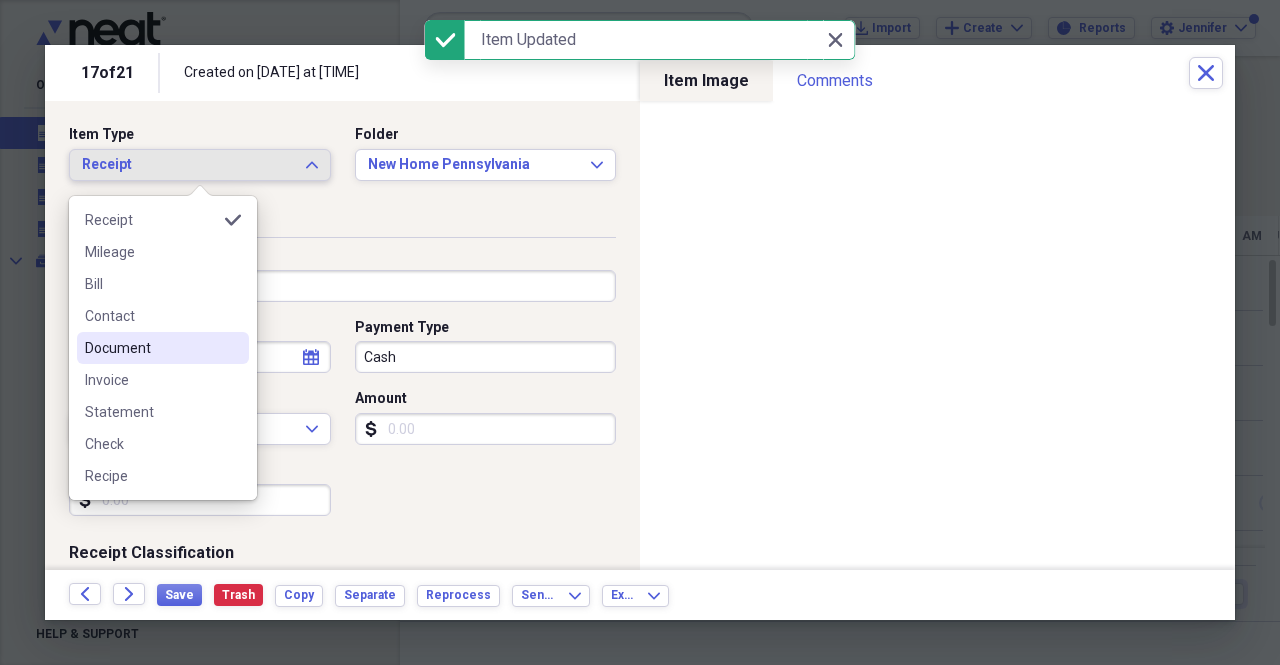 click on "Document" at bounding box center (151, 348) 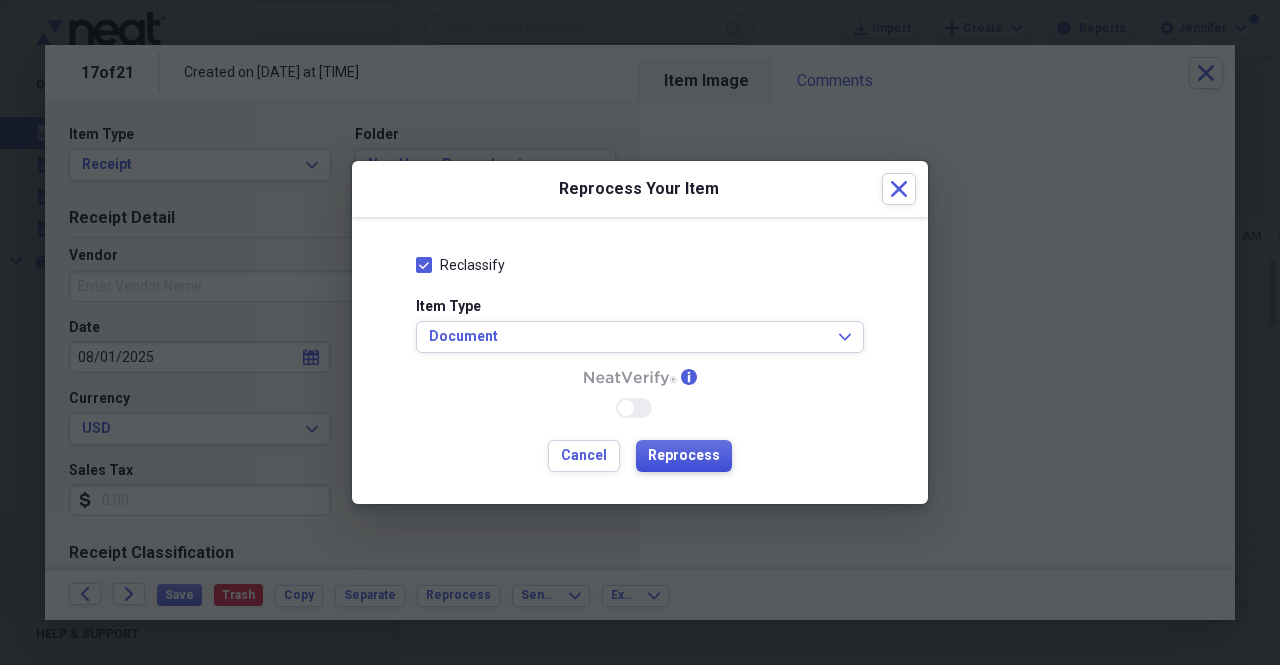 click on "Reprocess" at bounding box center (684, 456) 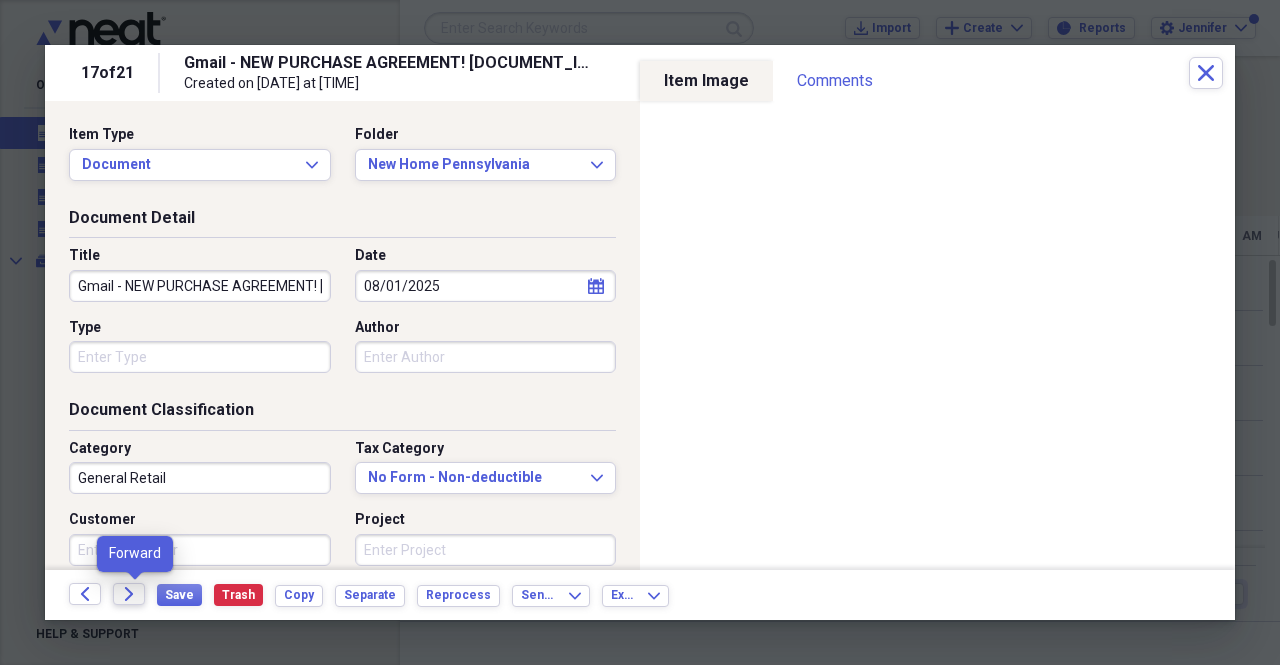 click on "Forward" 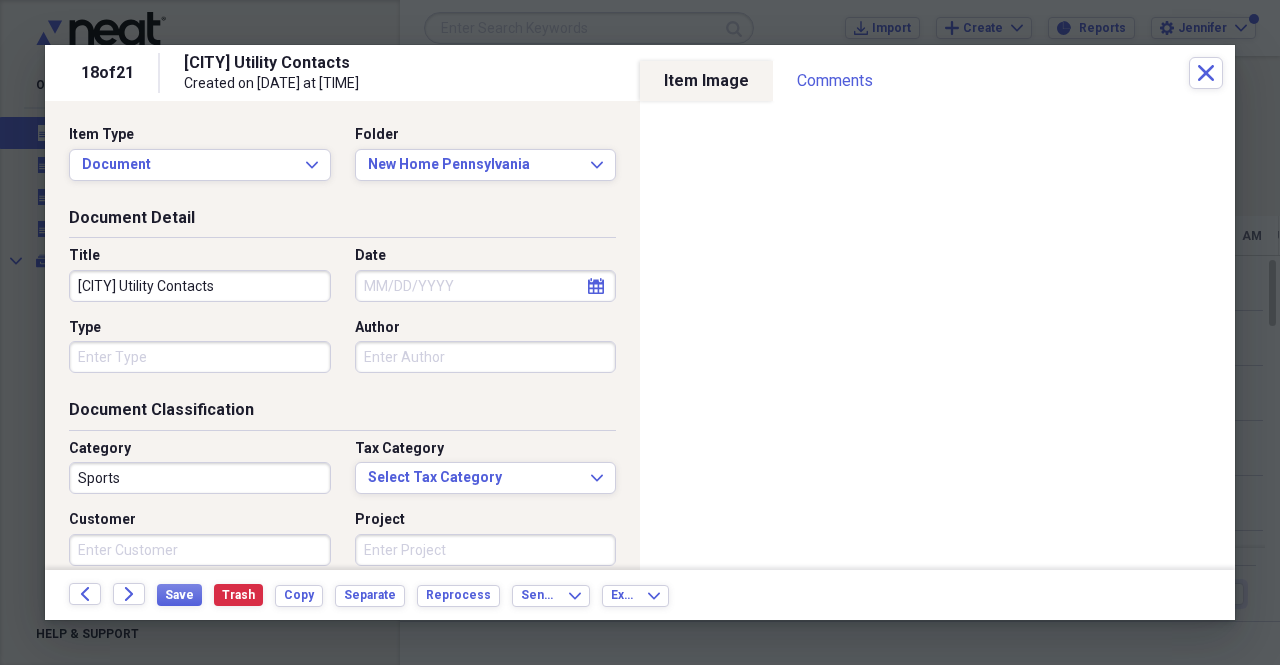 click on "calendar" 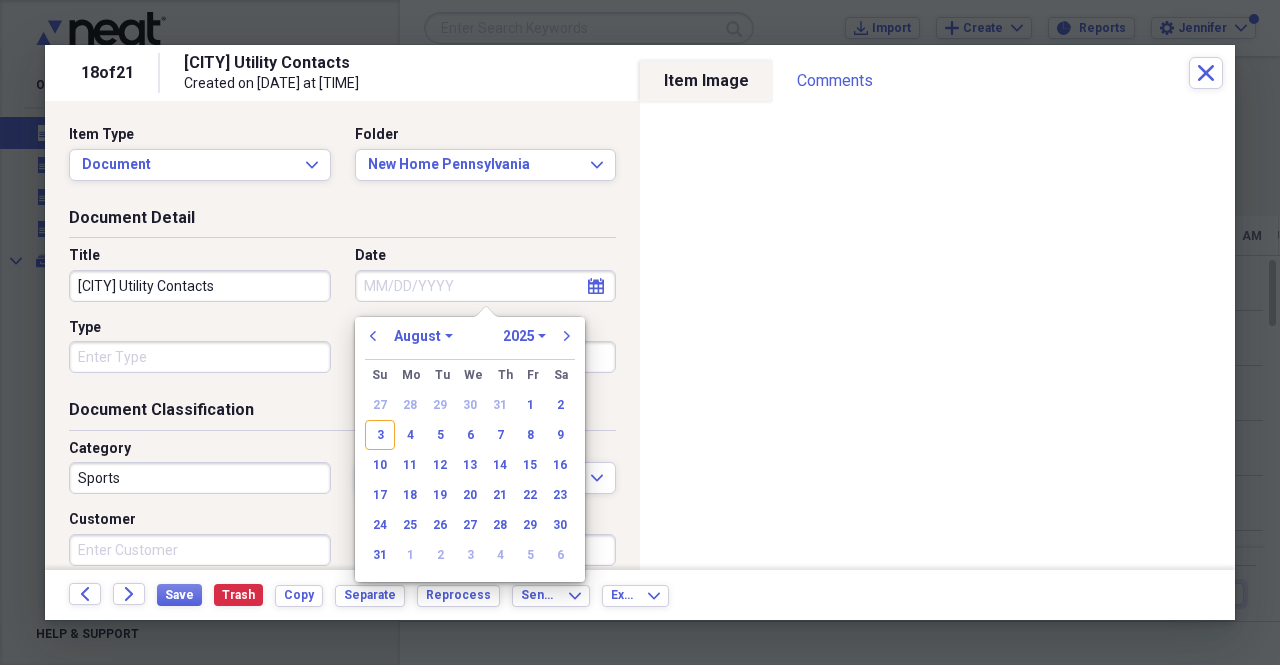 click on "3" at bounding box center [380, 435] 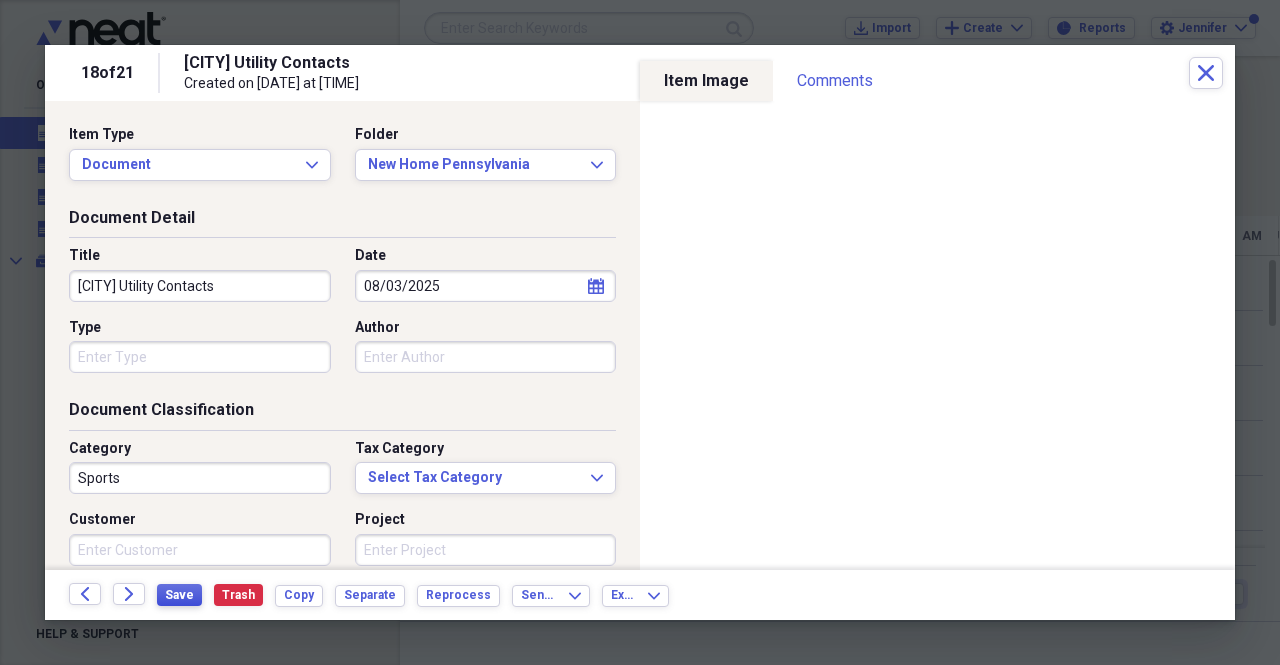 click on "Save" at bounding box center [179, 595] 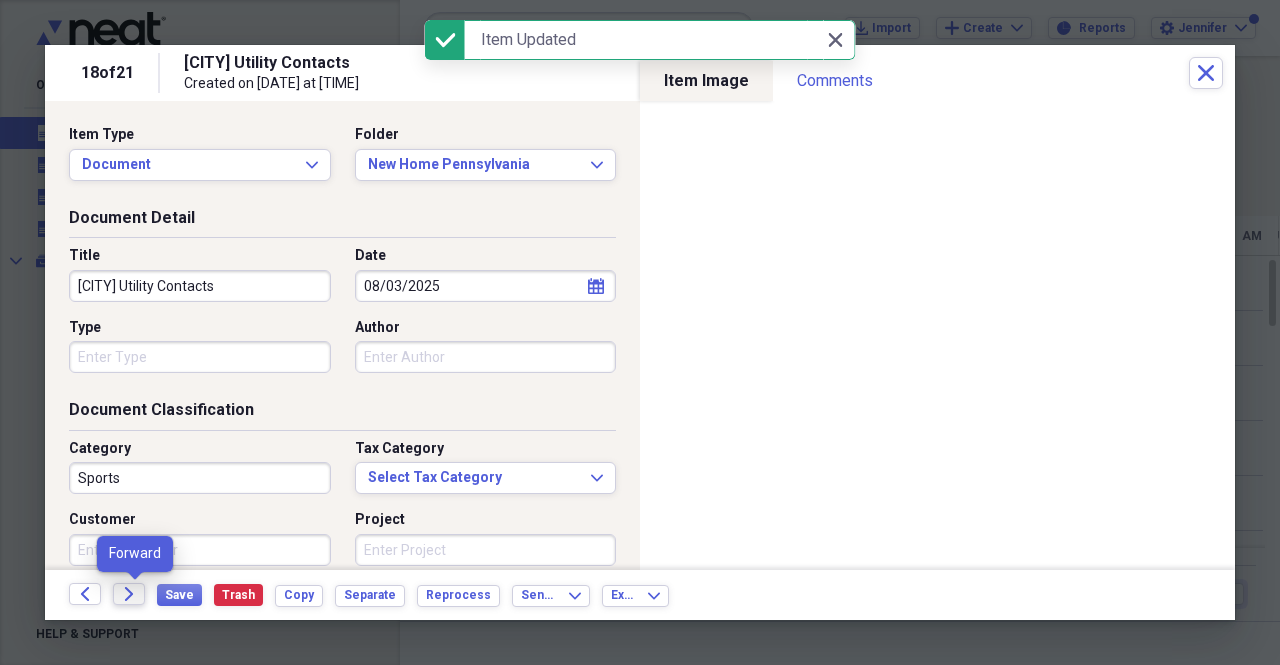 click on "Forward" 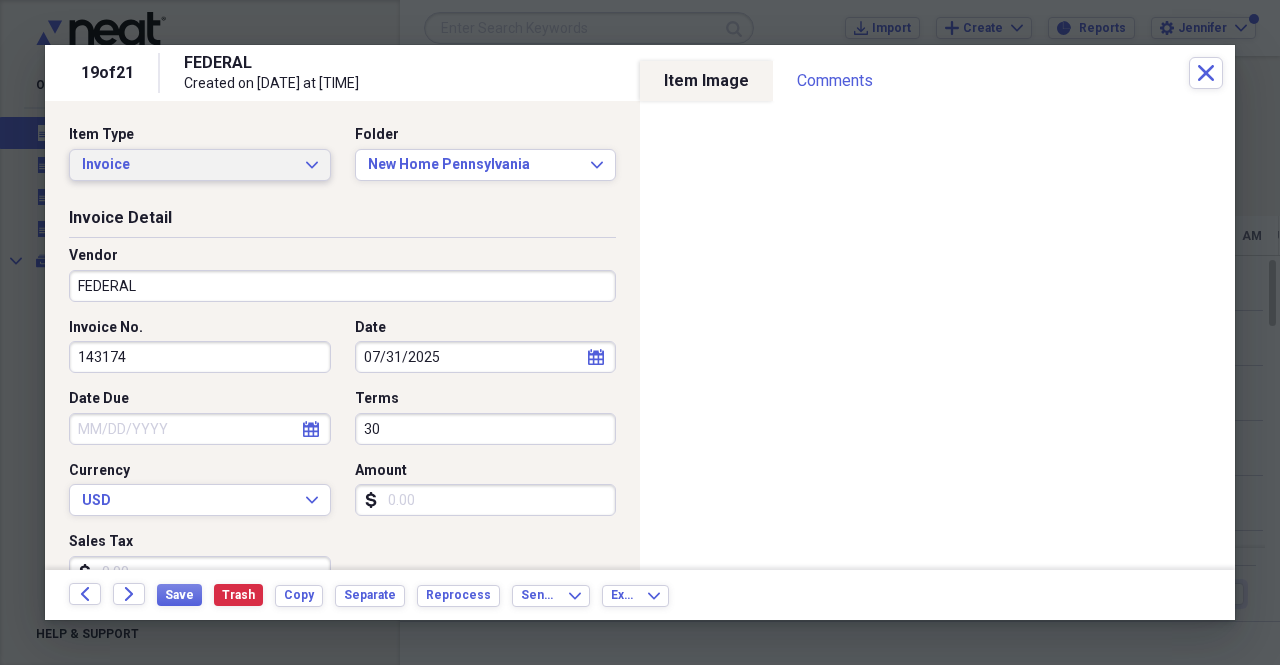 click on "Invoice" at bounding box center [188, 165] 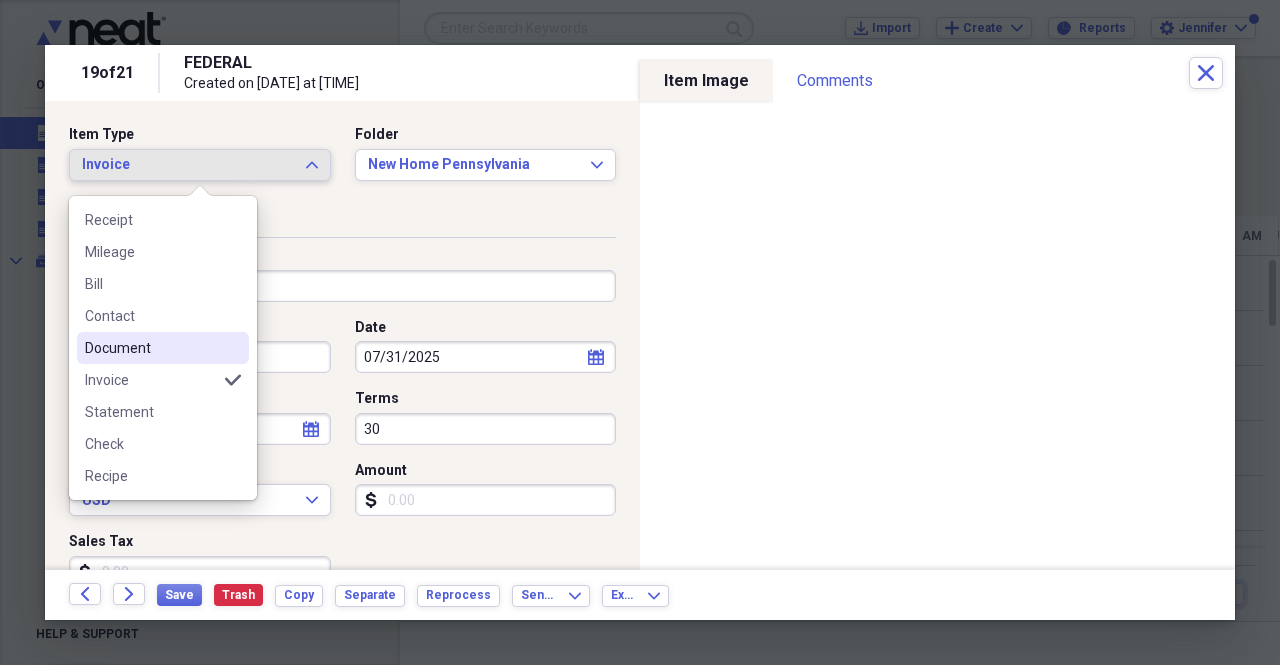click on "Document" at bounding box center [163, 348] 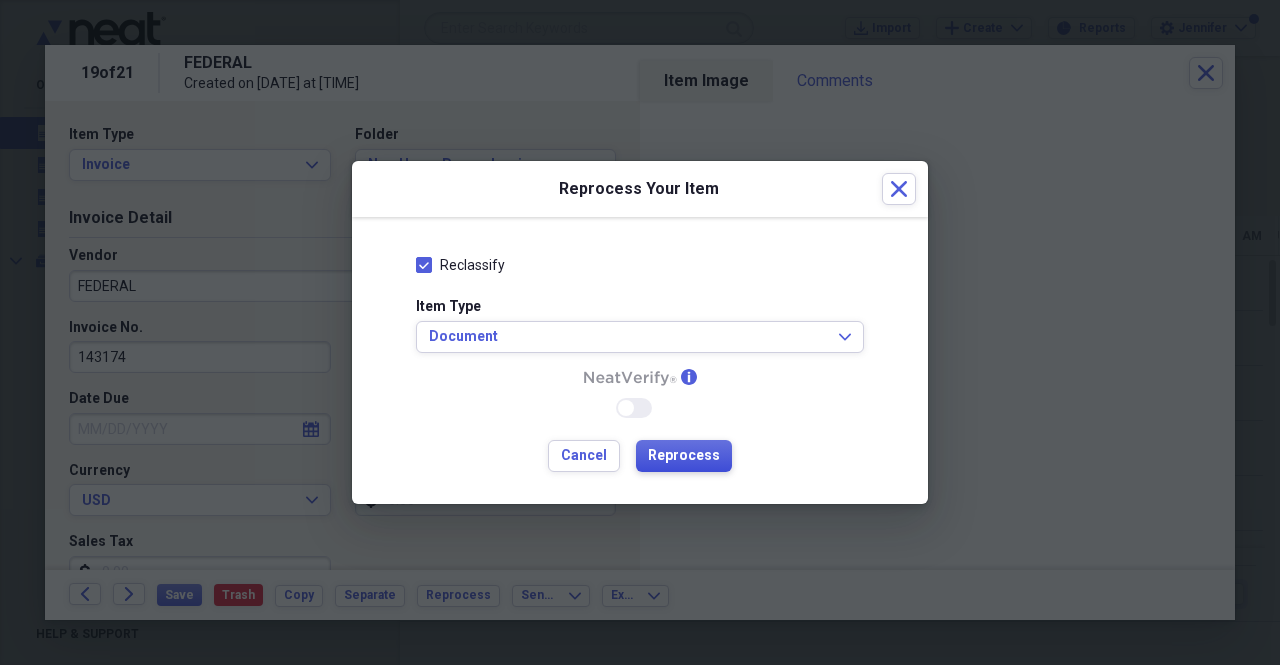 click on "Reprocess" at bounding box center (684, 456) 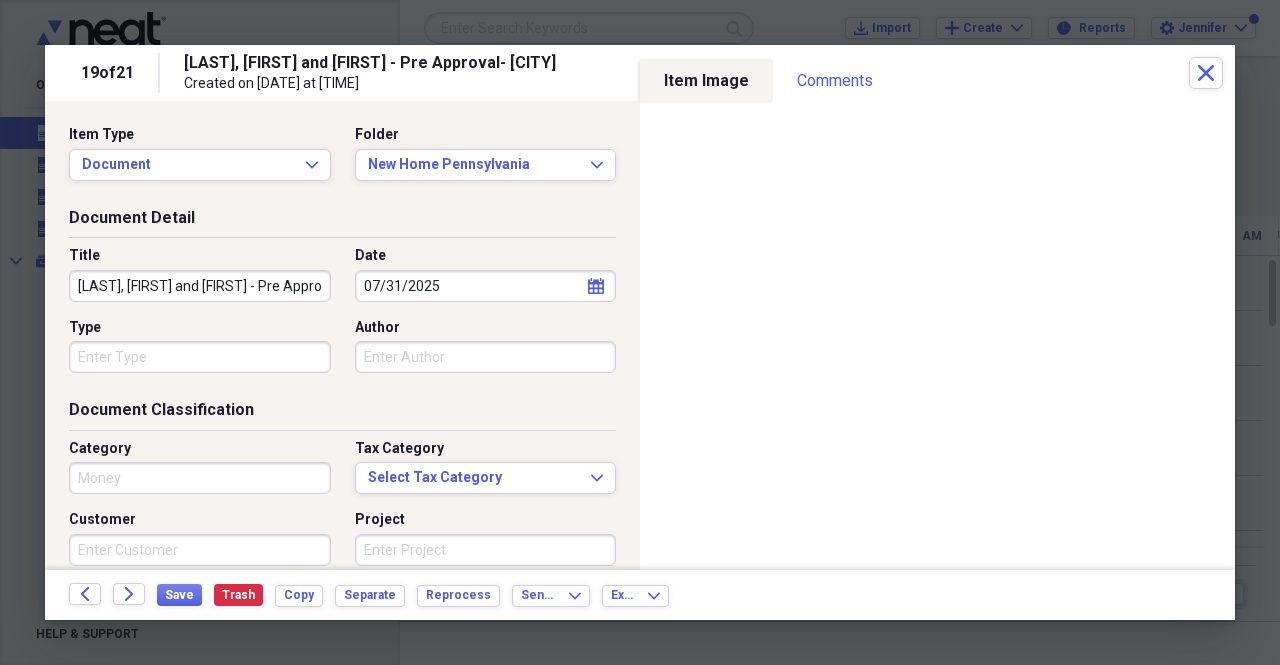 type on "Money" 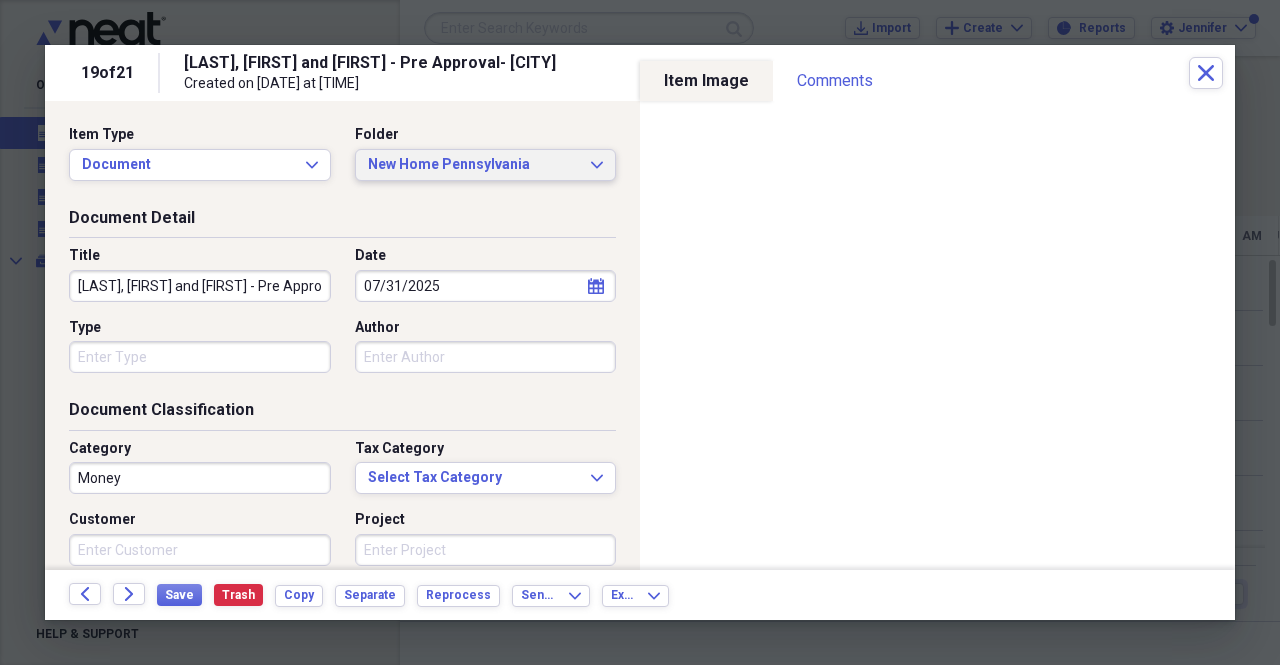click on "New Home [STATE] Expand" at bounding box center [486, 165] 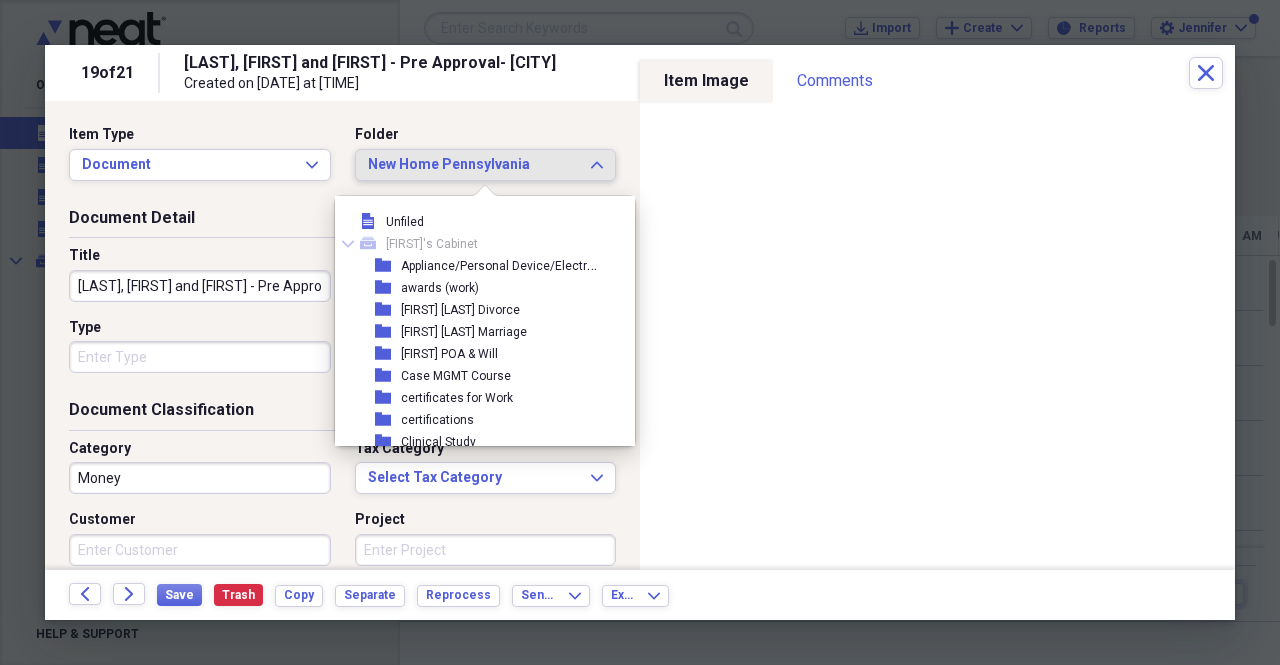 scroll, scrollTop: 1067, scrollLeft: 0, axis: vertical 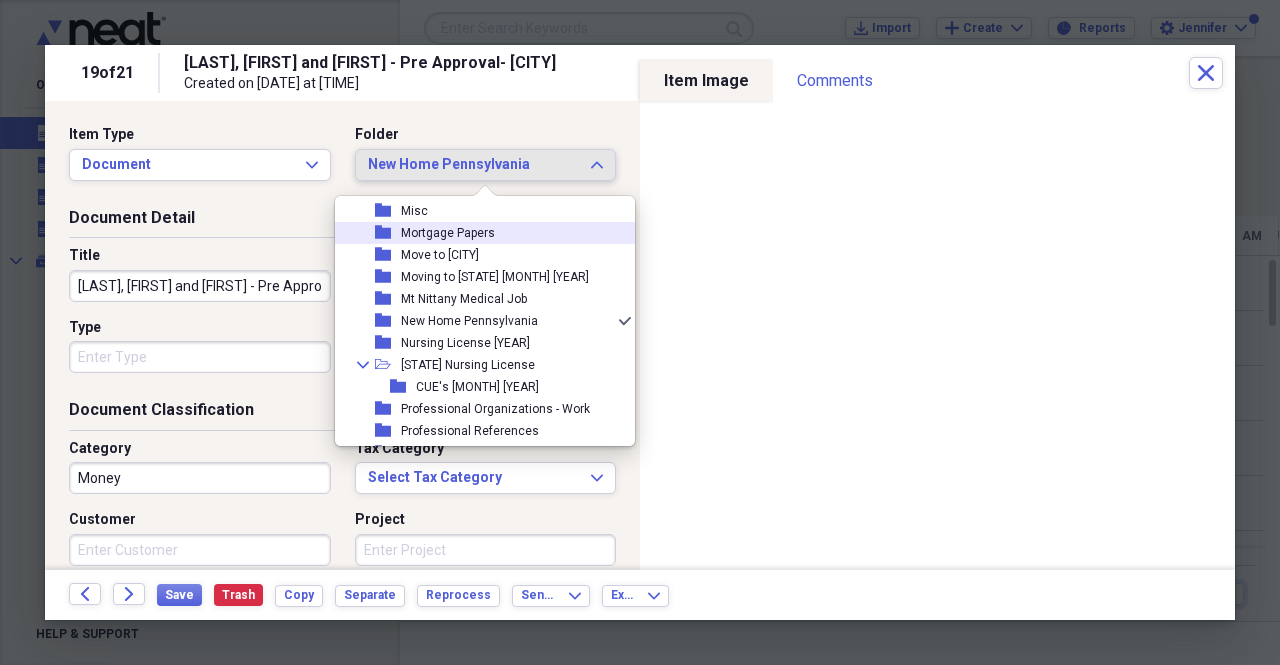 click on "Mortgage Papers" at bounding box center (448, 233) 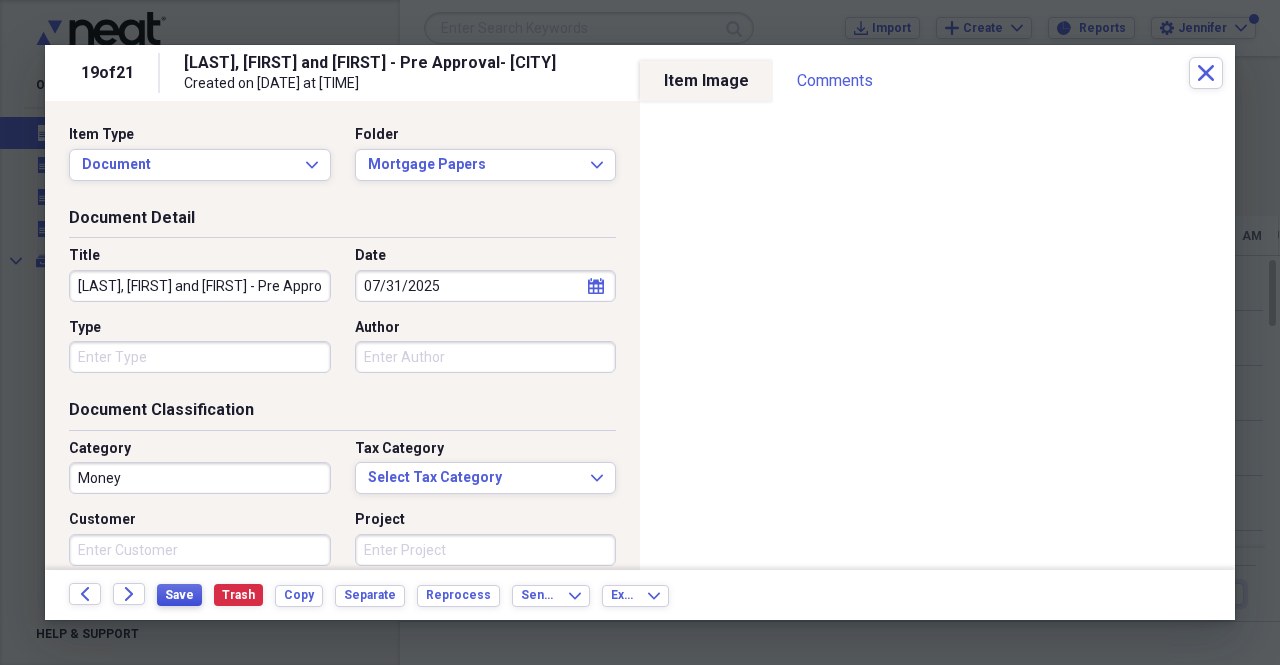 click on "Save" at bounding box center [179, 595] 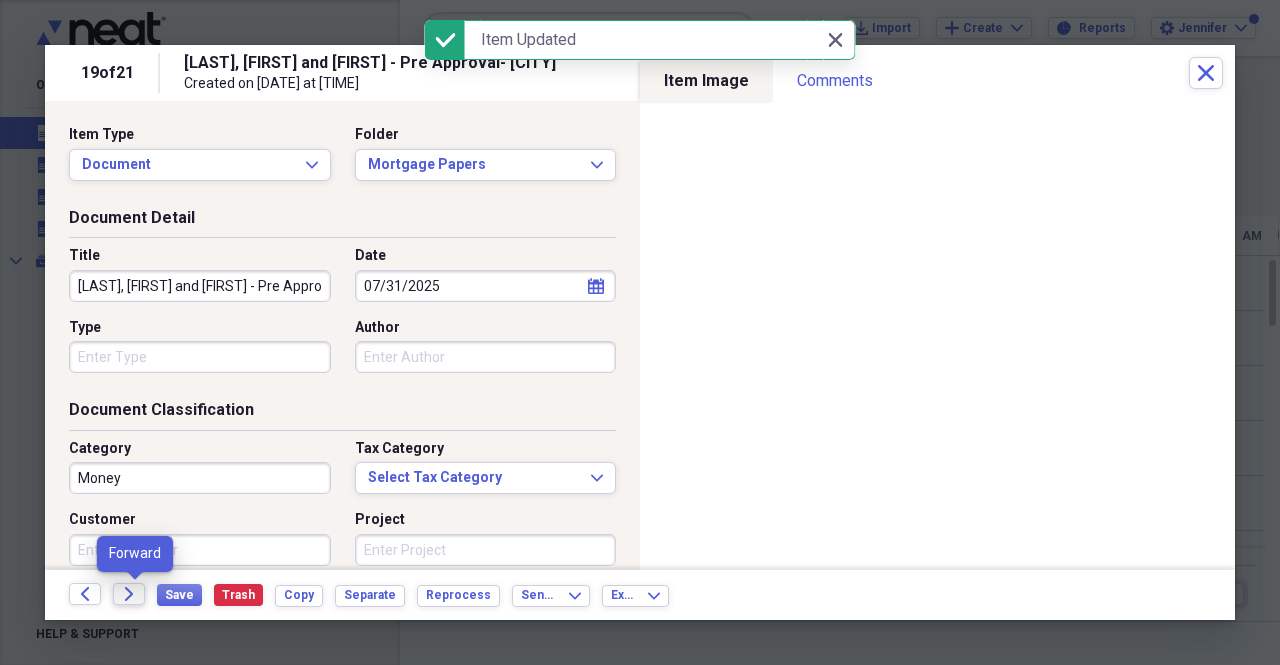click 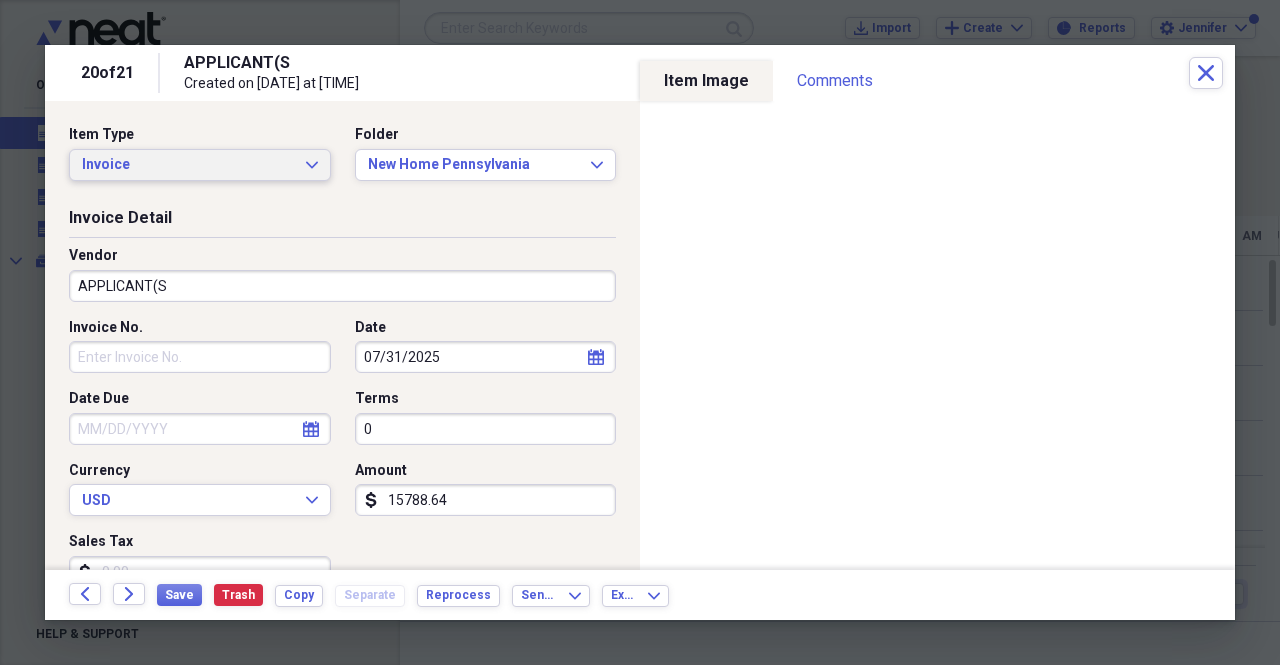 click on "Invoice" at bounding box center (188, 165) 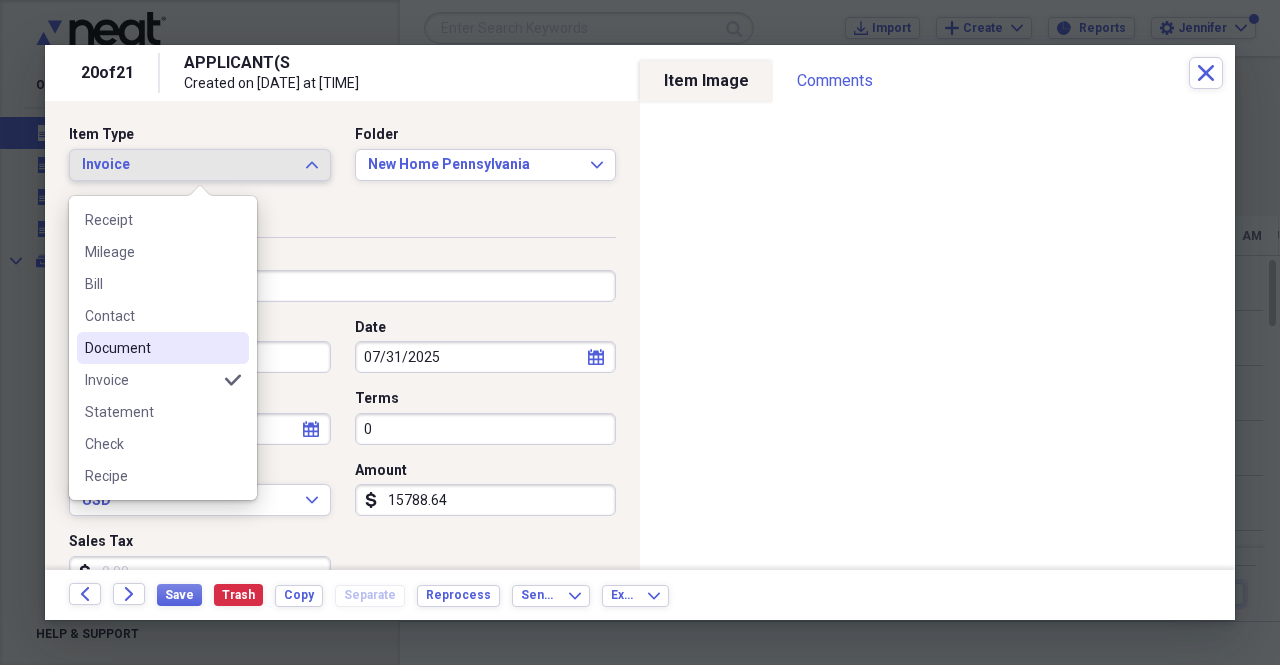 click on "Document" at bounding box center (151, 348) 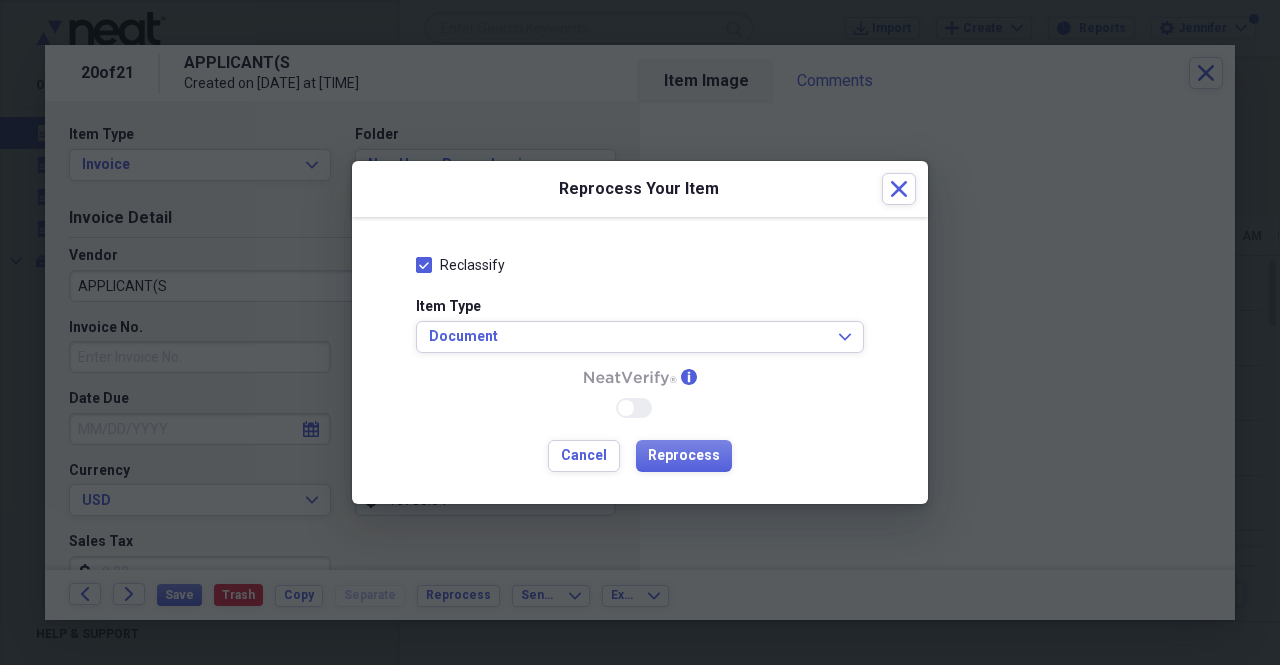 click on "Reclassify Item Type Document Expand info Enable Neat Verify Cancel Reprocess" at bounding box center [640, 360] 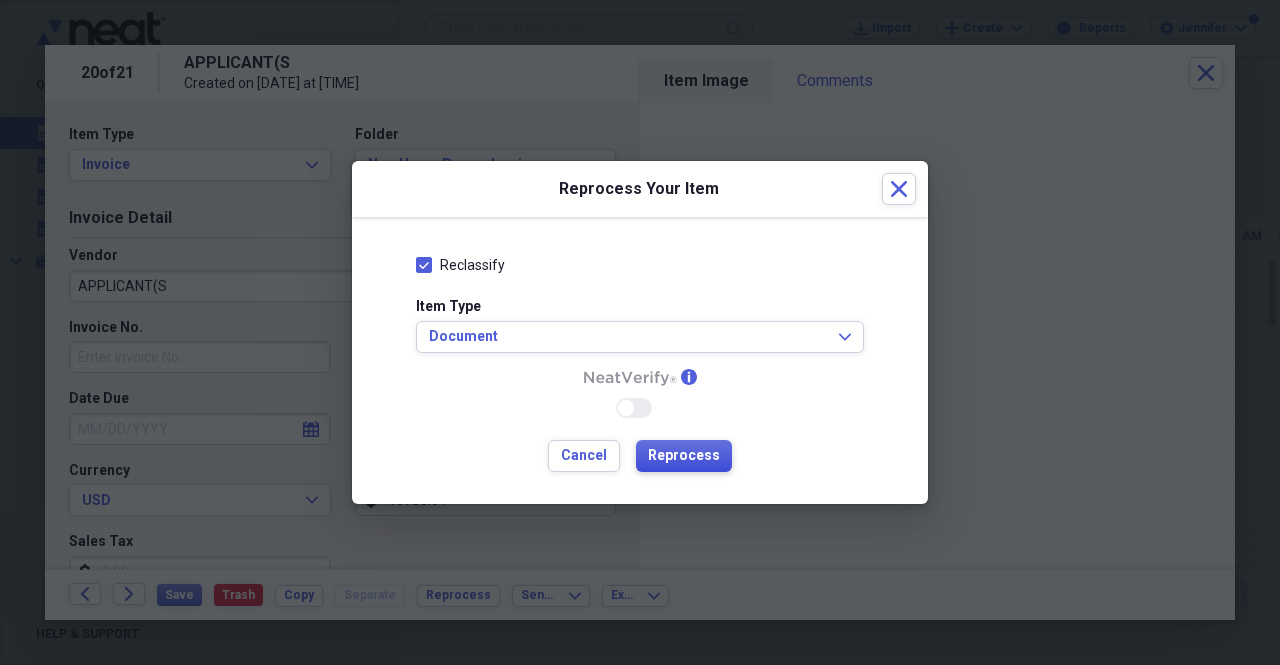 click on "Reprocess" at bounding box center (684, 456) 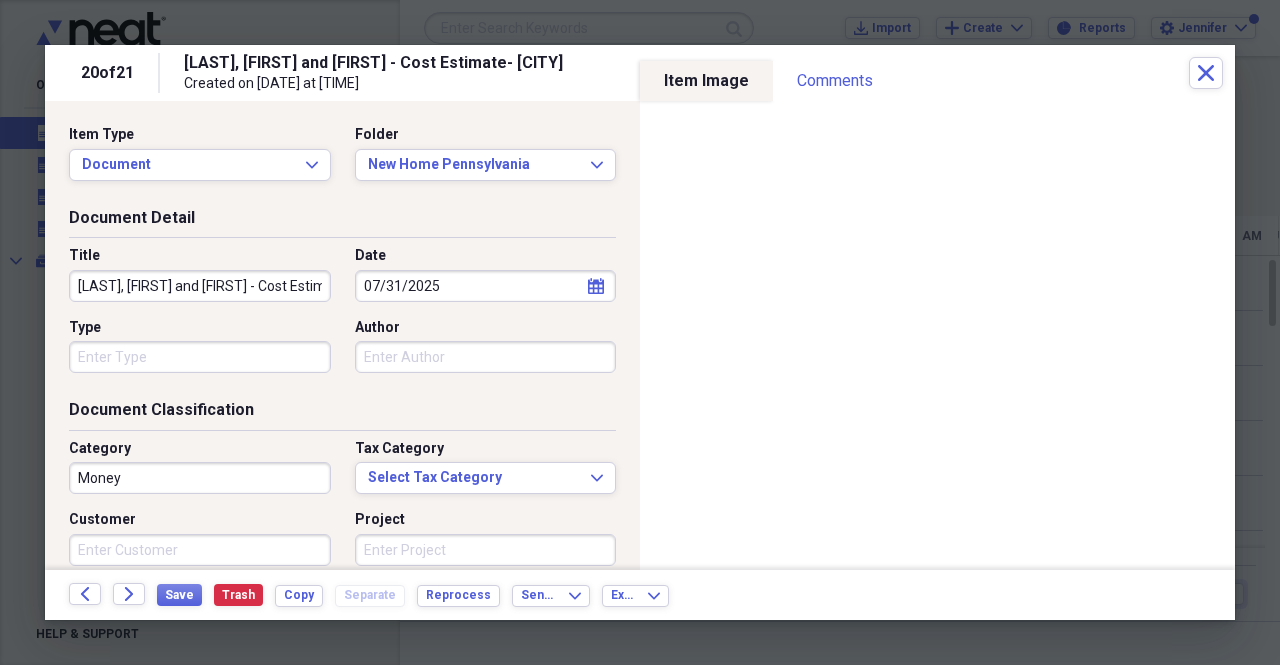 type on "Money" 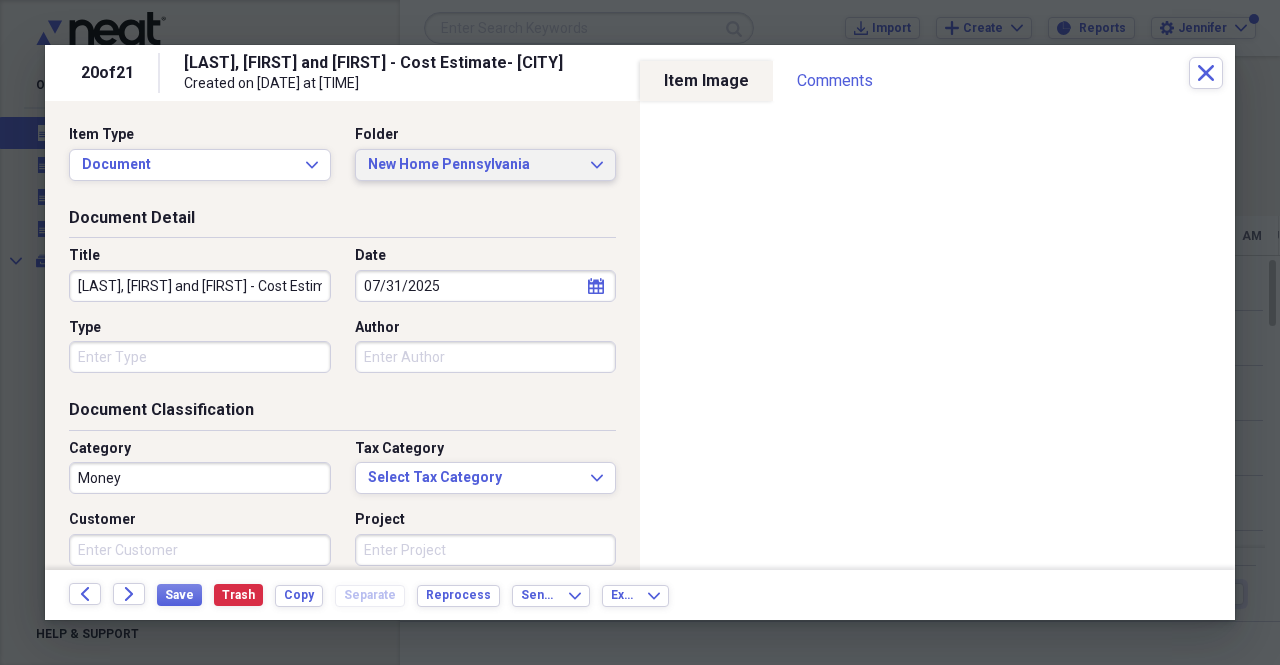 click on "New Home Pennsylvania" at bounding box center [474, 165] 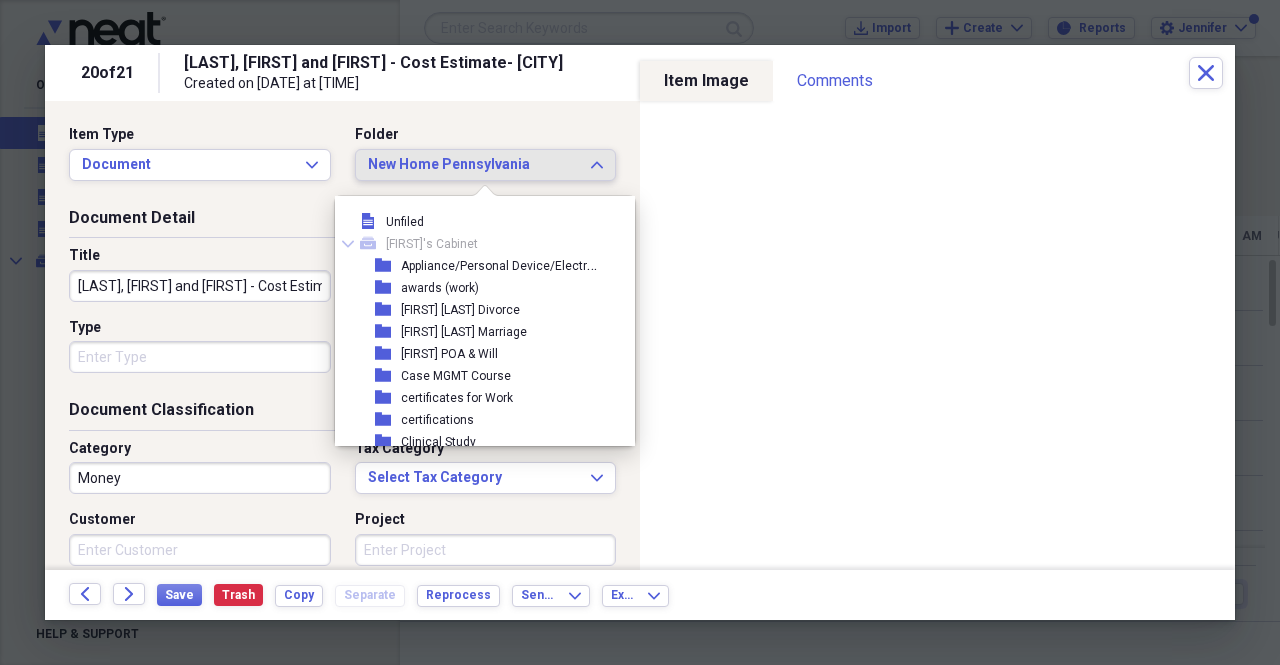 scroll, scrollTop: 1067, scrollLeft: 0, axis: vertical 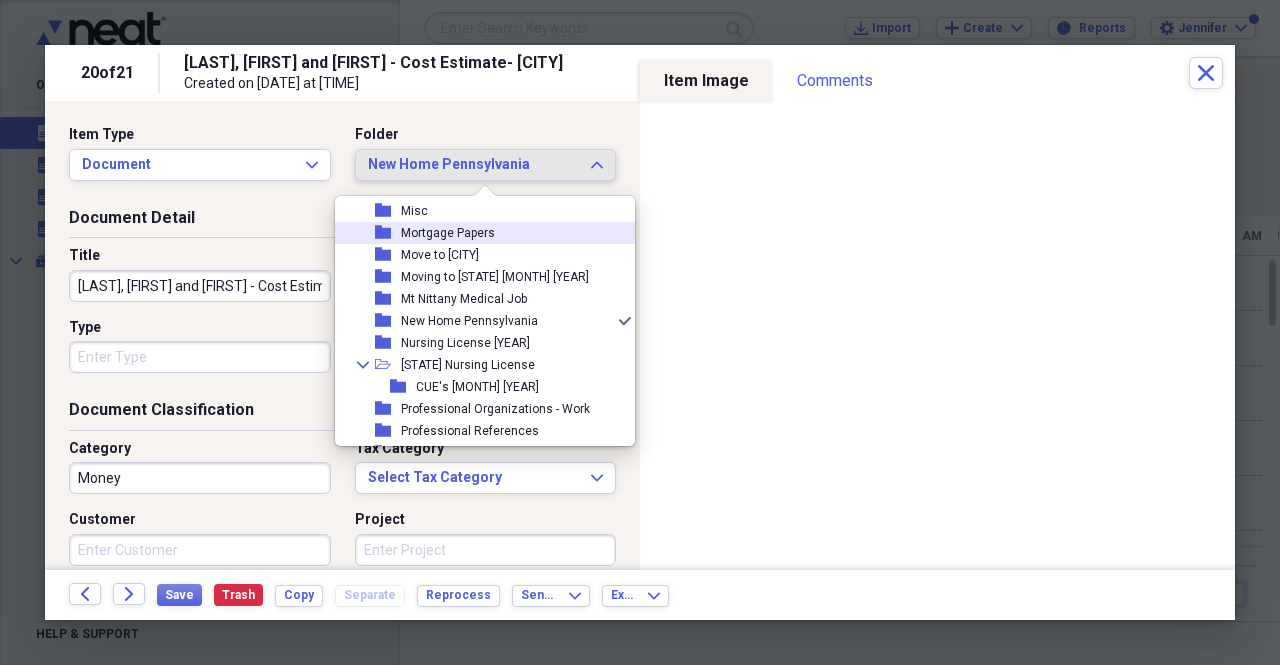 drag, startPoint x: 465, startPoint y: 232, endPoint x: 442, endPoint y: 285, distance: 57.77543 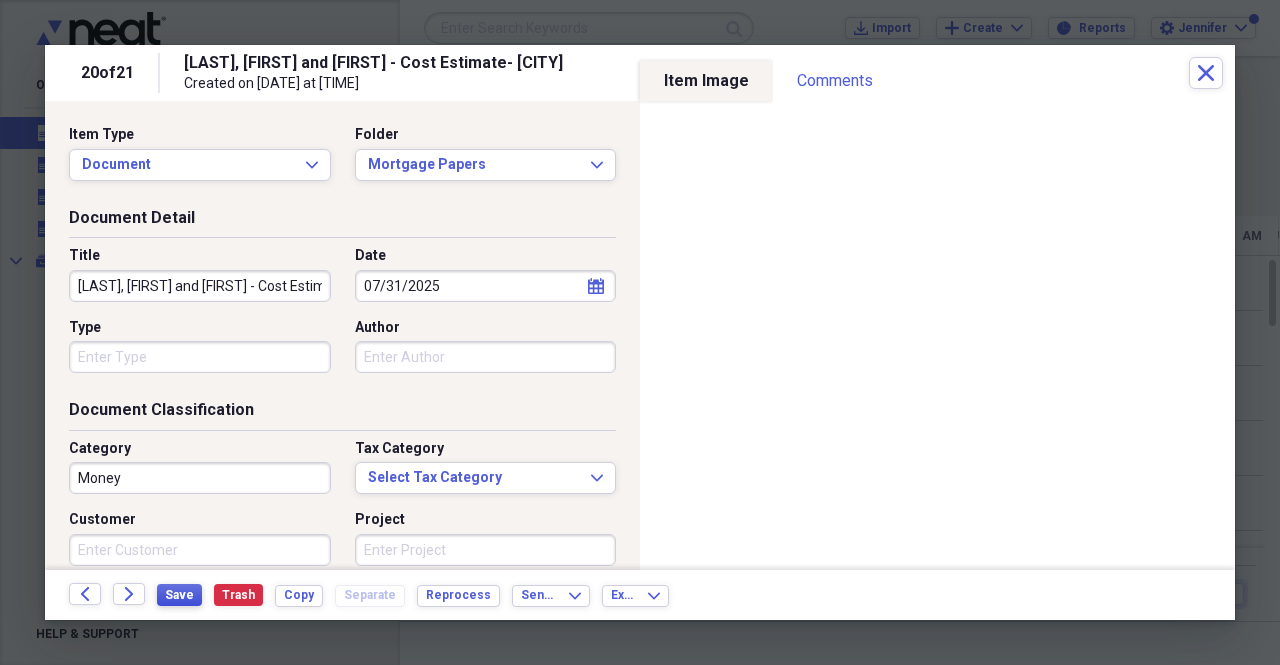 click on "Save" at bounding box center (179, 595) 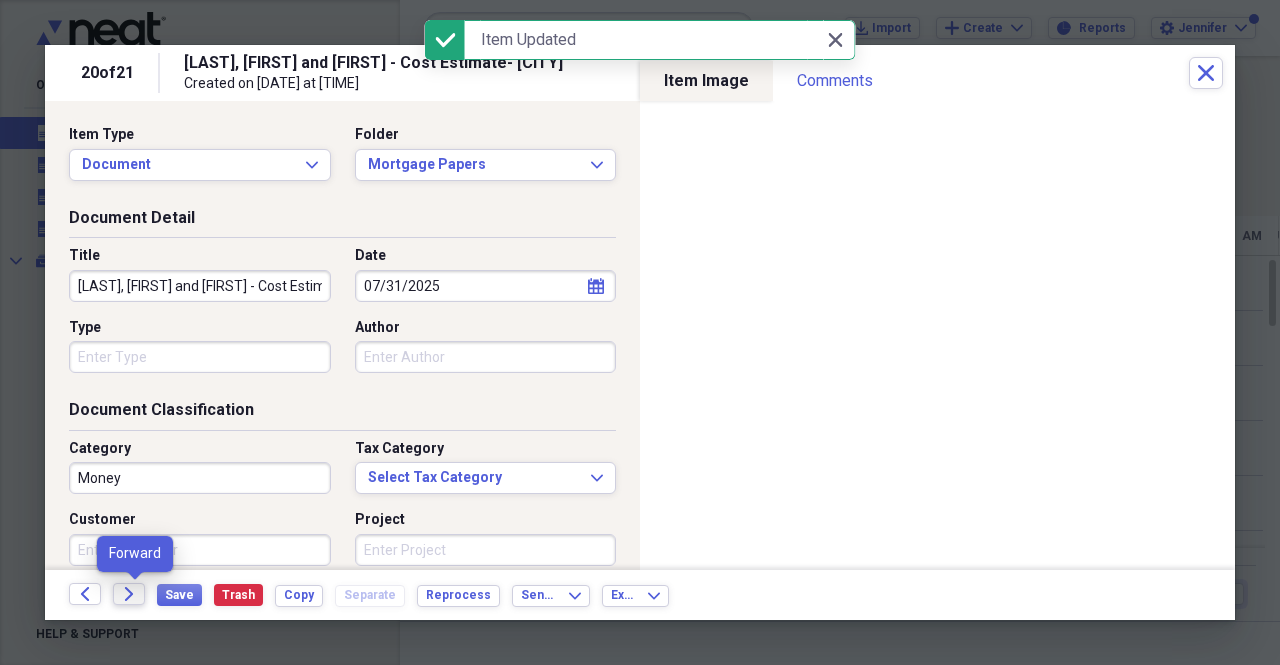 click on "Forward" 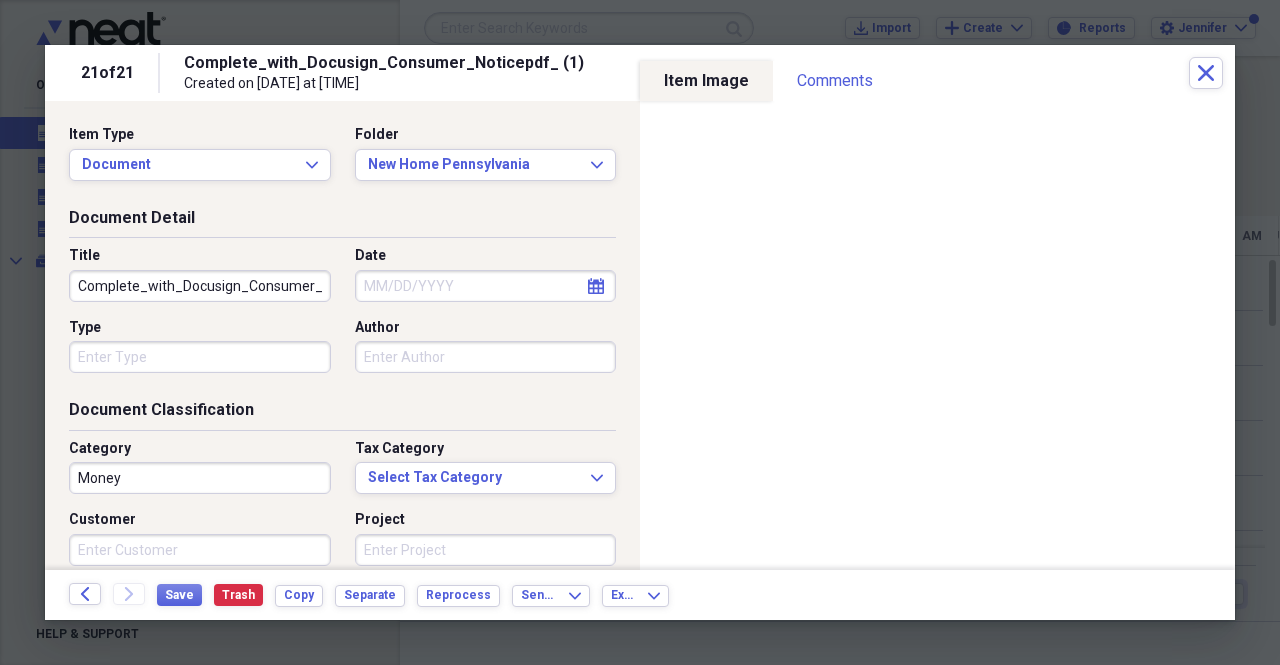 click on "calendar" 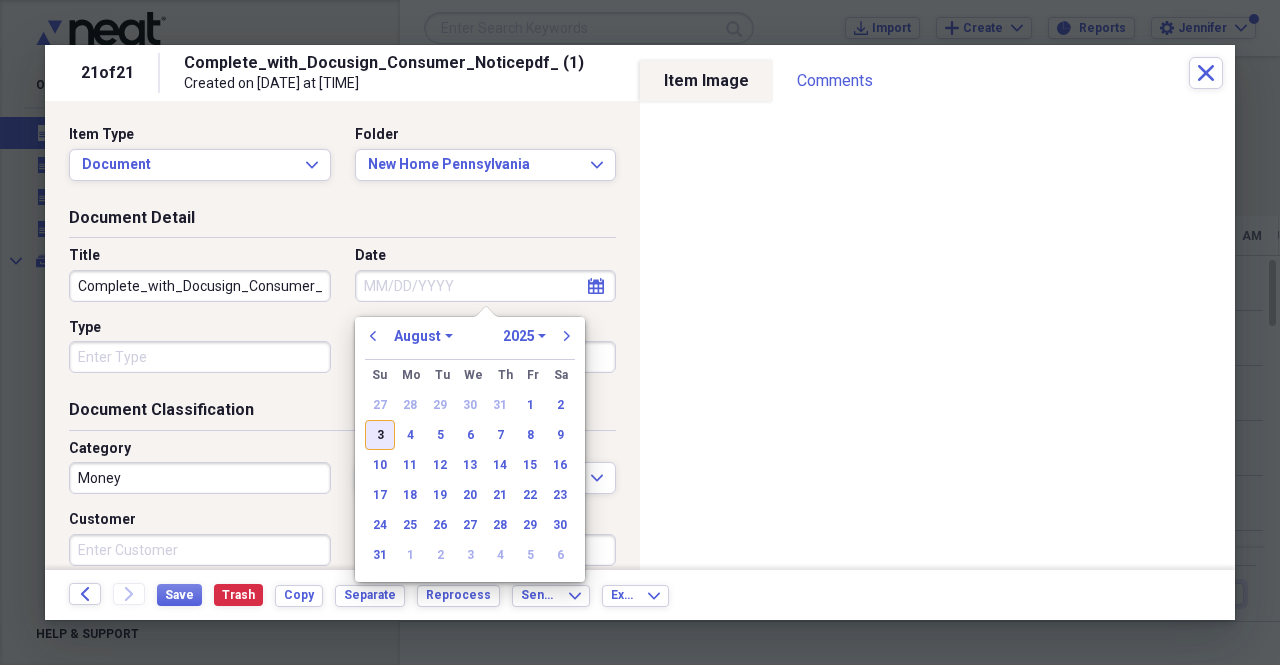 click on "3" at bounding box center (380, 435) 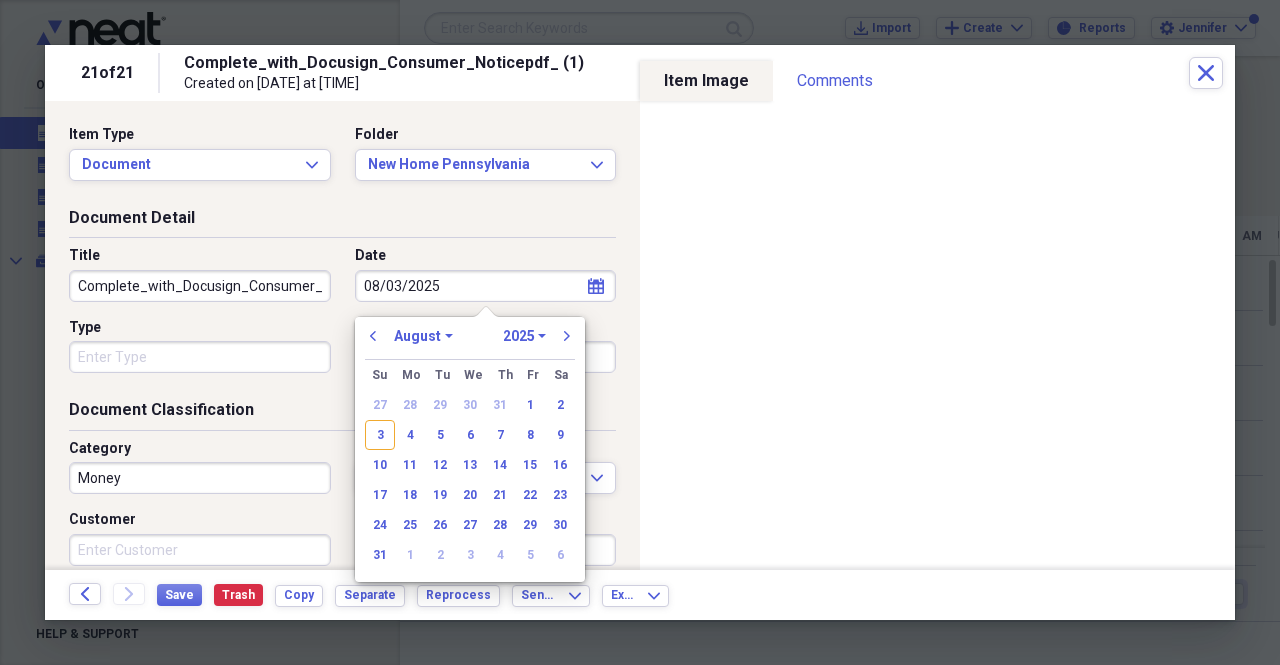 type on "08/03/2025" 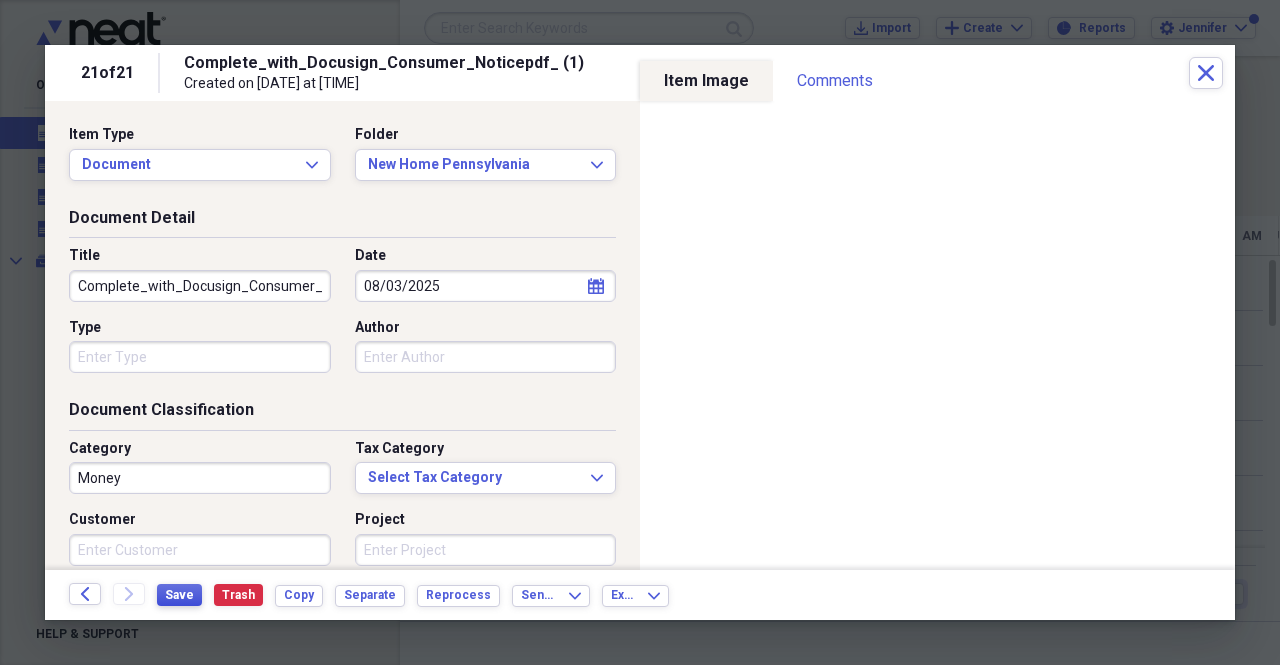click on "Save" at bounding box center [179, 595] 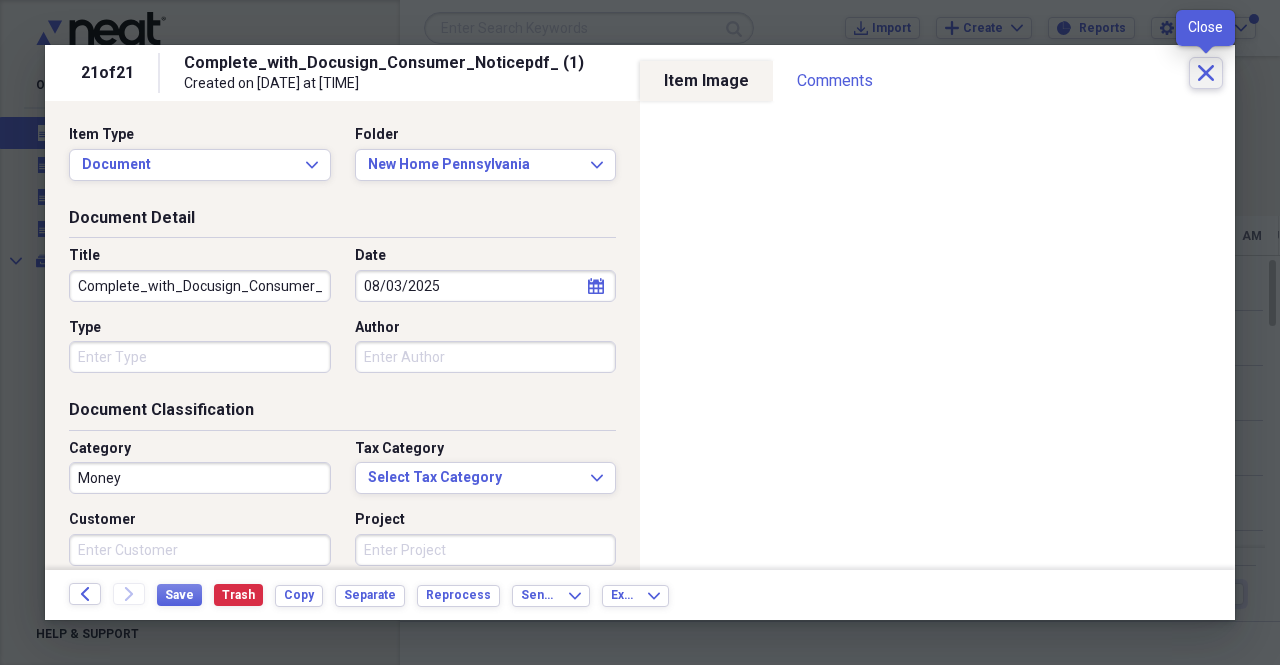 click on "Close" 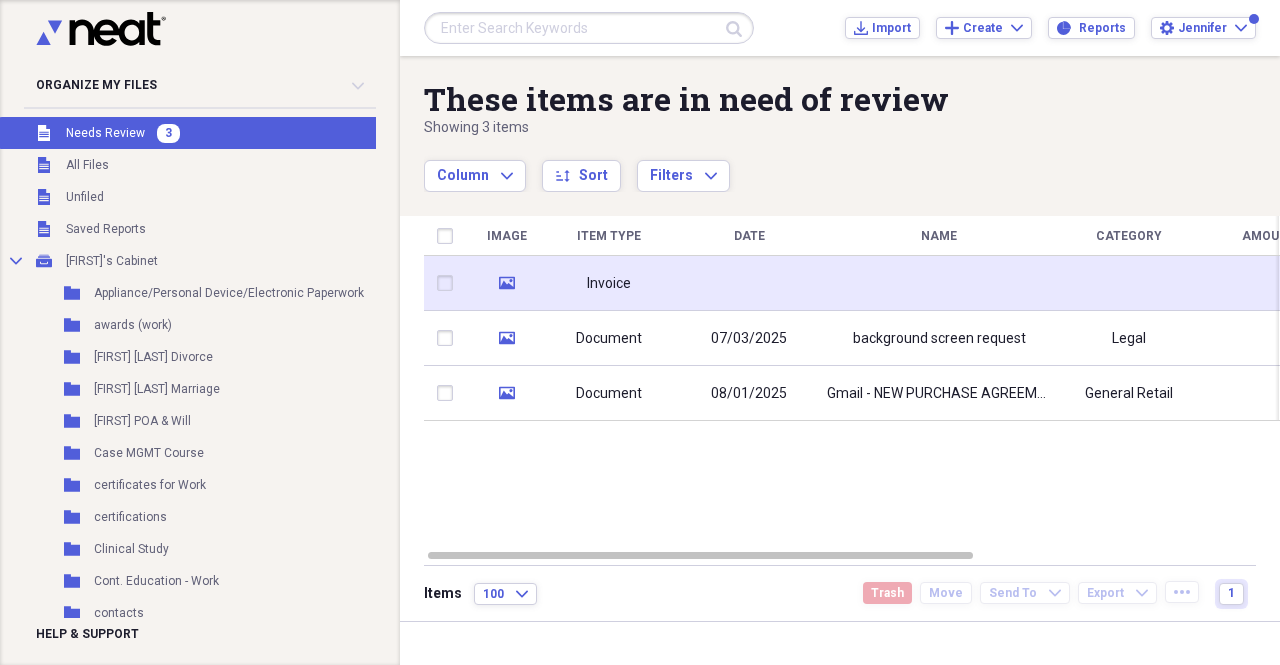 click at bounding box center [749, 283] 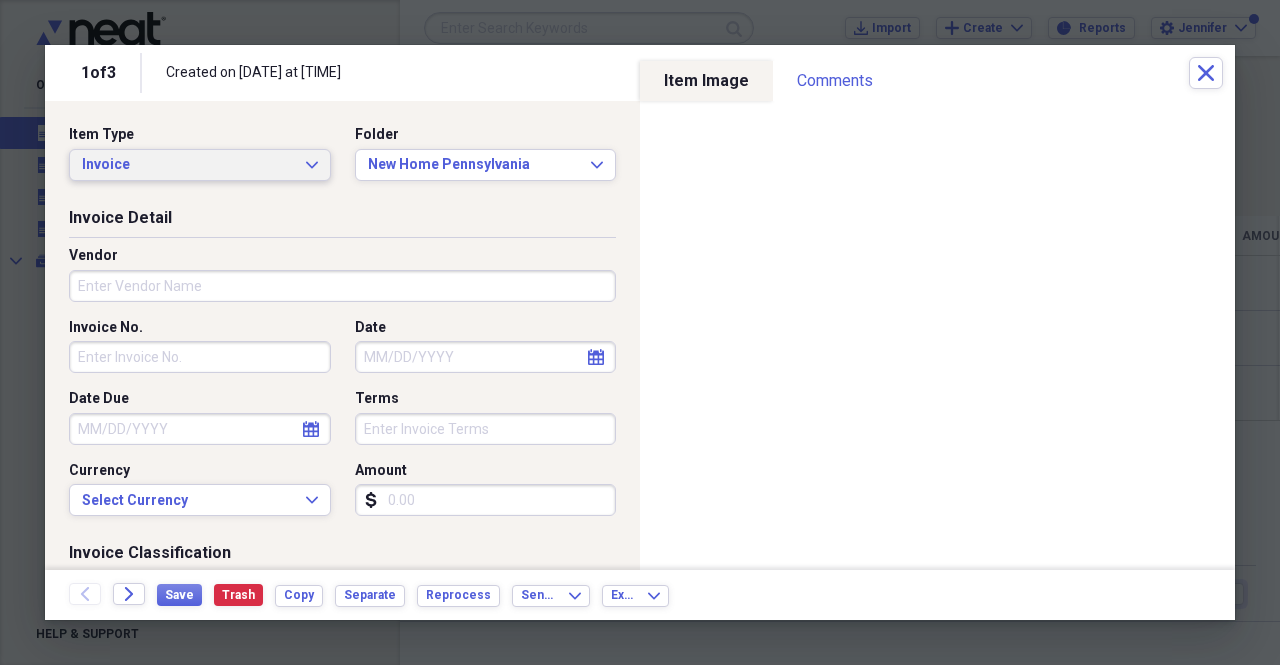 click on "Invoice Expand" at bounding box center [200, 165] 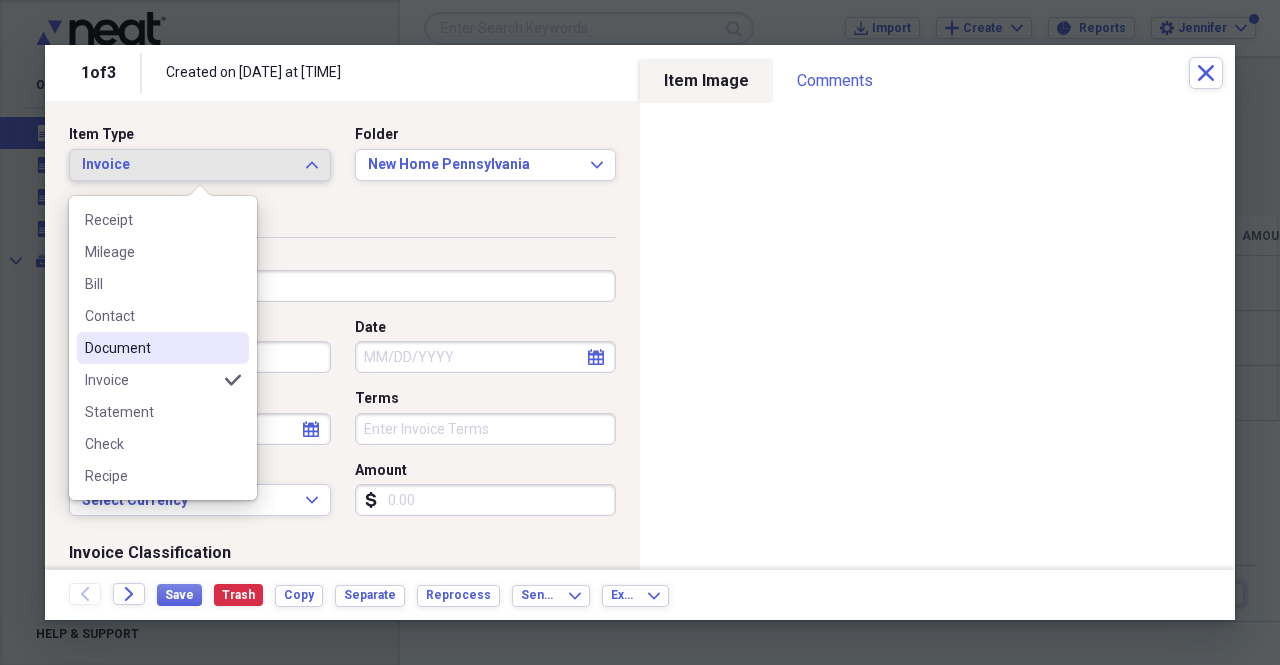 click on "Document" at bounding box center (151, 348) 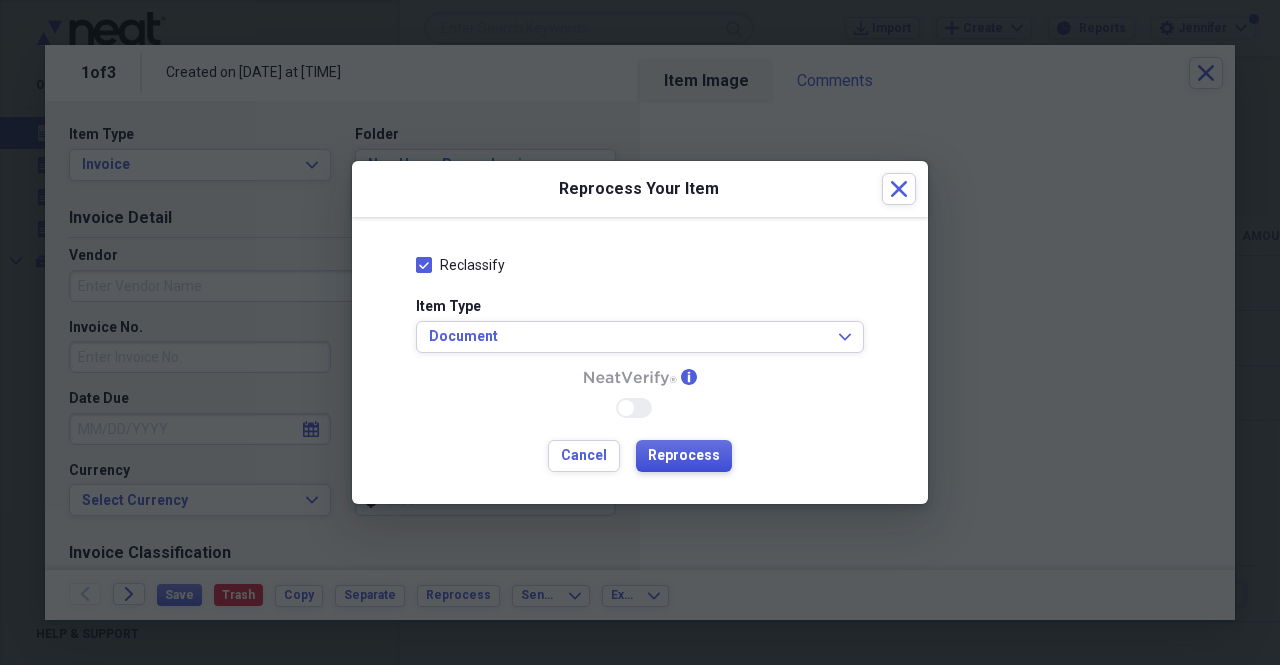 click on "Reprocess" at bounding box center (684, 456) 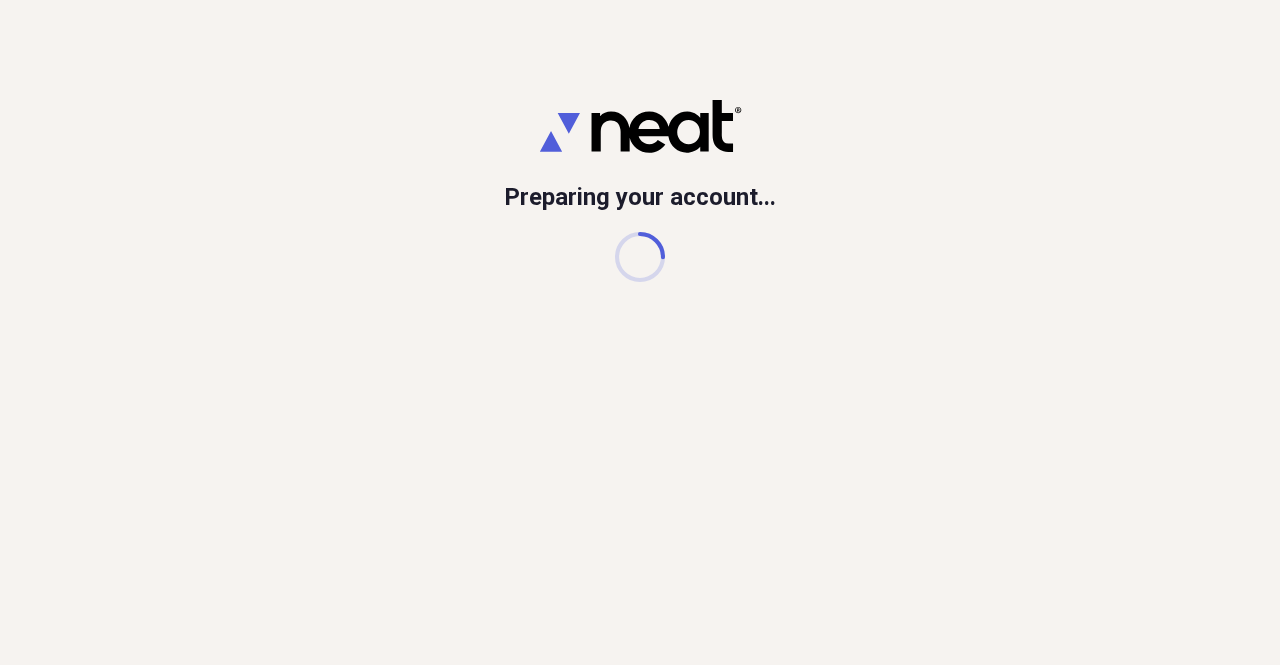 scroll, scrollTop: 0, scrollLeft: 0, axis: both 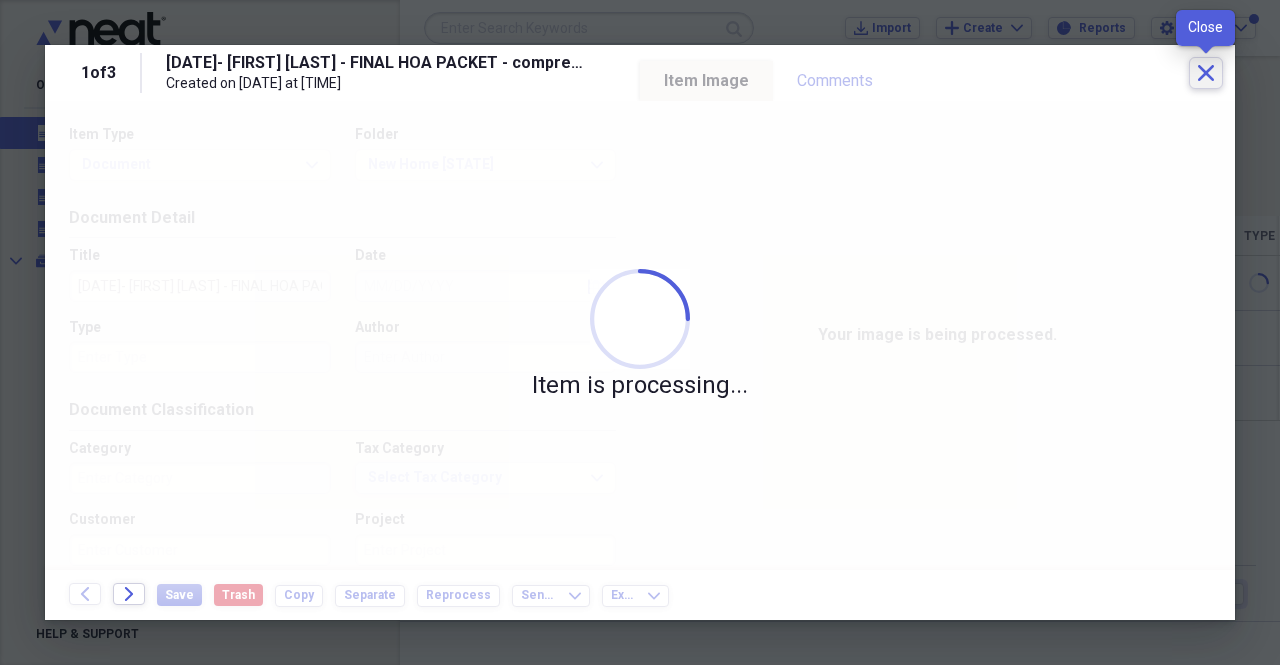 click 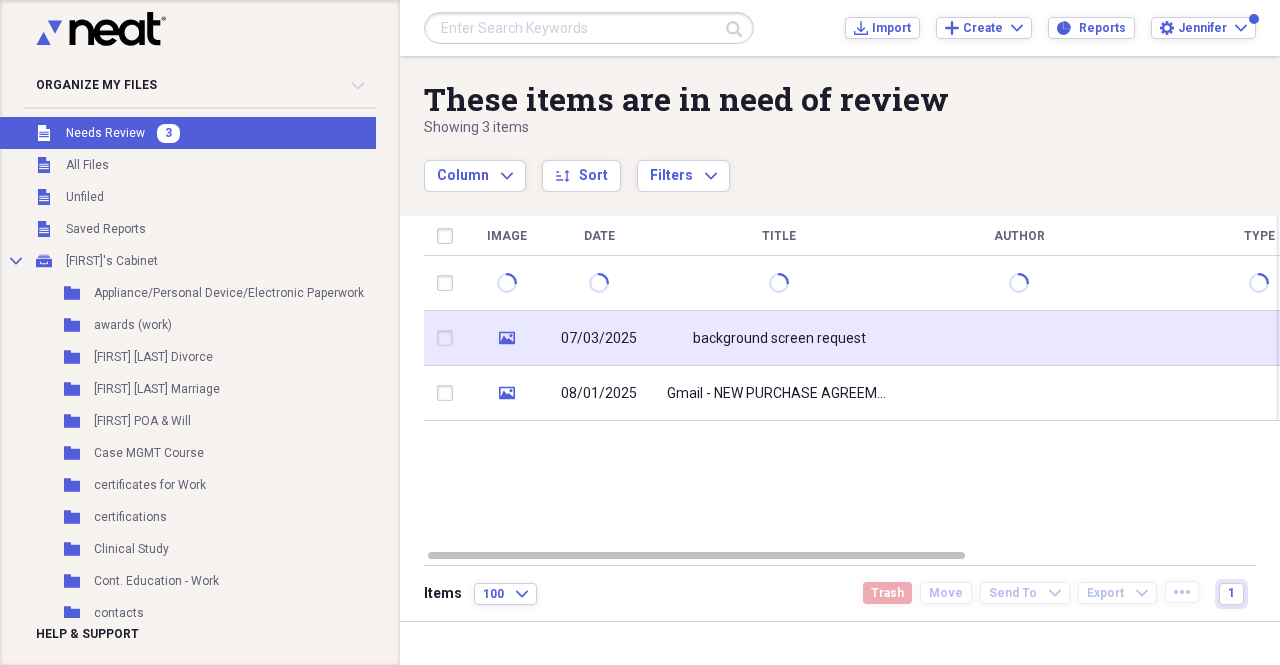 click on "background screen request" at bounding box center (779, 339) 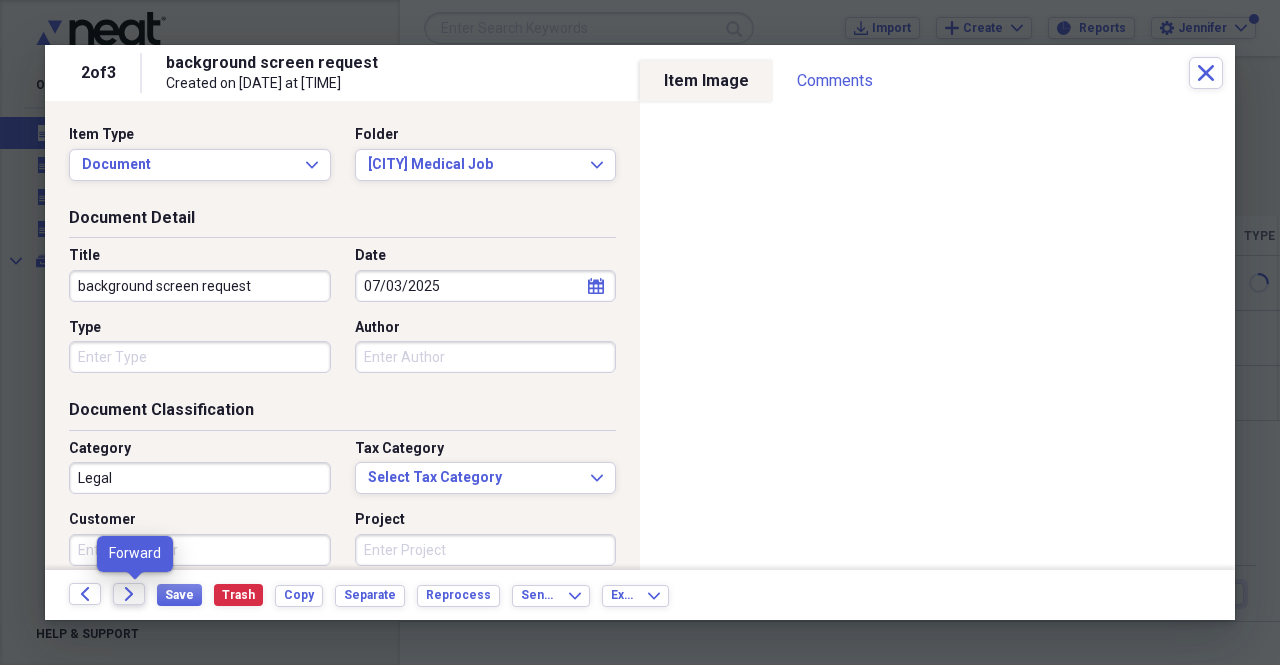 click 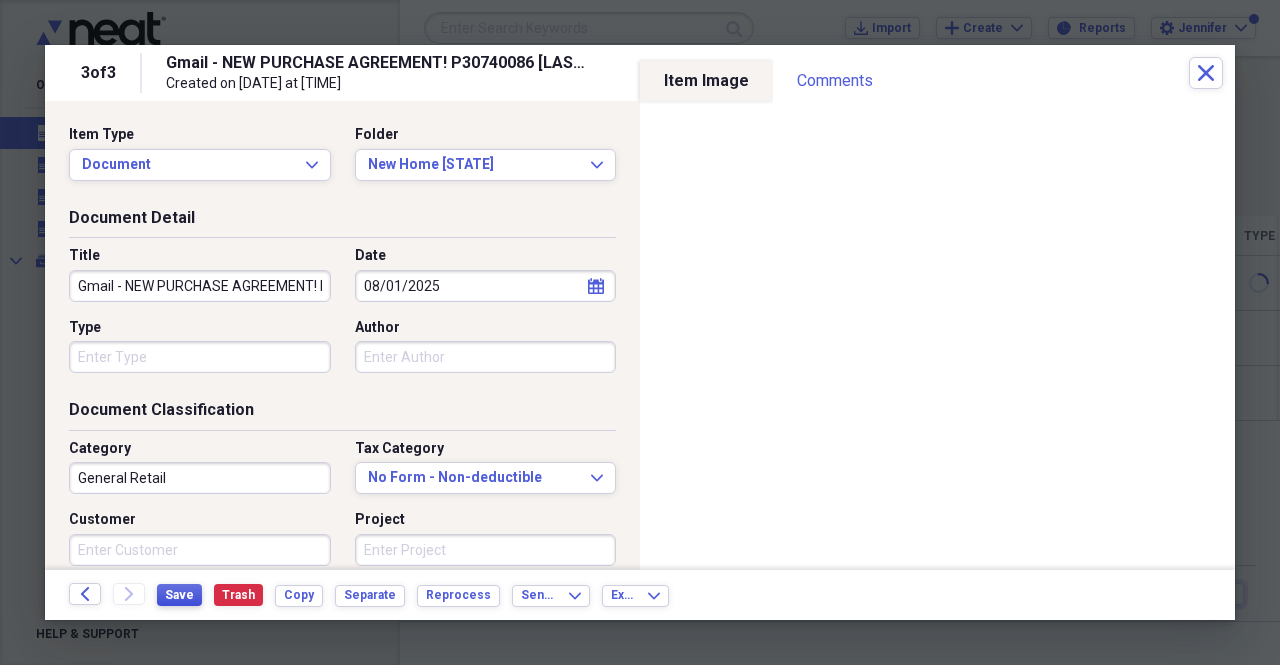 click on "Save" at bounding box center (179, 595) 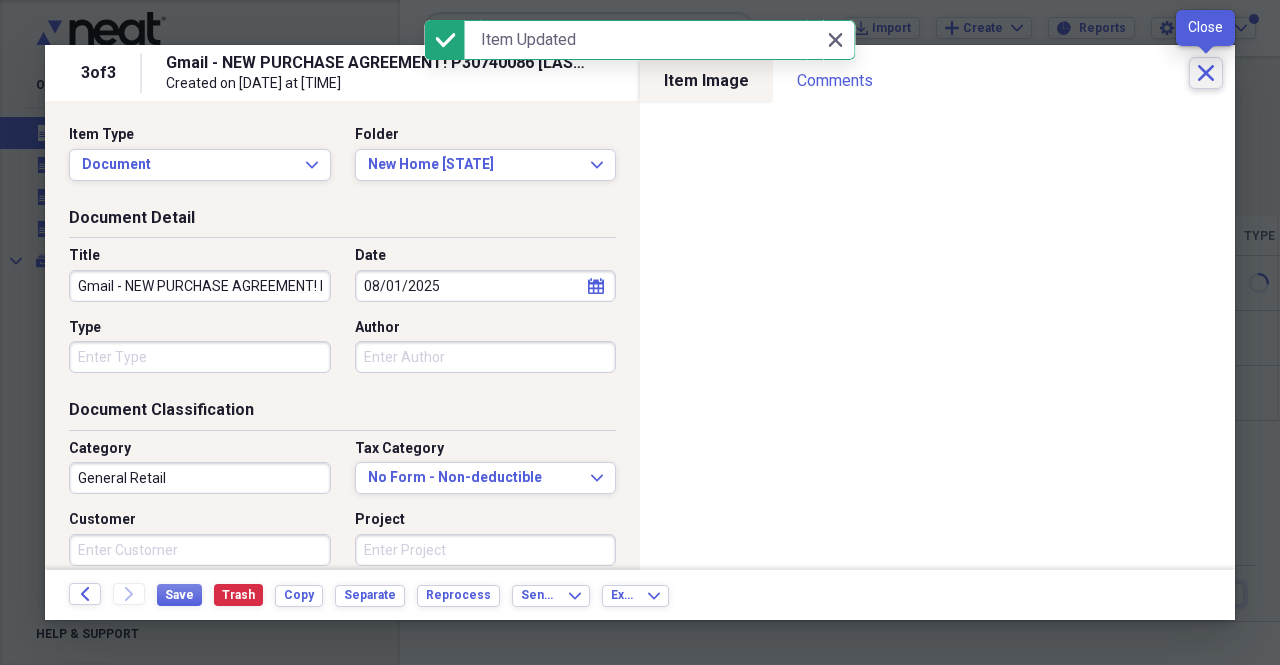 click on "Close" at bounding box center (1206, 73) 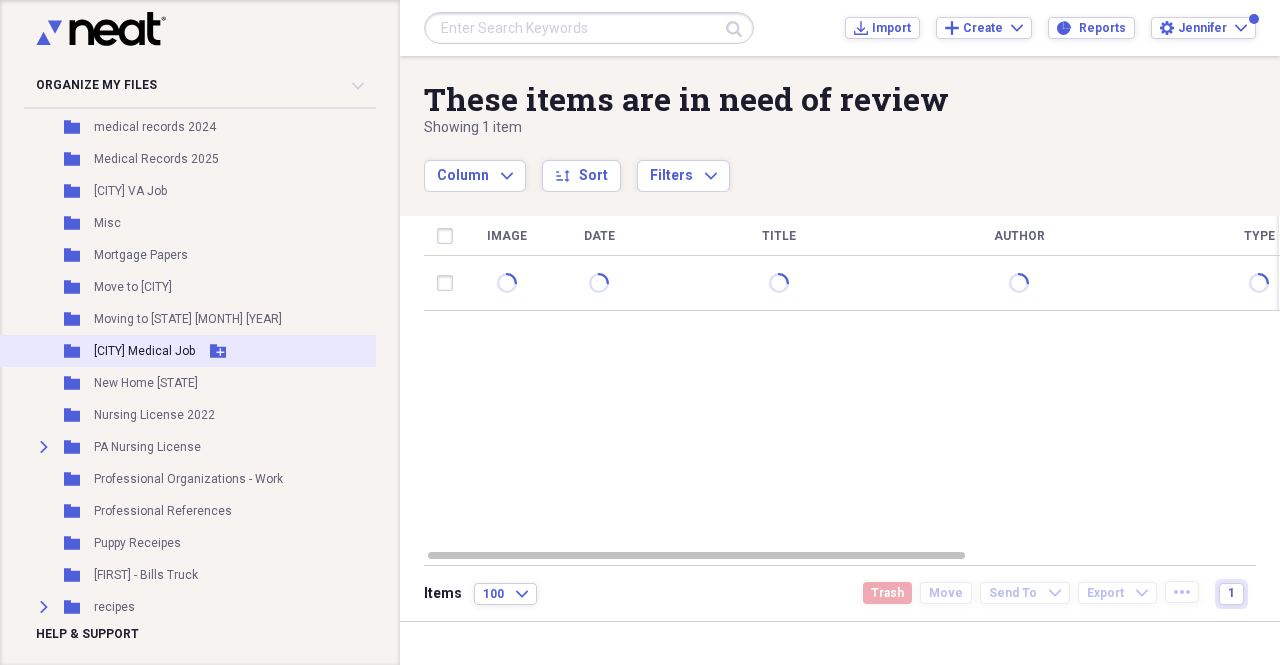 scroll, scrollTop: 1553, scrollLeft: 0, axis: vertical 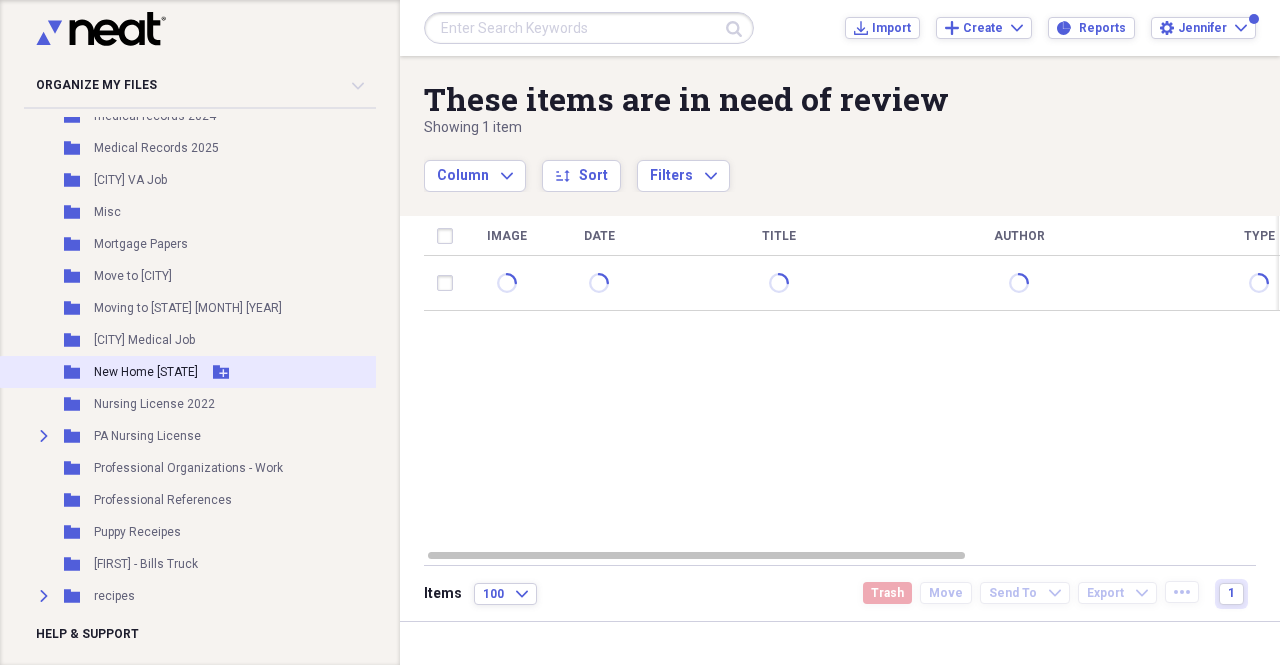 click on "New Home Pennsylvania" at bounding box center [146, 372] 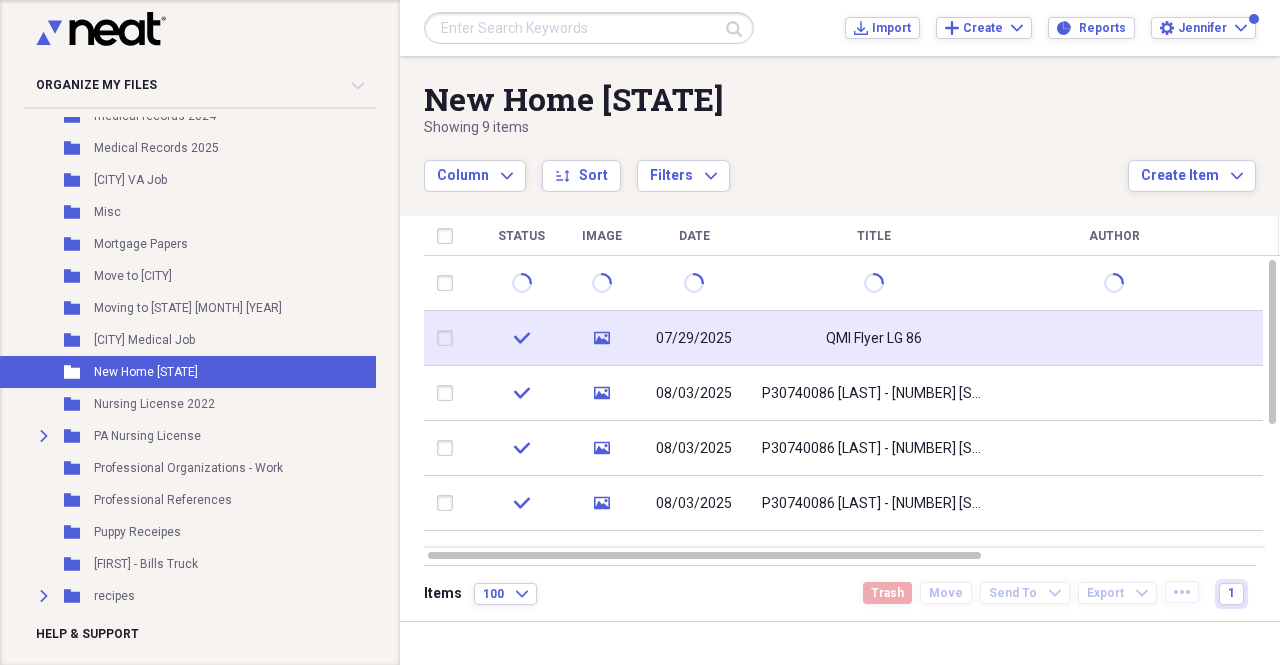 click on "QMI Flyer LG 86" at bounding box center [874, 338] 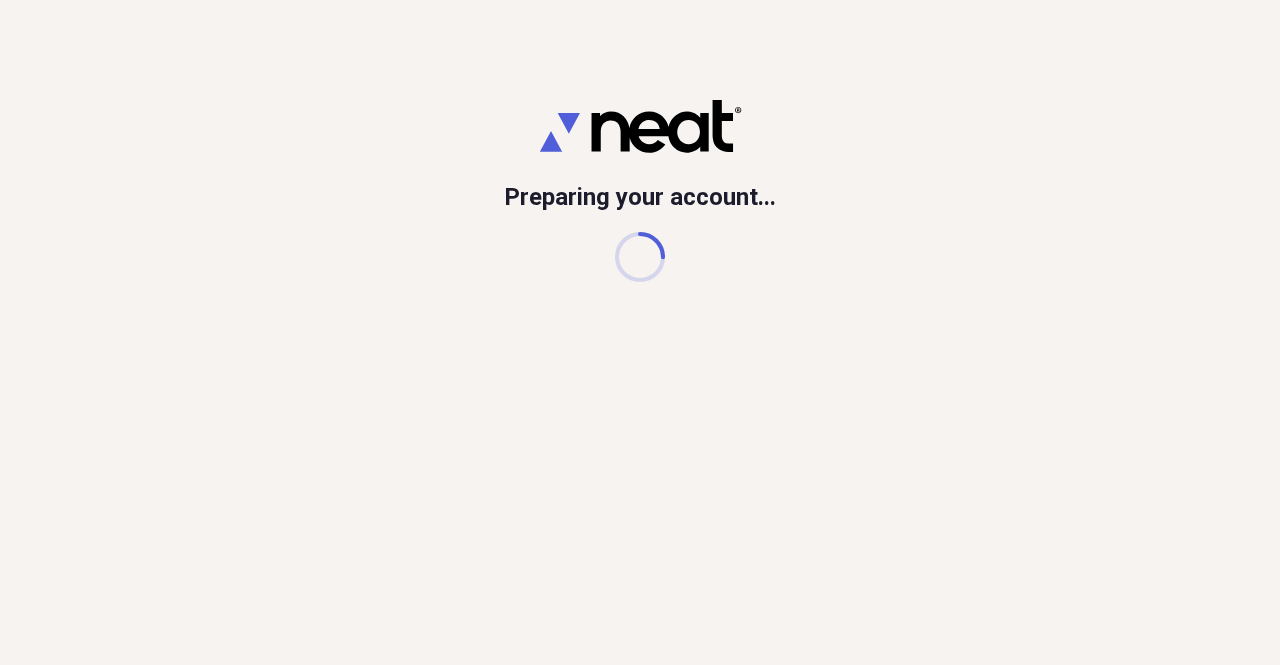 scroll, scrollTop: 0, scrollLeft: 0, axis: both 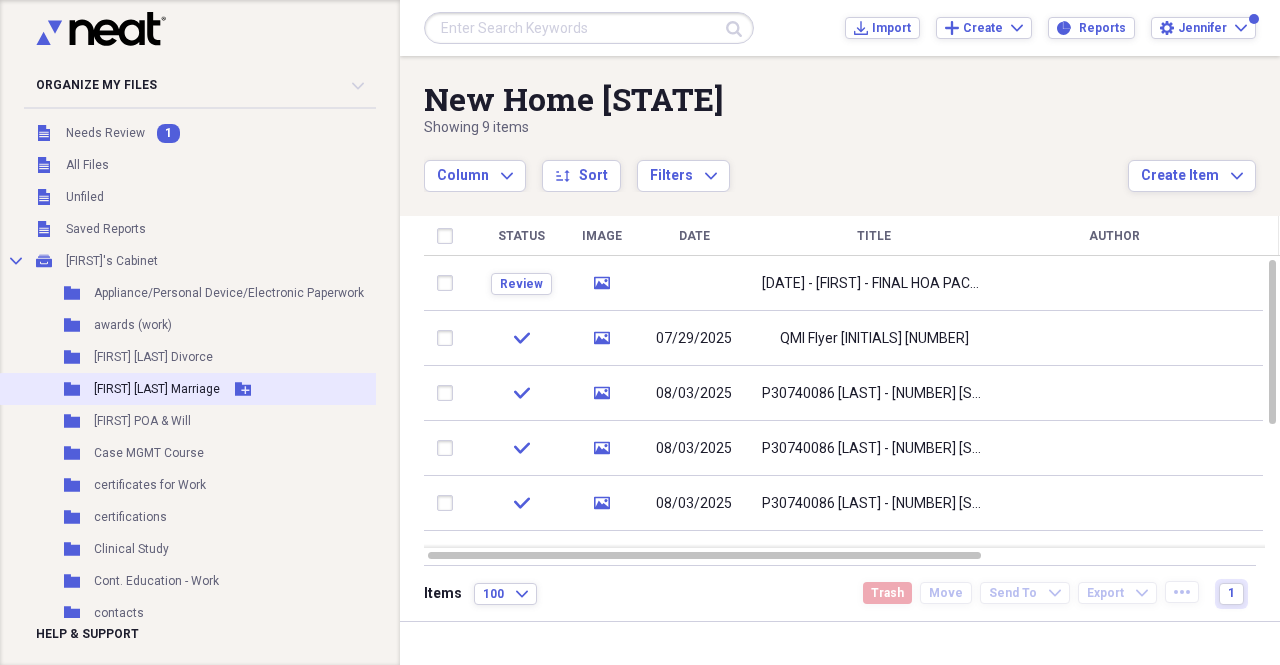click on "[DATE]- [FIRST] [LAST] - FINAL HOA PACKET - compressed" at bounding box center [874, 284] 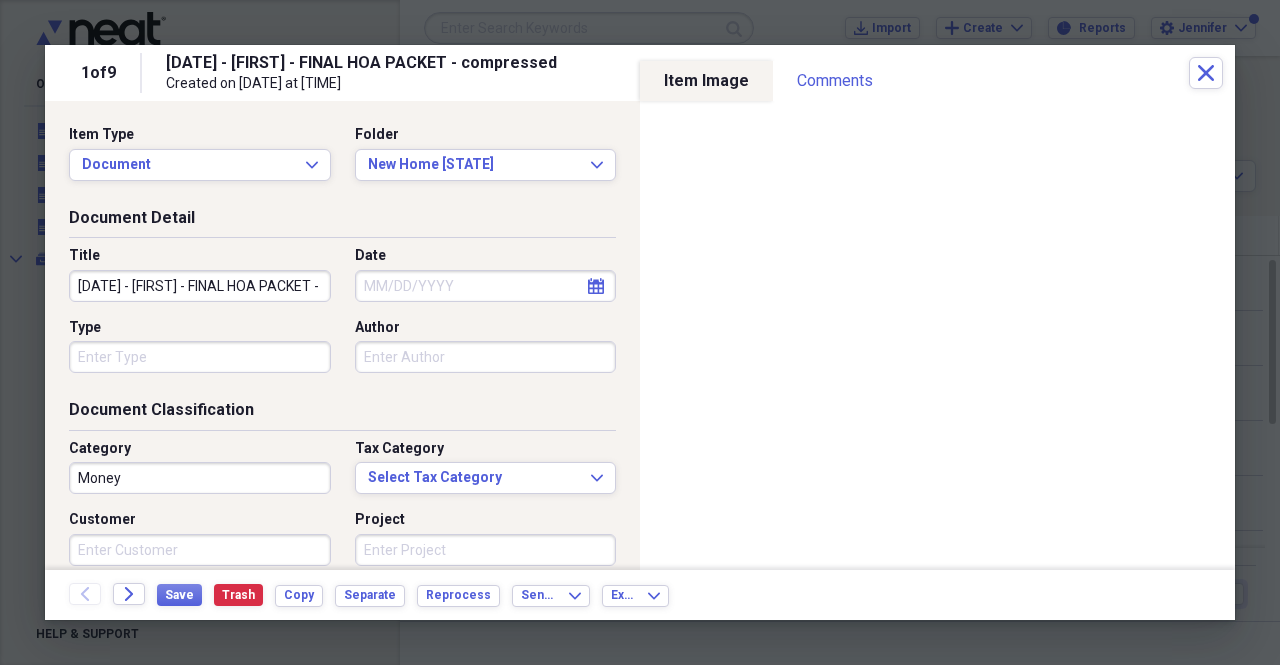 click on "calendar" 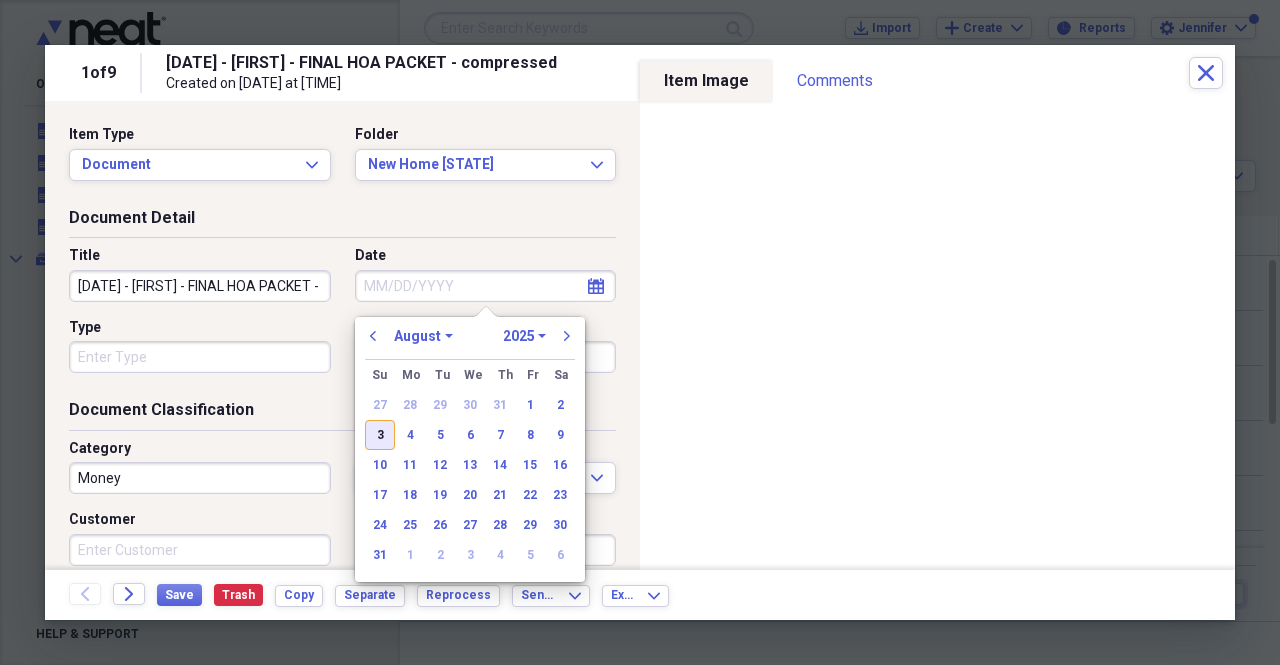 click on "3" at bounding box center [380, 435] 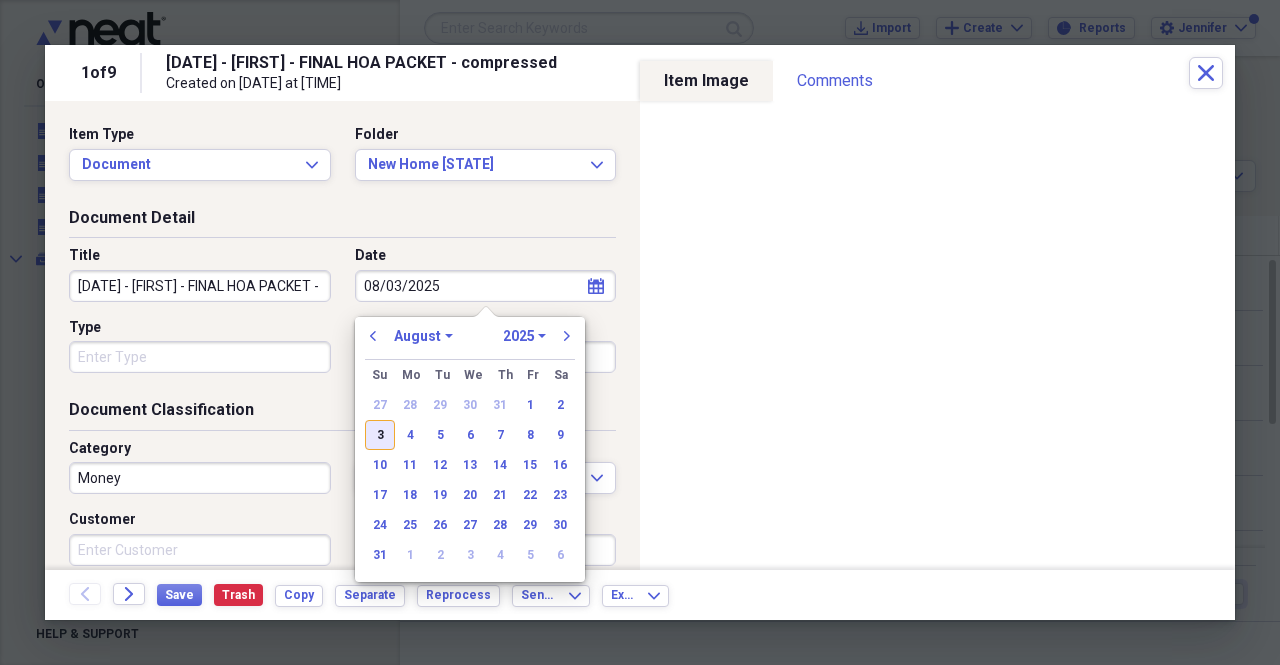 type on "08/03/2025" 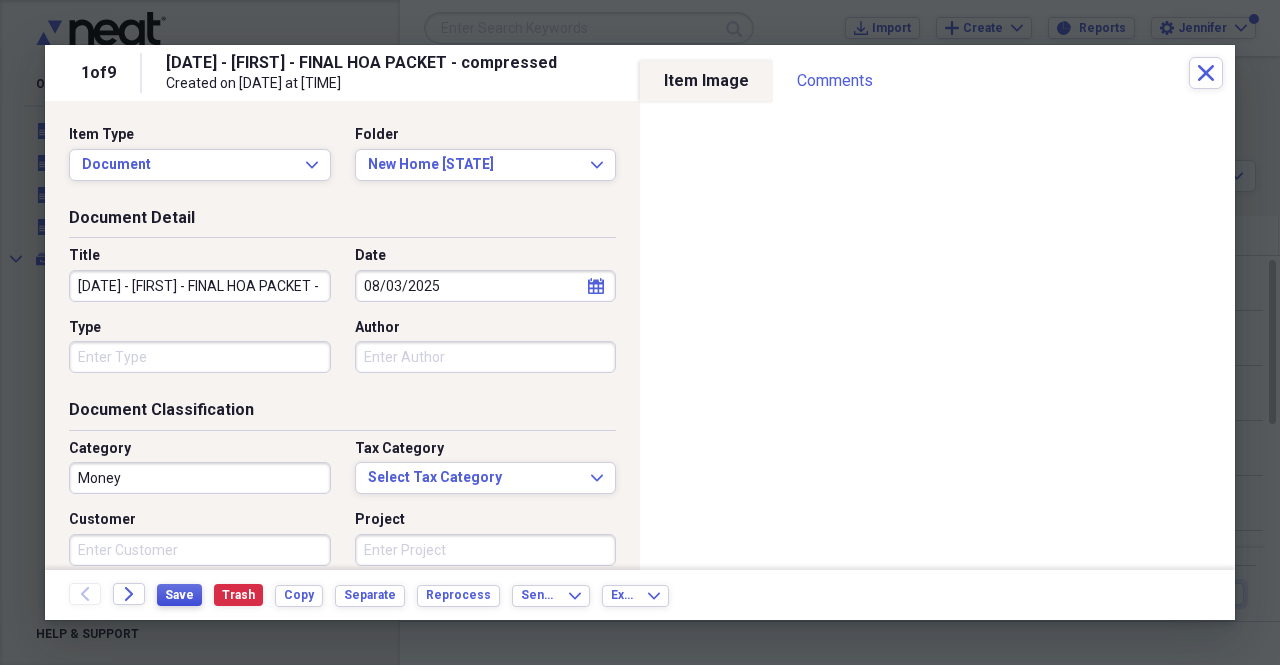 click on "Save" at bounding box center (179, 595) 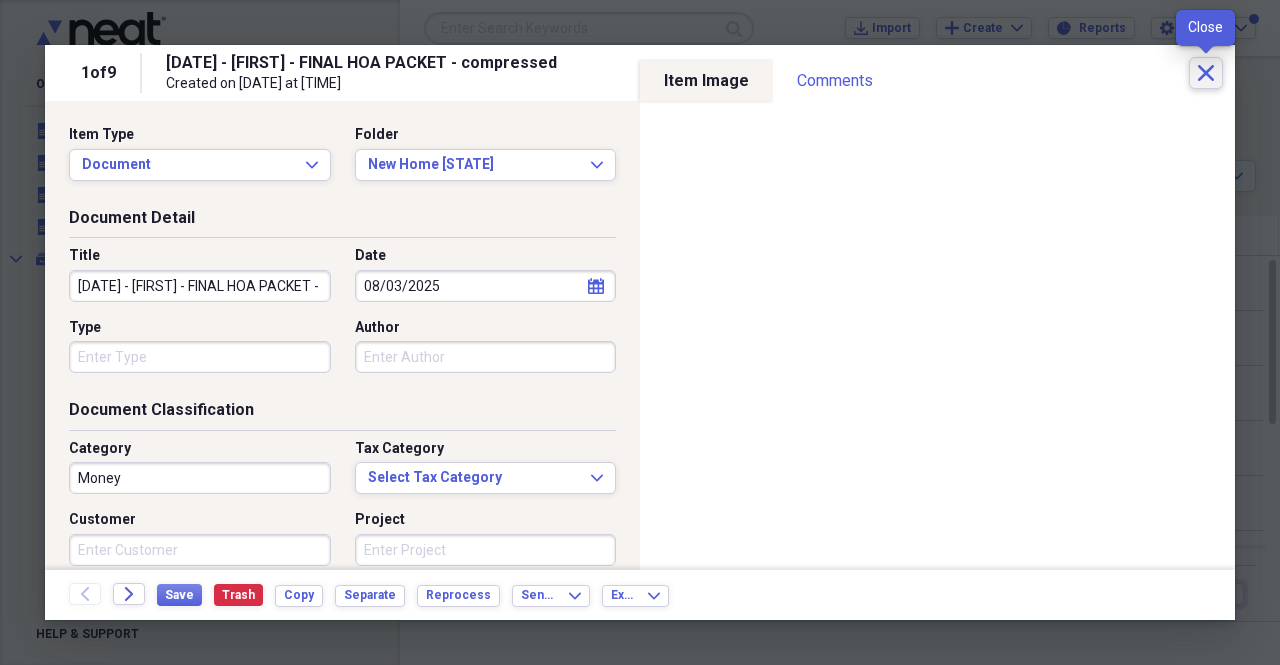 click 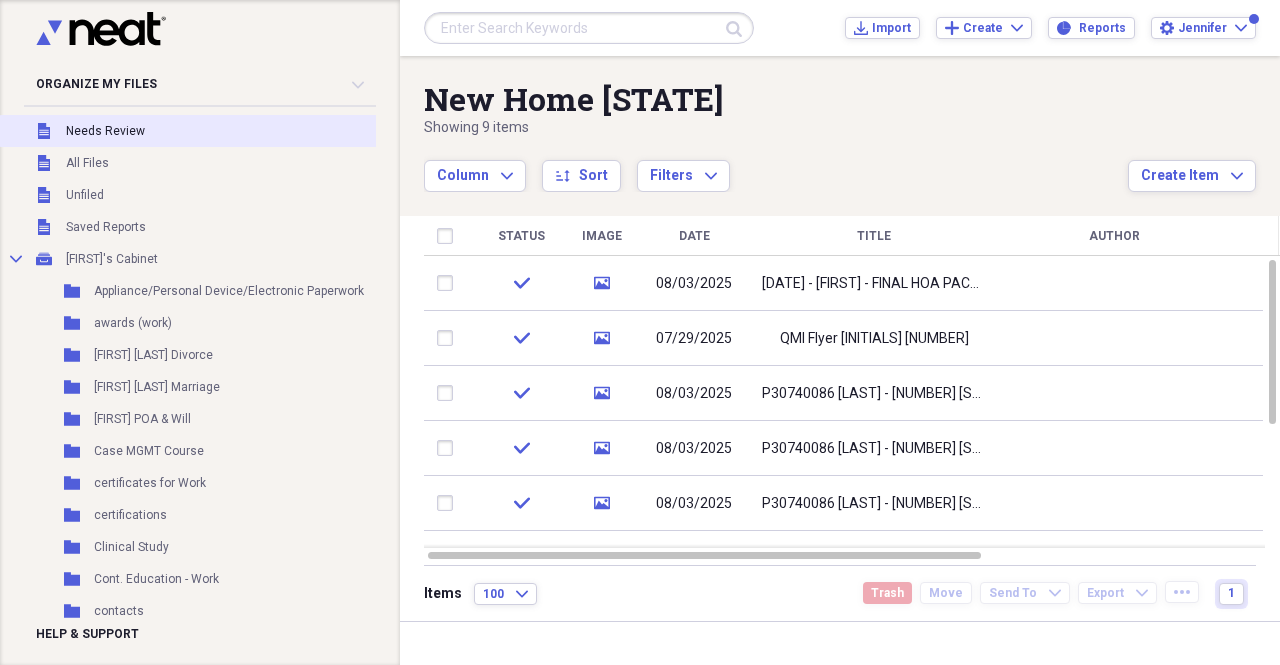 click on "Needs Review" at bounding box center (105, 131) 